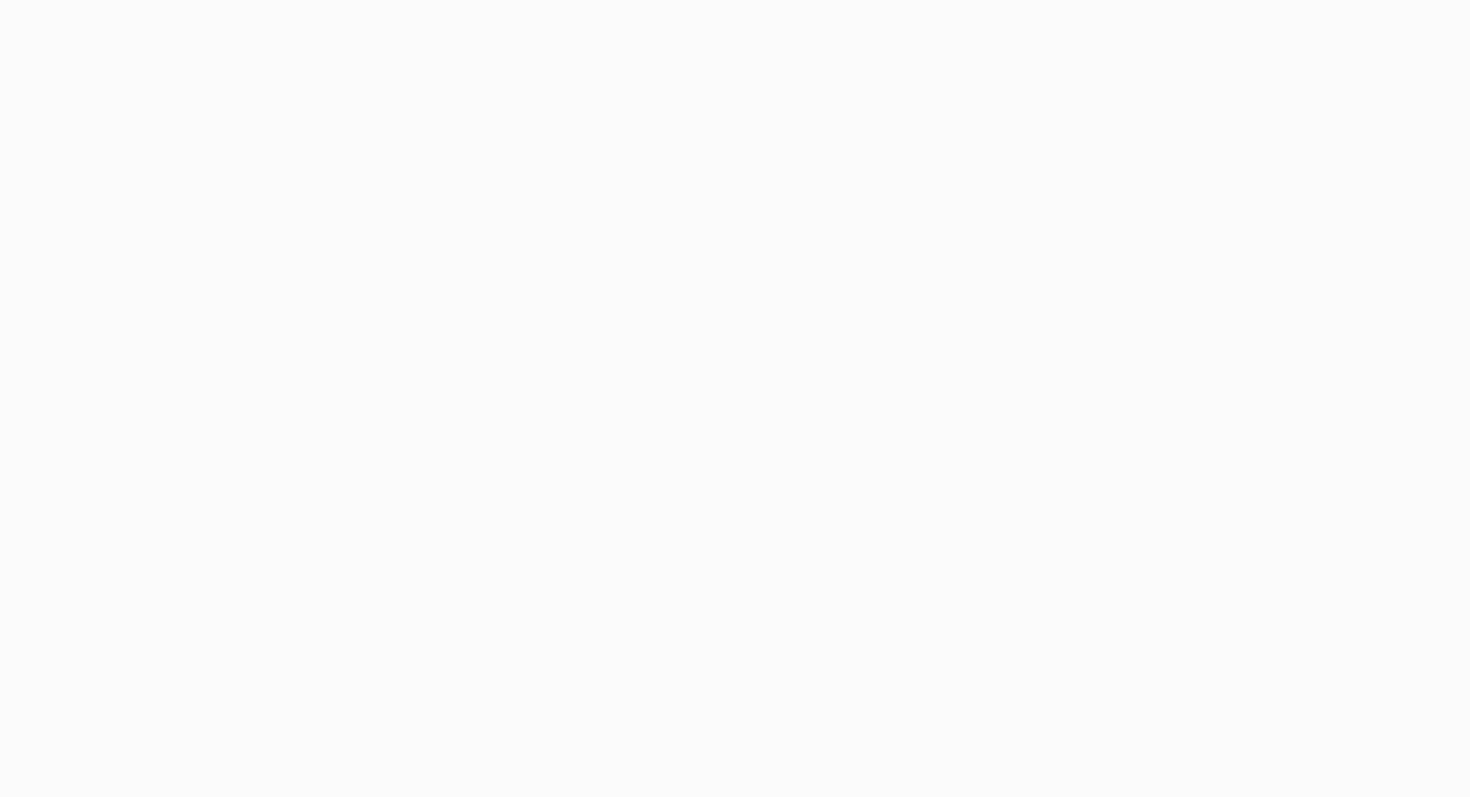 scroll, scrollTop: 0, scrollLeft: 0, axis: both 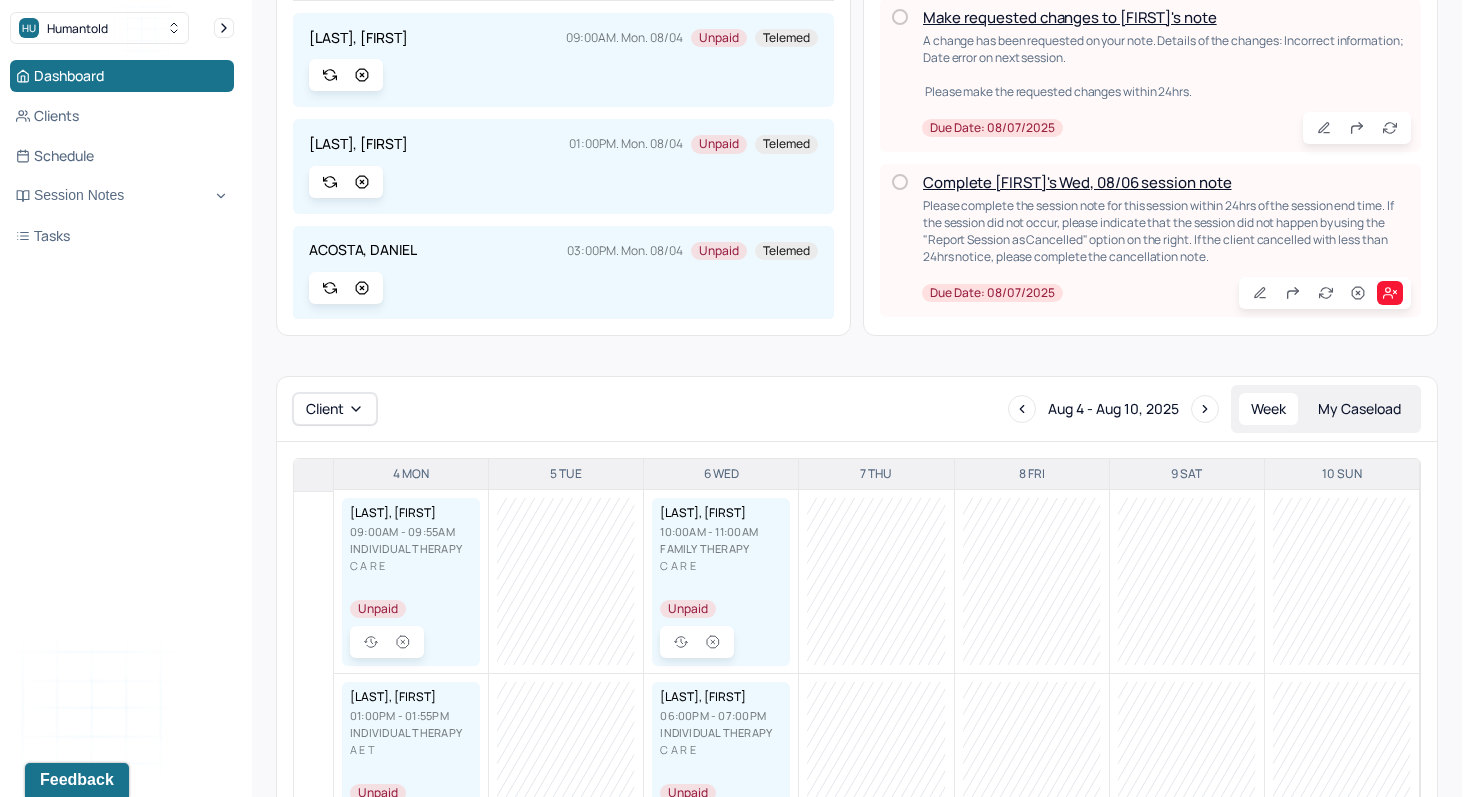 click on "Complete [FIRST]'s Wed, 08/06 session note" at bounding box center (1077, 182) 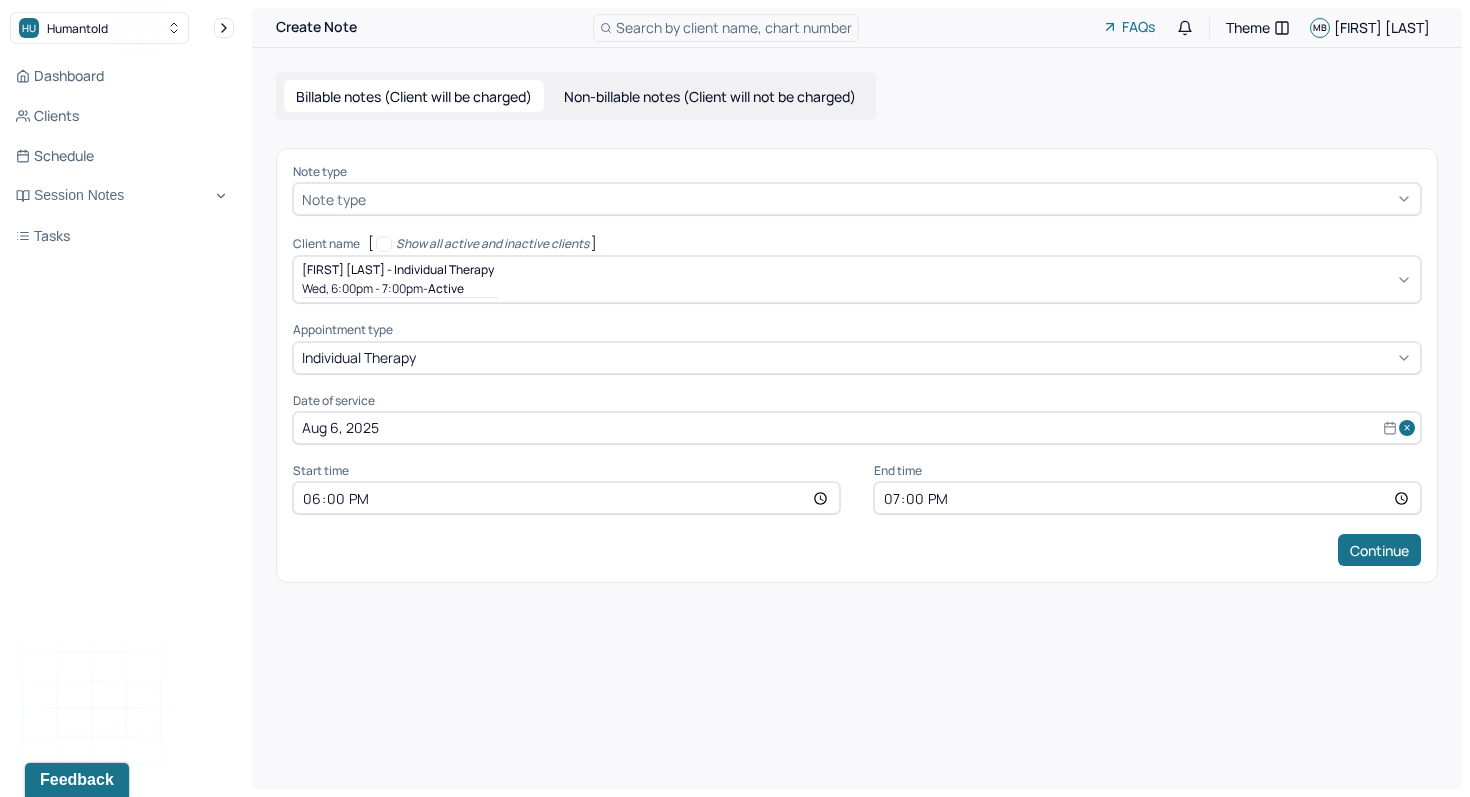 click on "19:00" at bounding box center (1147, 498) 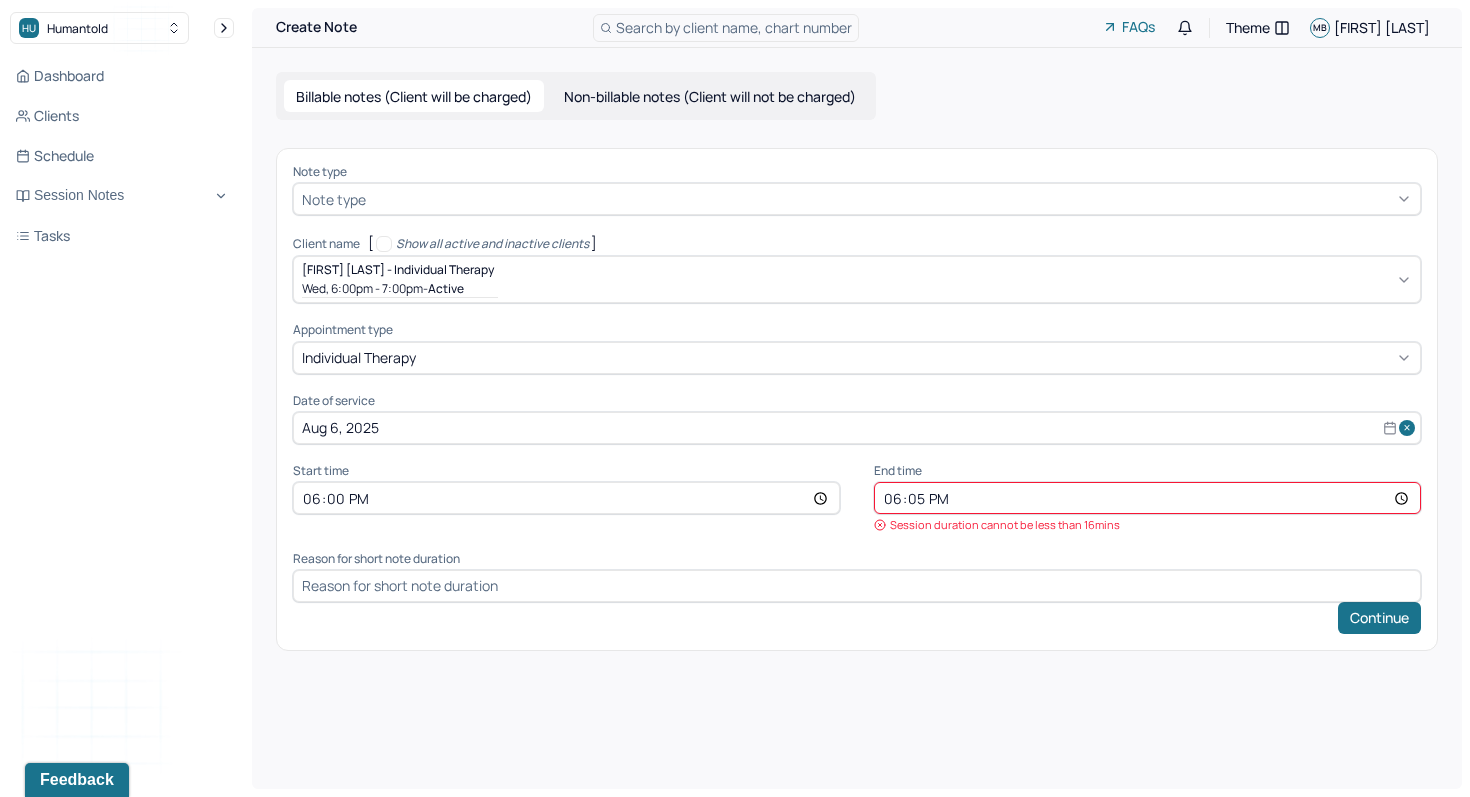 type on "18:55" 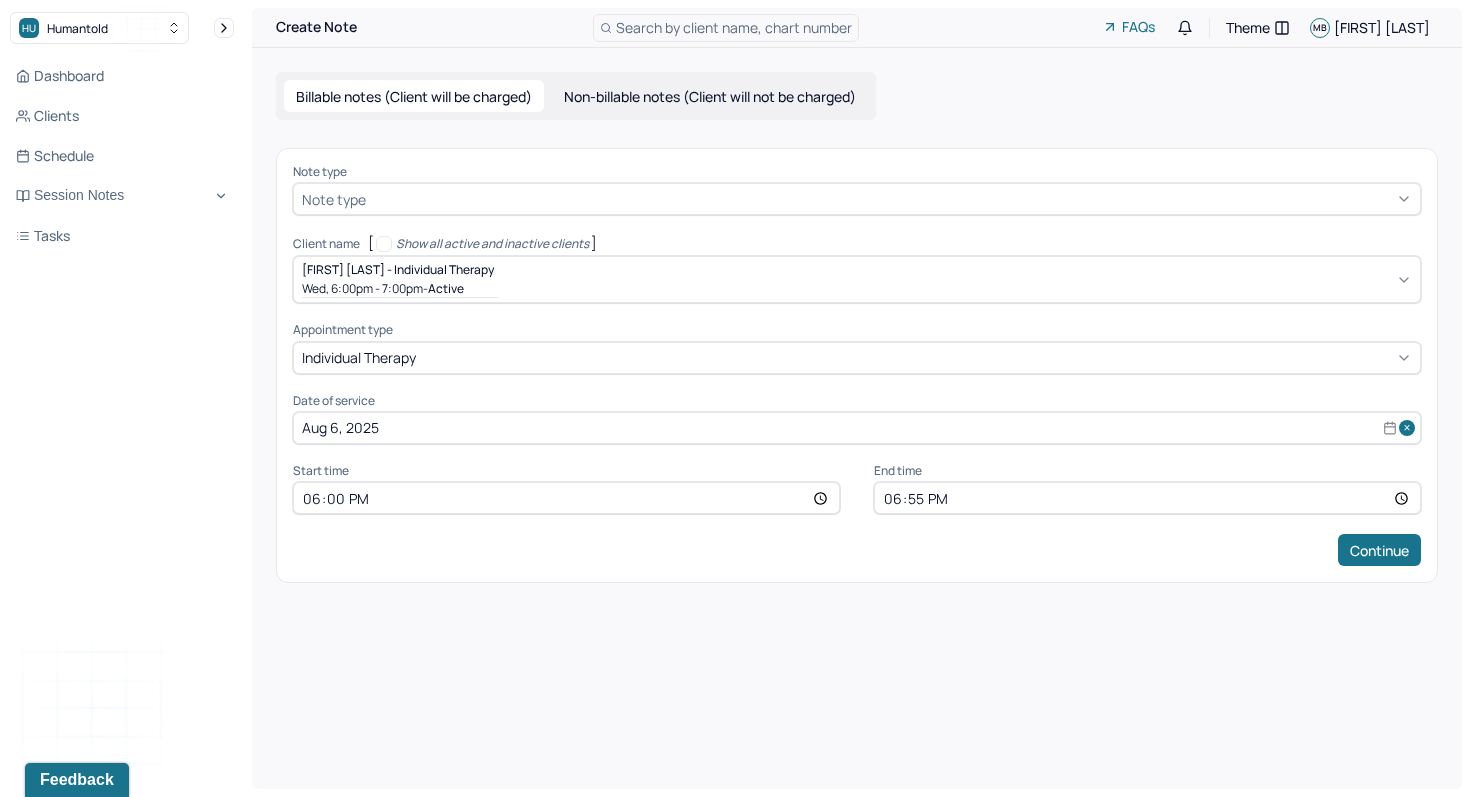 click at bounding box center (891, 199) 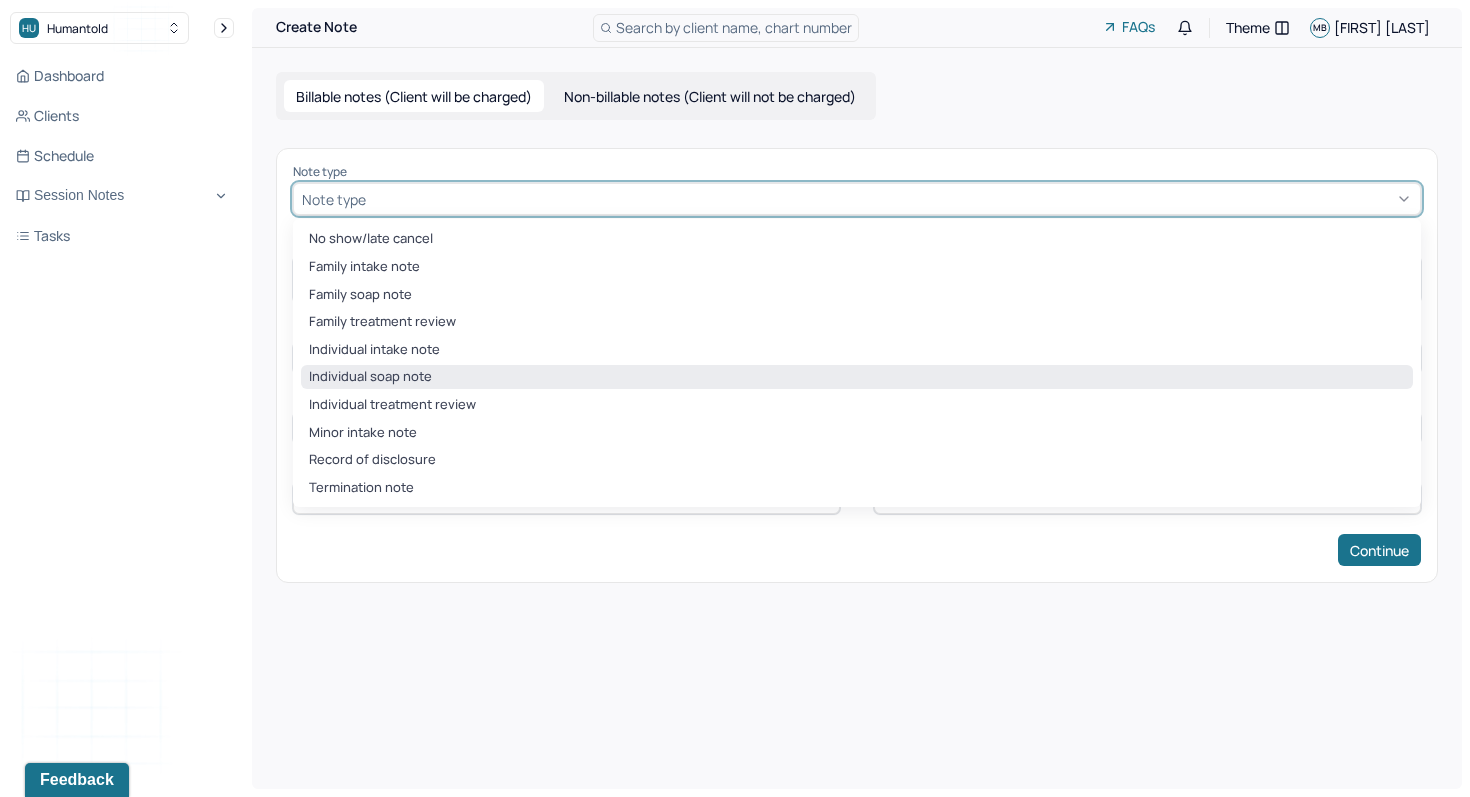 click on "Individual soap note" at bounding box center (857, 377) 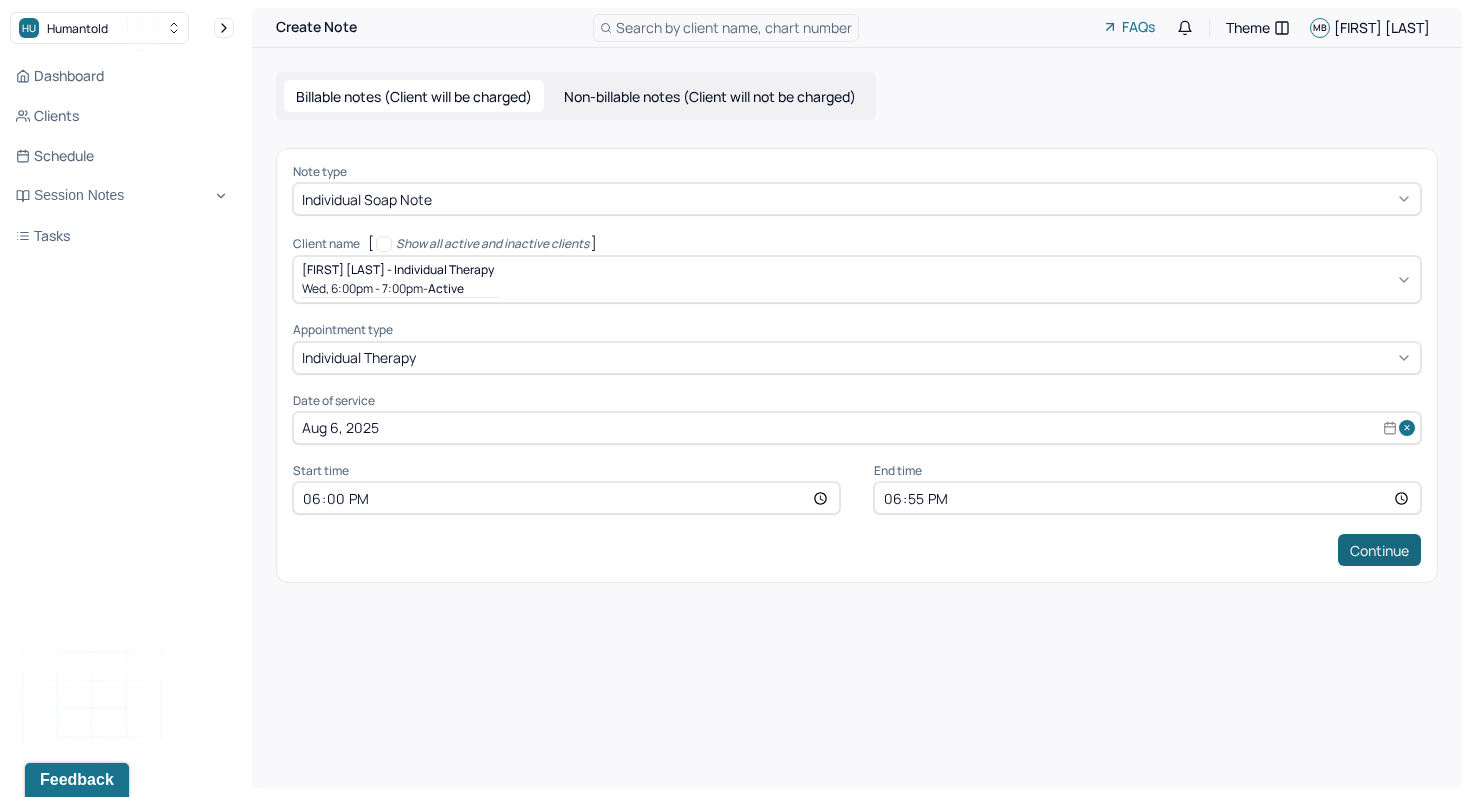 click on "Continue" at bounding box center [1379, 550] 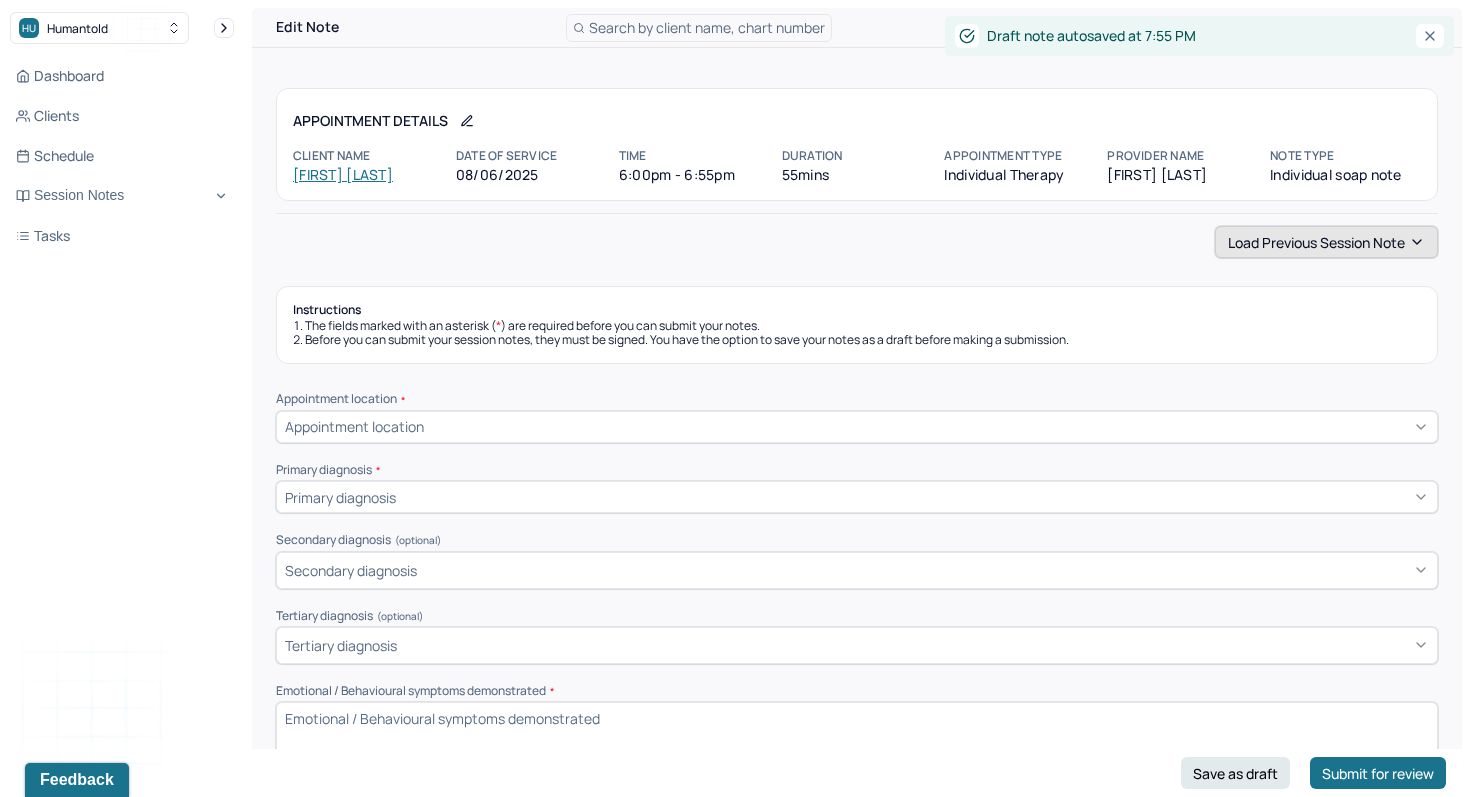 click on "Load previous session note" at bounding box center (1326, 242) 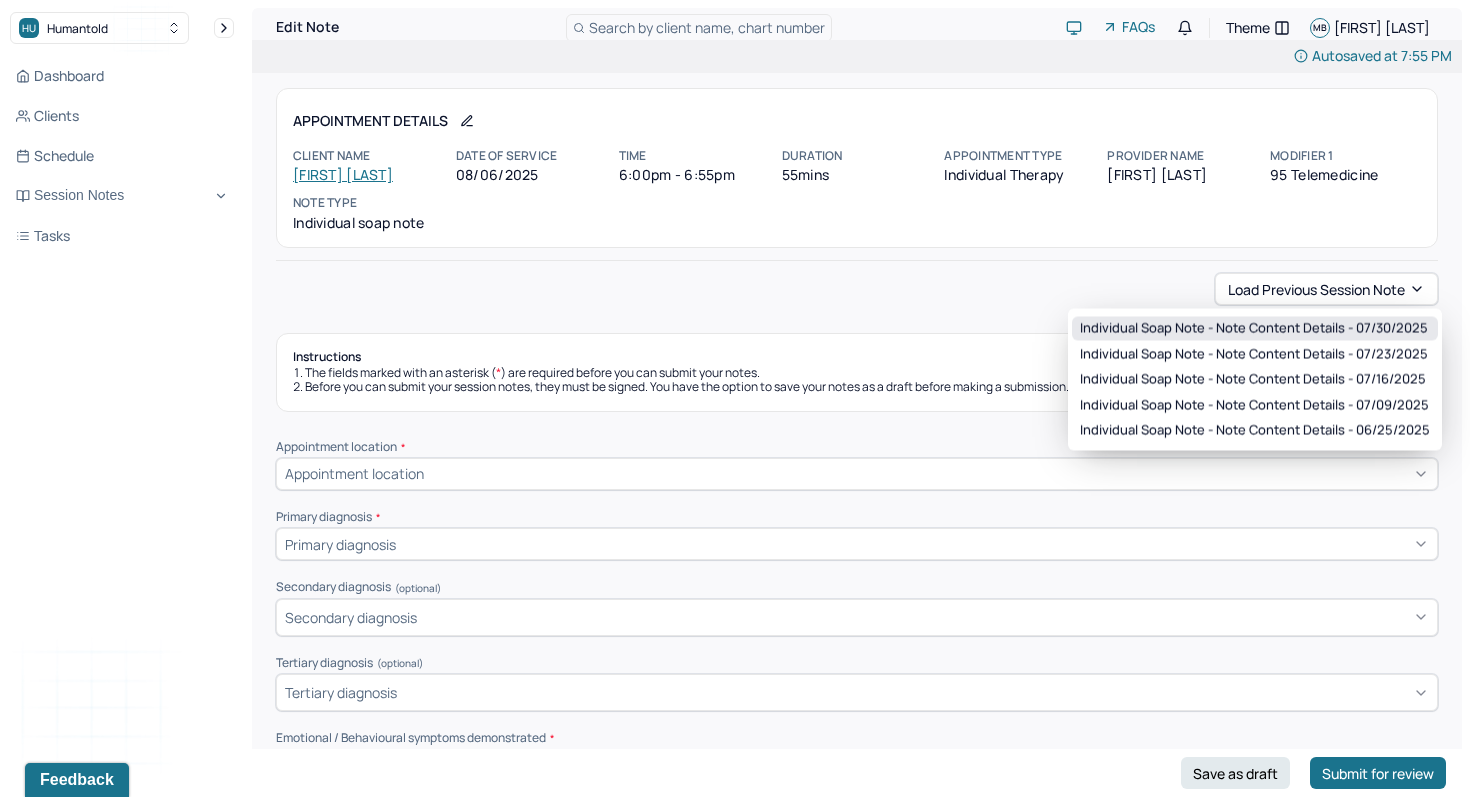 click on "Individual soap note   - Note content Details -   07/30/2025" at bounding box center (1254, 329) 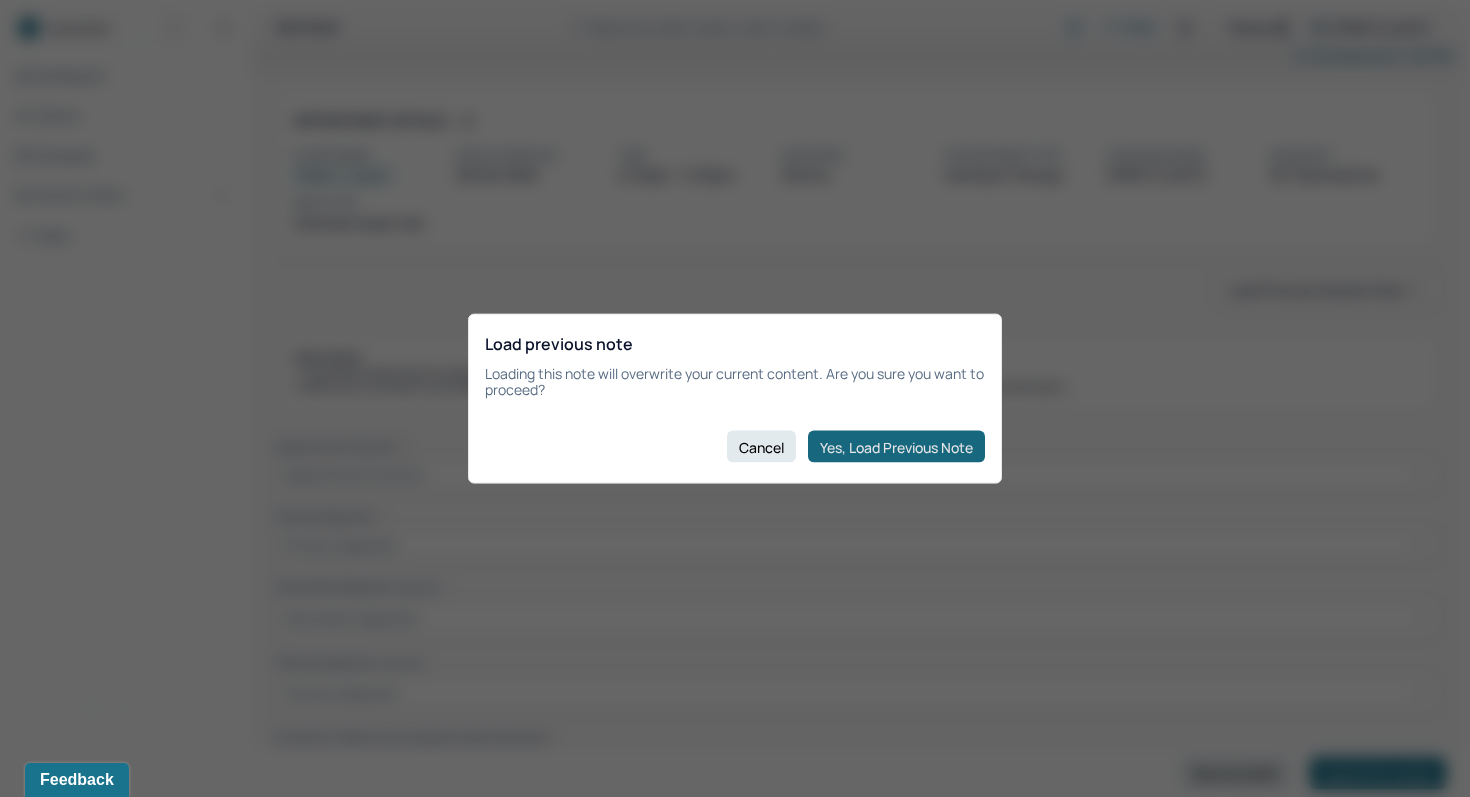 click on "Yes, Load Previous Note" at bounding box center [896, 447] 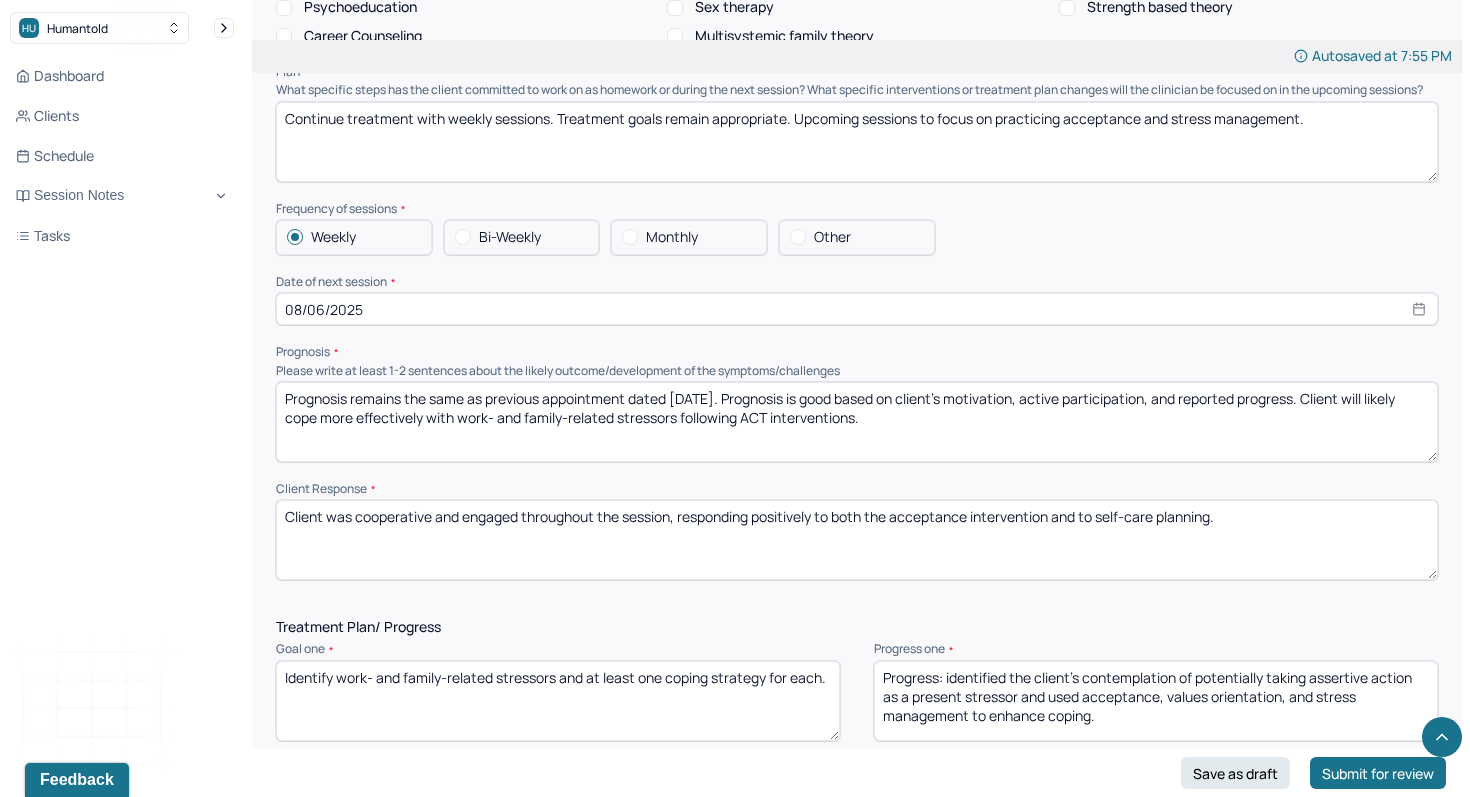 scroll, scrollTop: 1914, scrollLeft: 0, axis: vertical 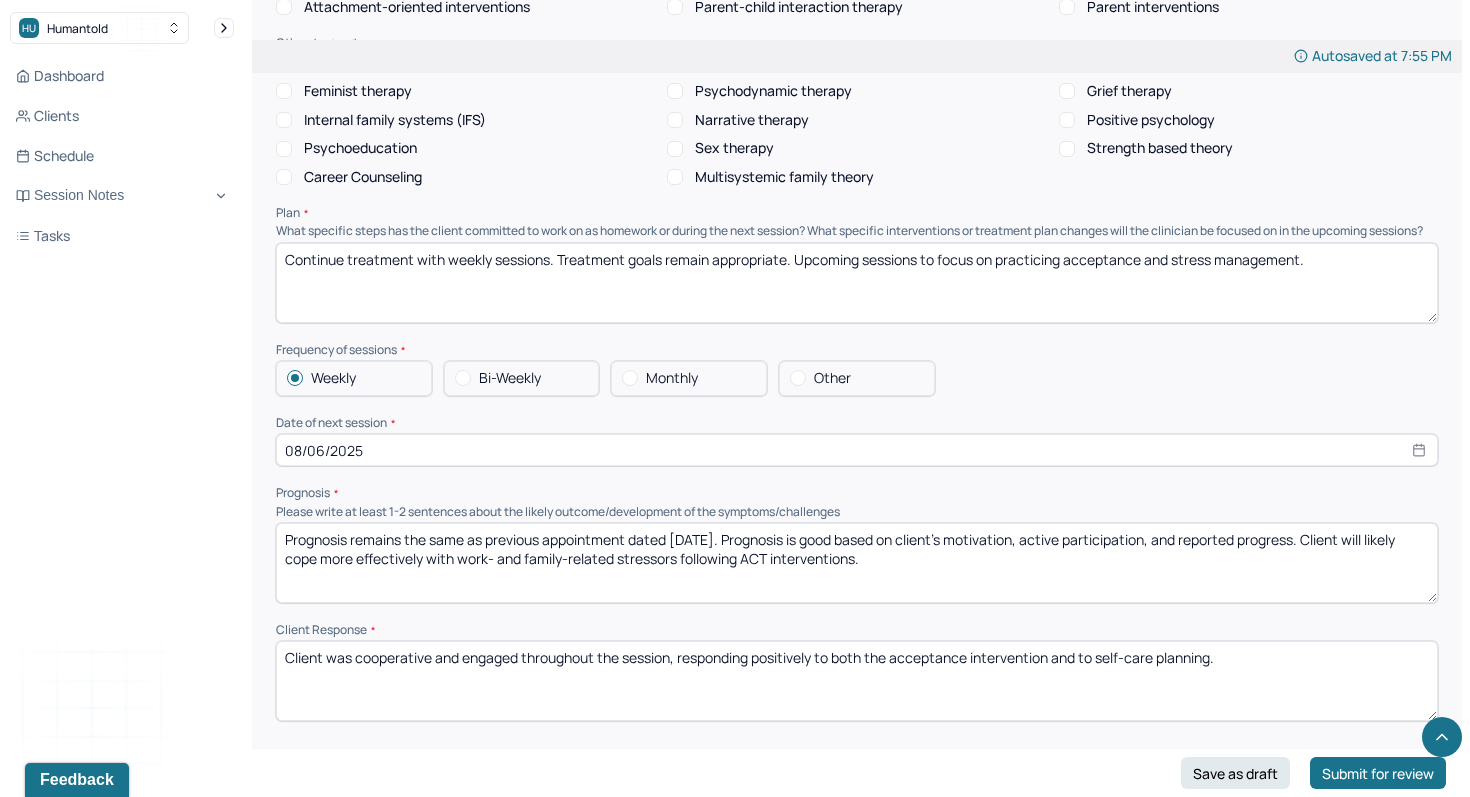 click on "08/06/2025" at bounding box center [857, 450] 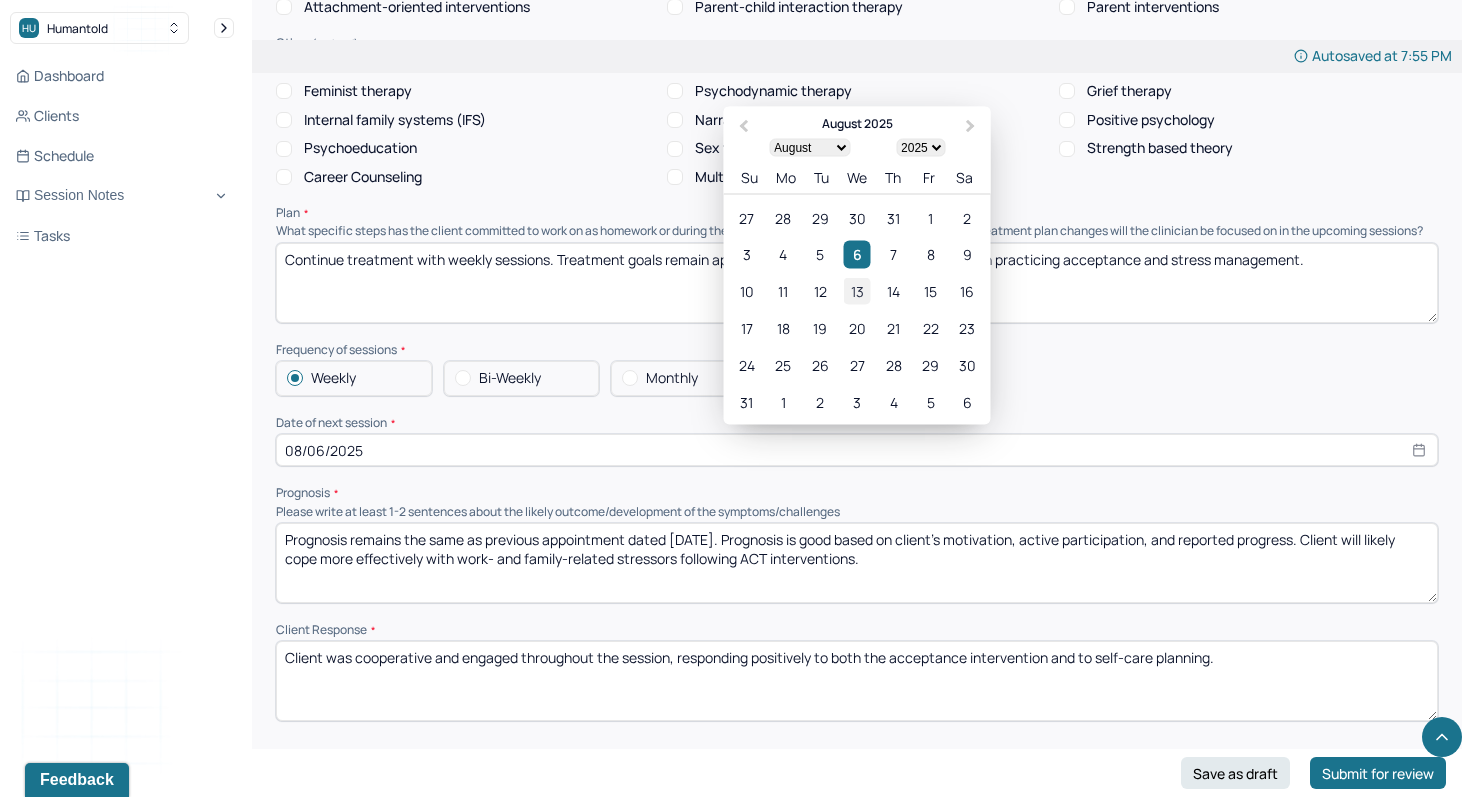 click on "13" at bounding box center (856, 291) 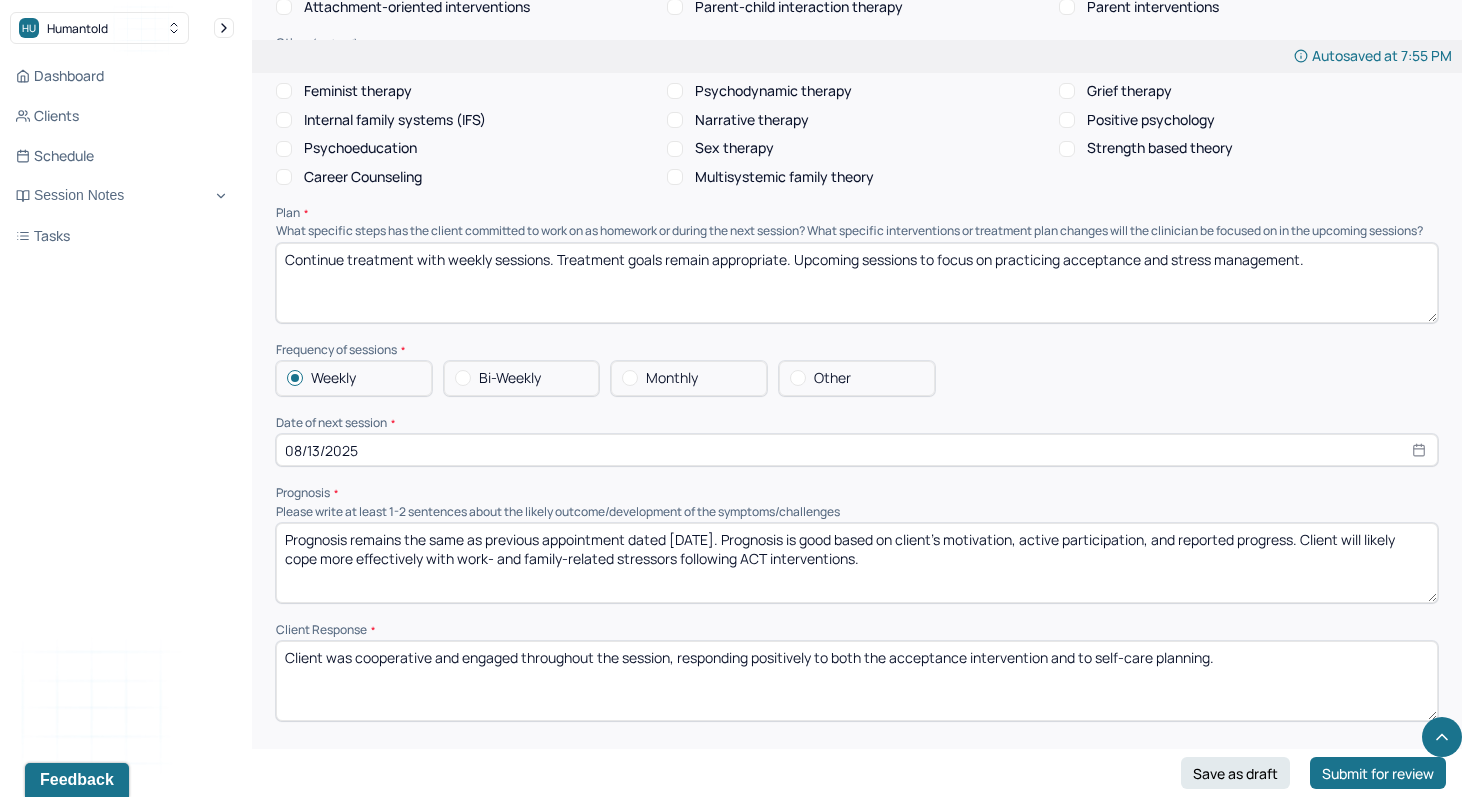 drag, startPoint x: 673, startPoint y: 544, endPoint x: 698, endPoint y: 544, distance: 25 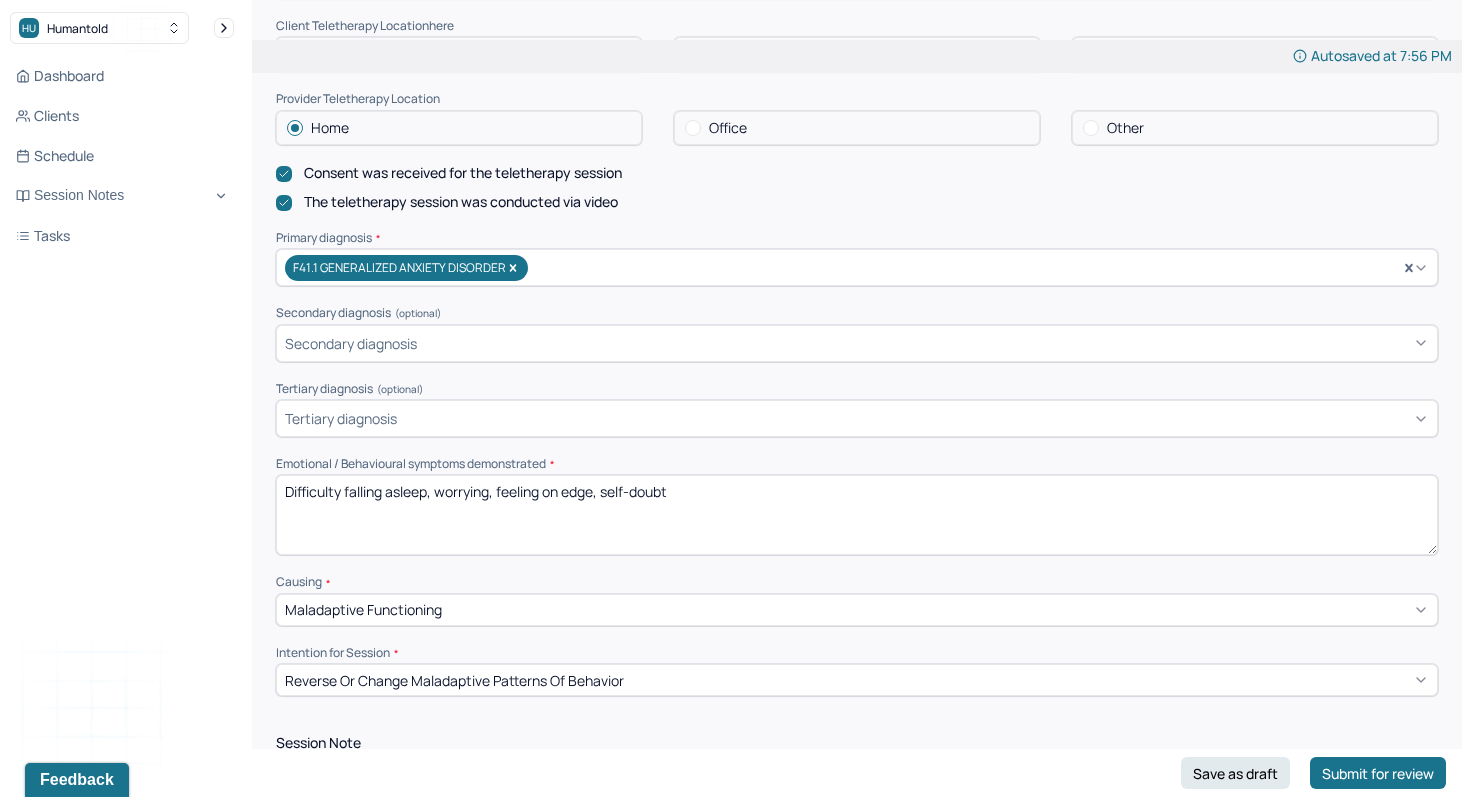 scroll, scrollTop: 0, scrollLeft: 0, axis: both 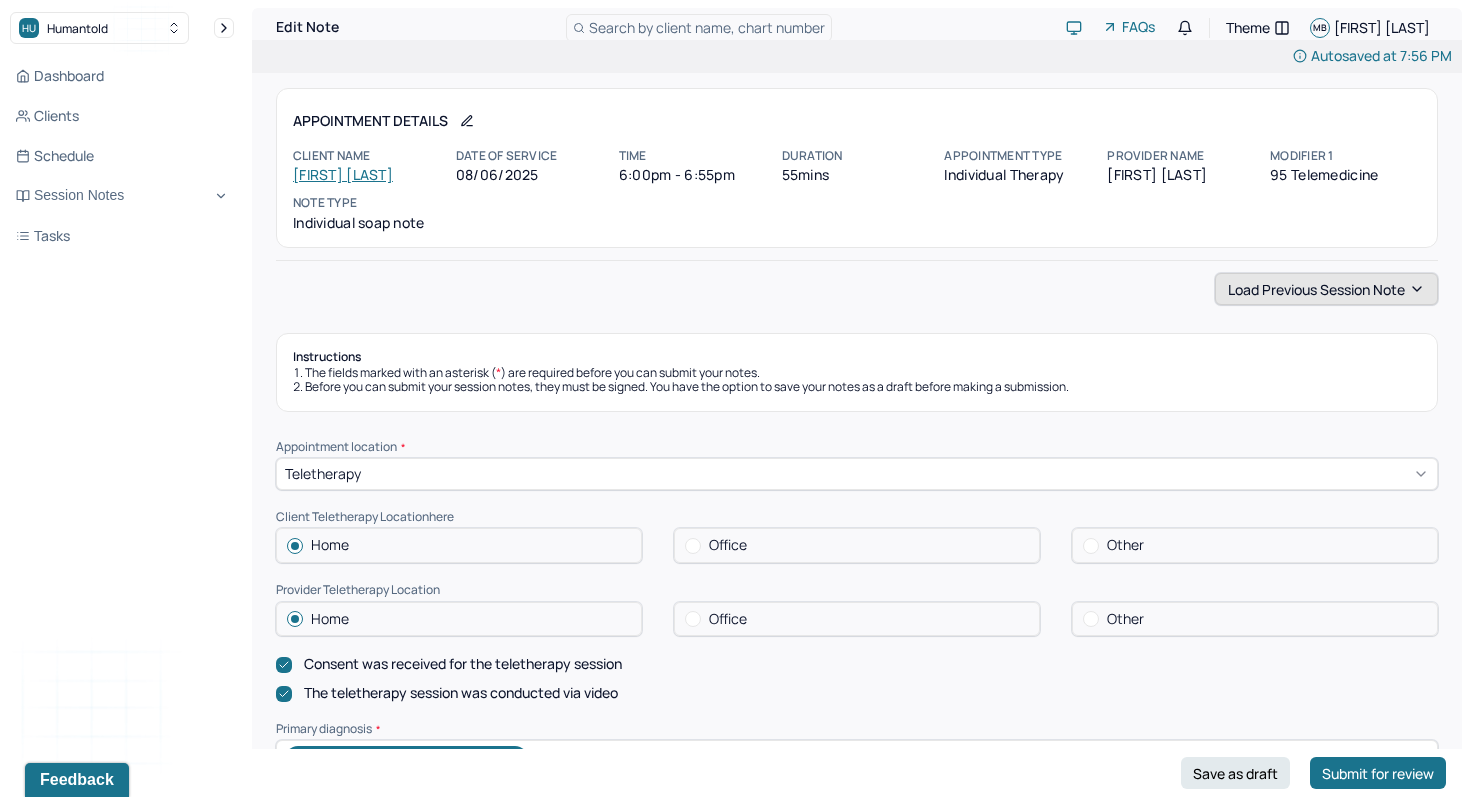 type on "Prognosis remains the same as previous appointment dated [DATE]. Prognosis is good based on client’s motivation, active participation, and reported progress. Client will likely cope more effectively with work- and family-related stressors following ACT interventions." 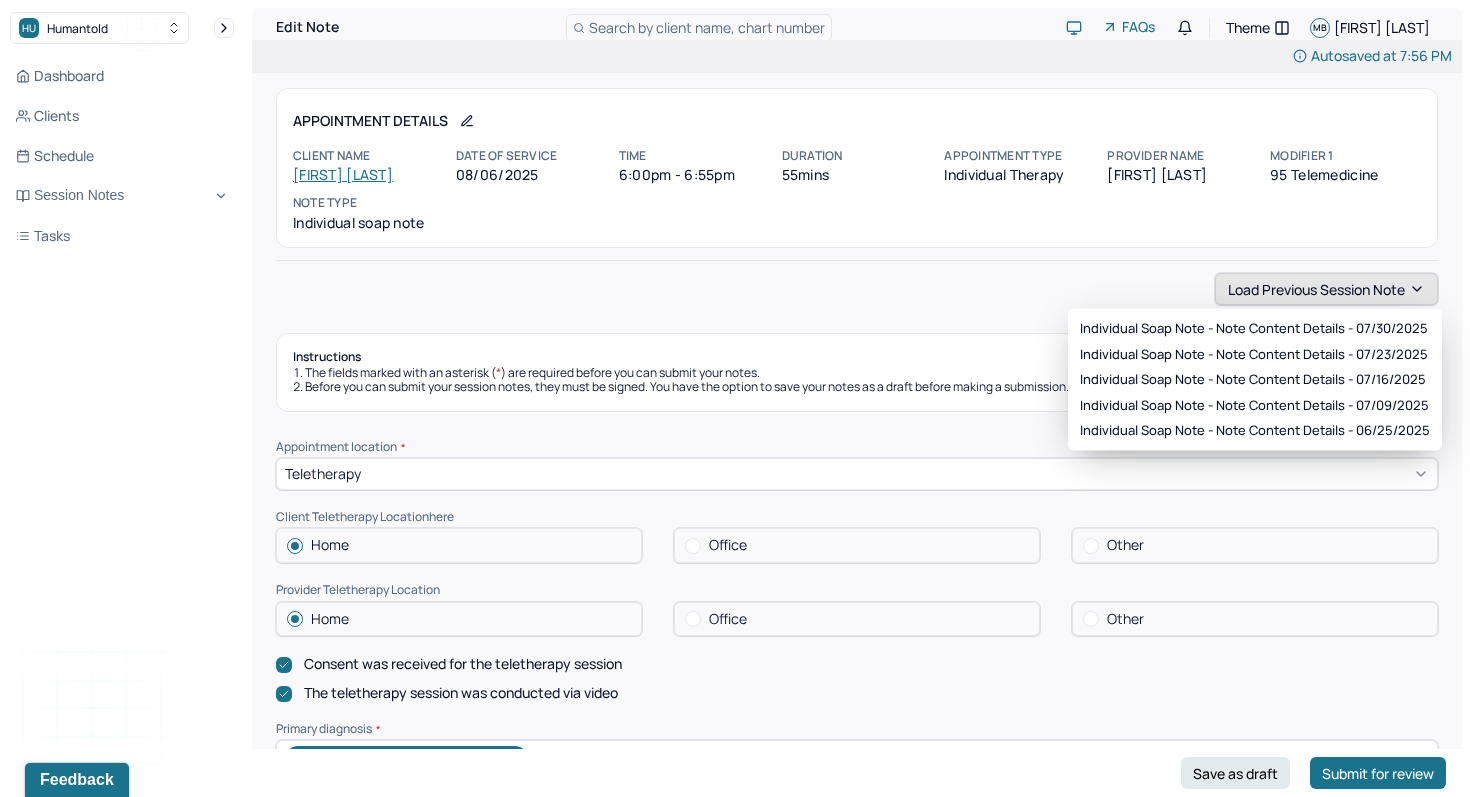 click on "Load previous session note" at bounding box center [1326, 289] 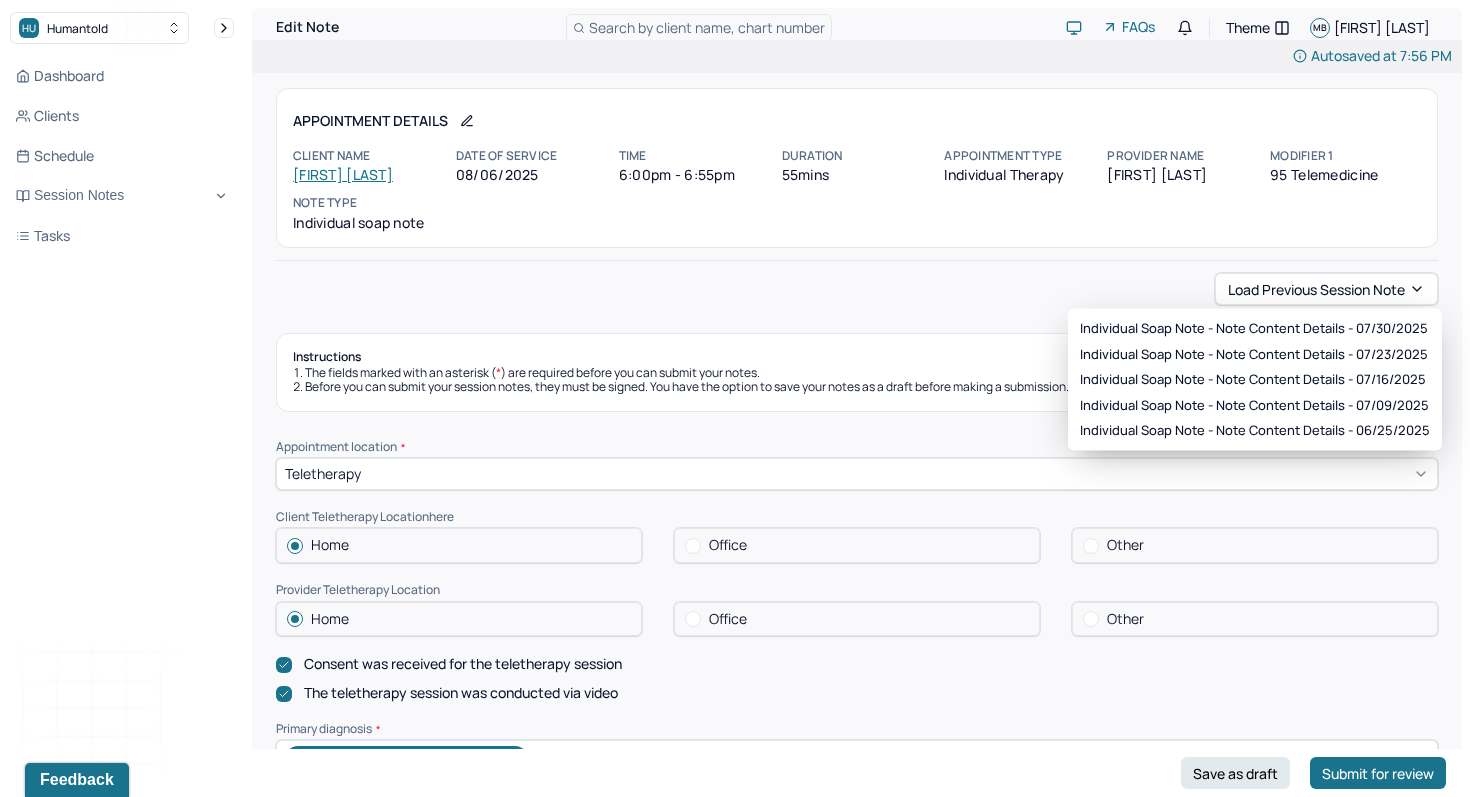 click on "Load previous session note" at bounding box center (857, 289) 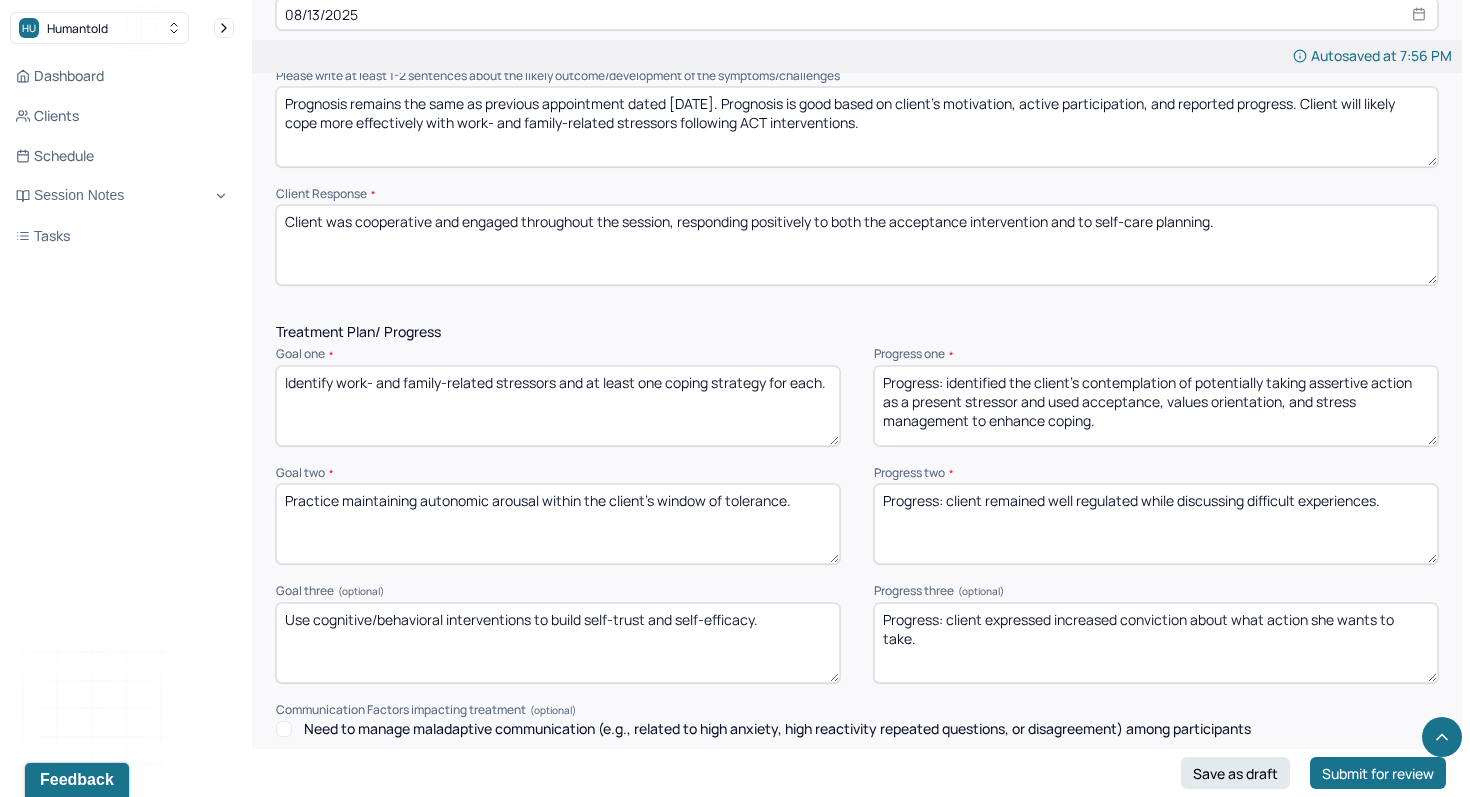 scroll, scrollTop: 2333, scrollLeft: 0, axis: vertical 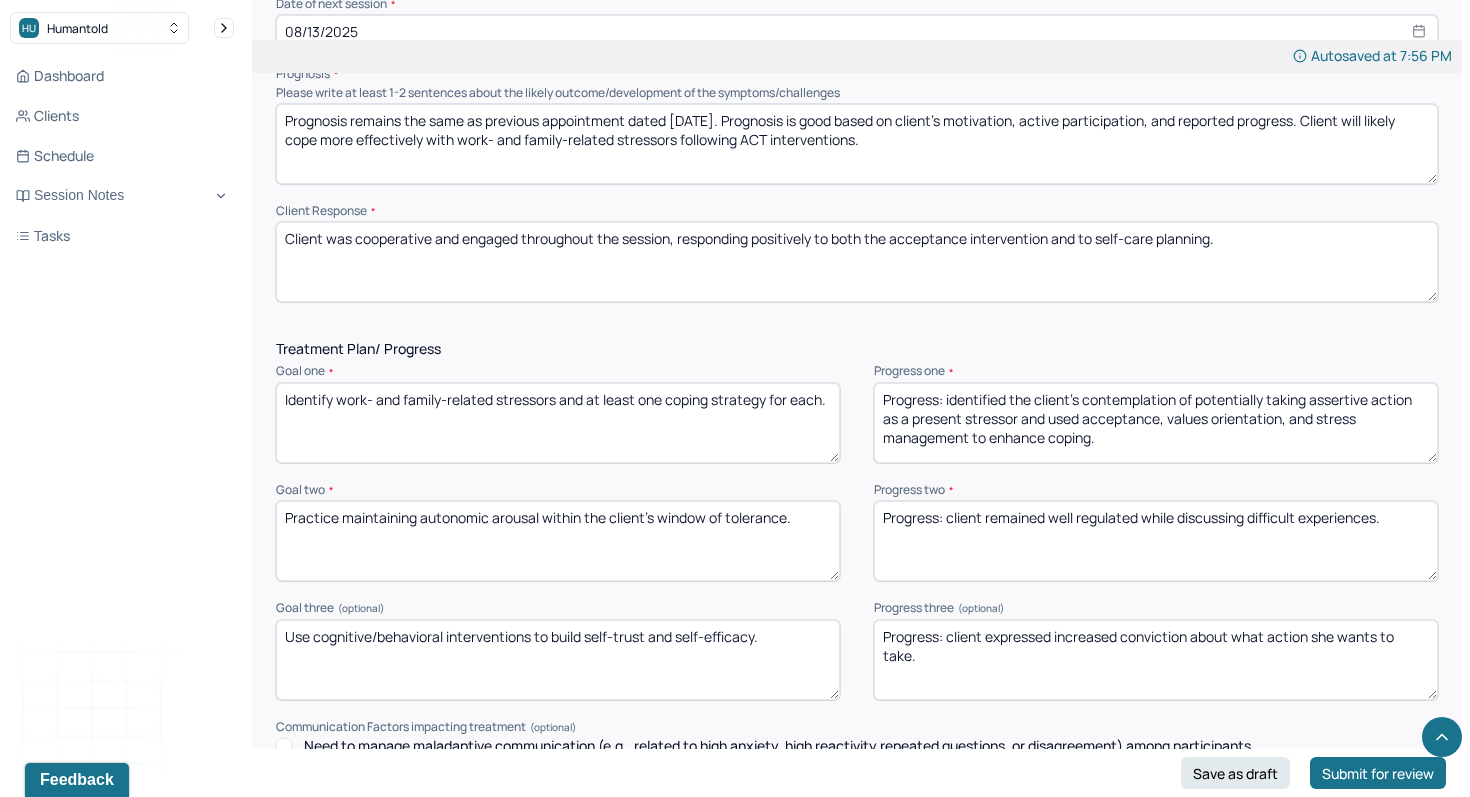 click on "Progress: client expressed increased conviction about what action she wants to take." at bounding box center (1156, 660) 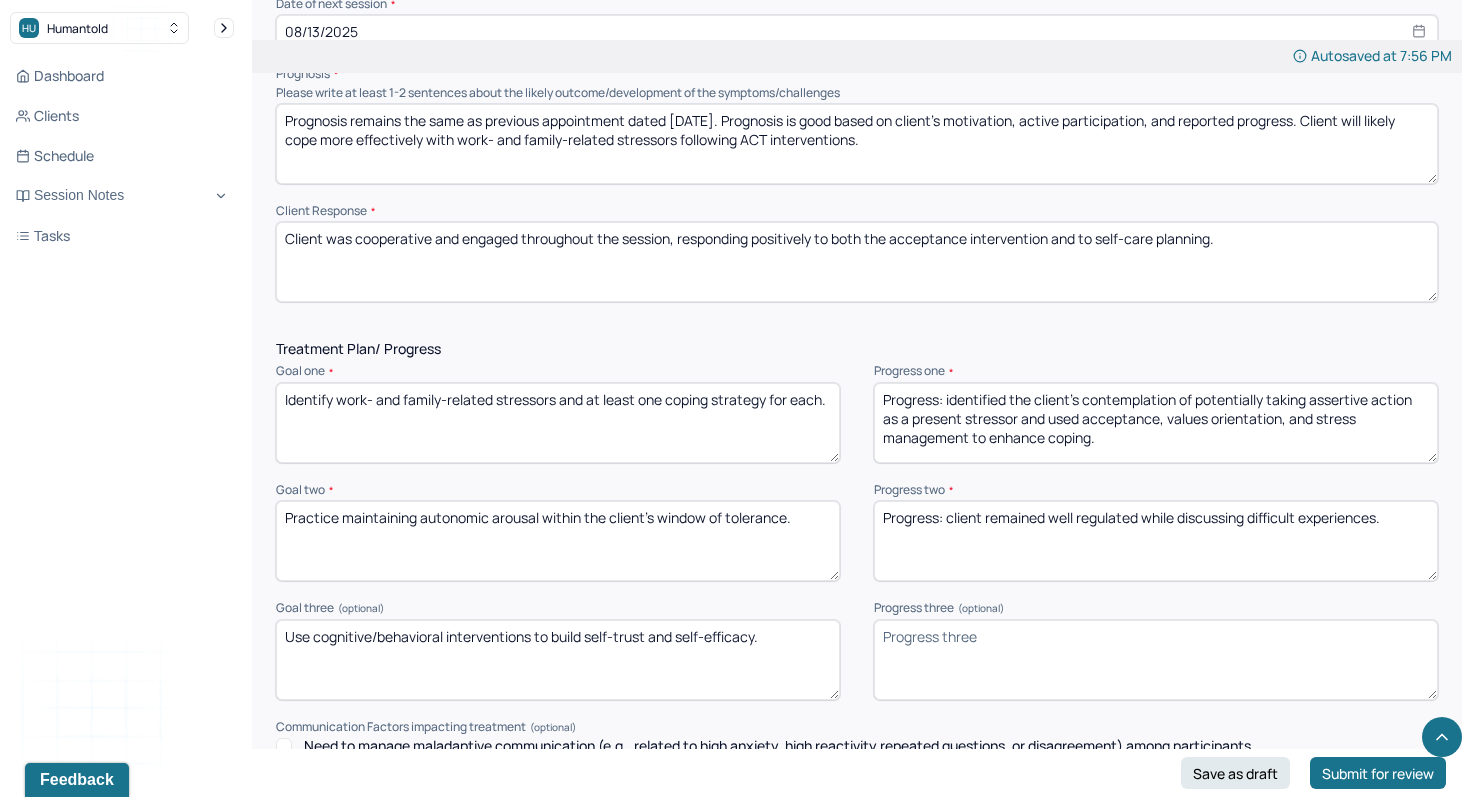 type 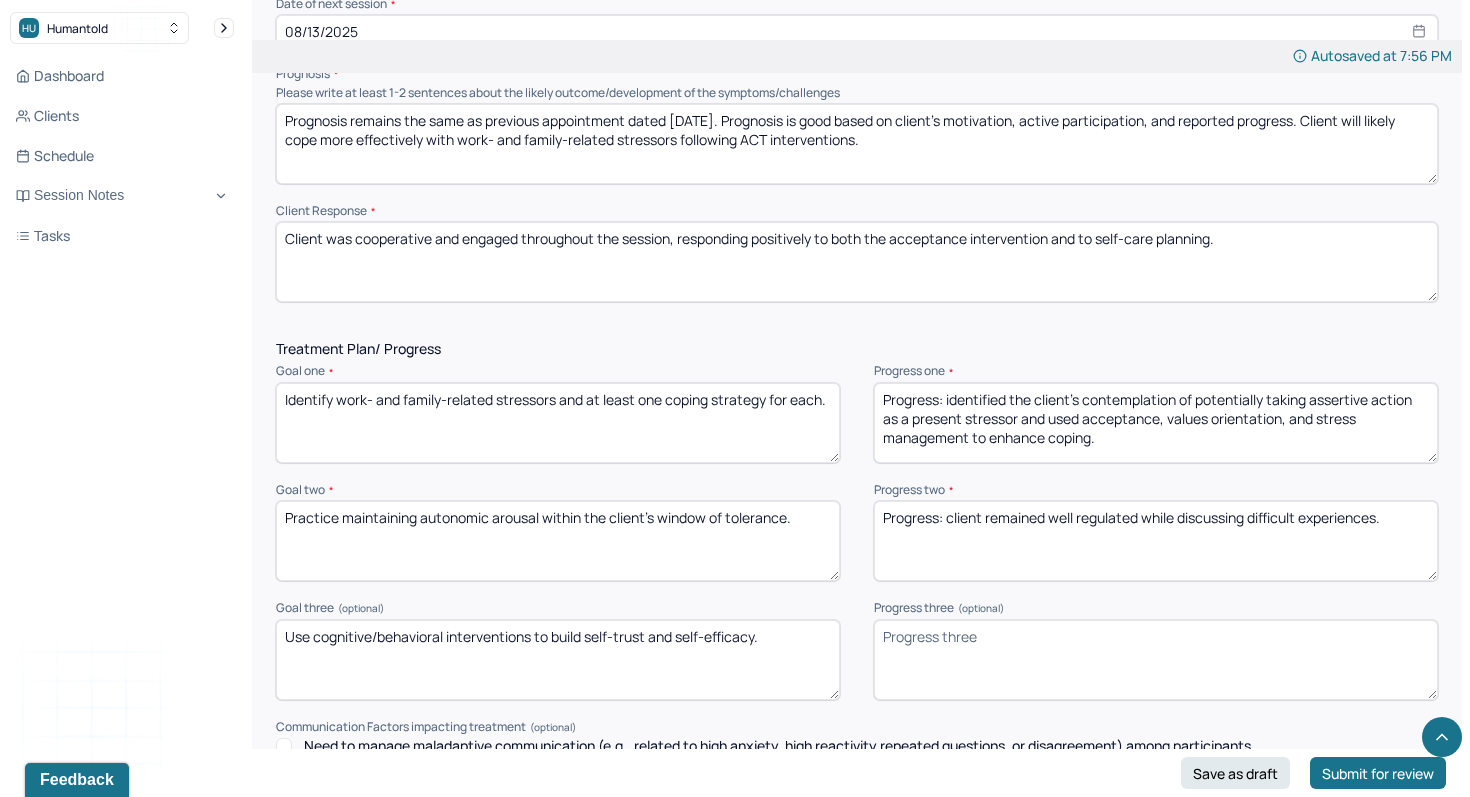 click on "Progress: client remained well regulated while discussing difficult experiences." at bounding box center (1156, 541) 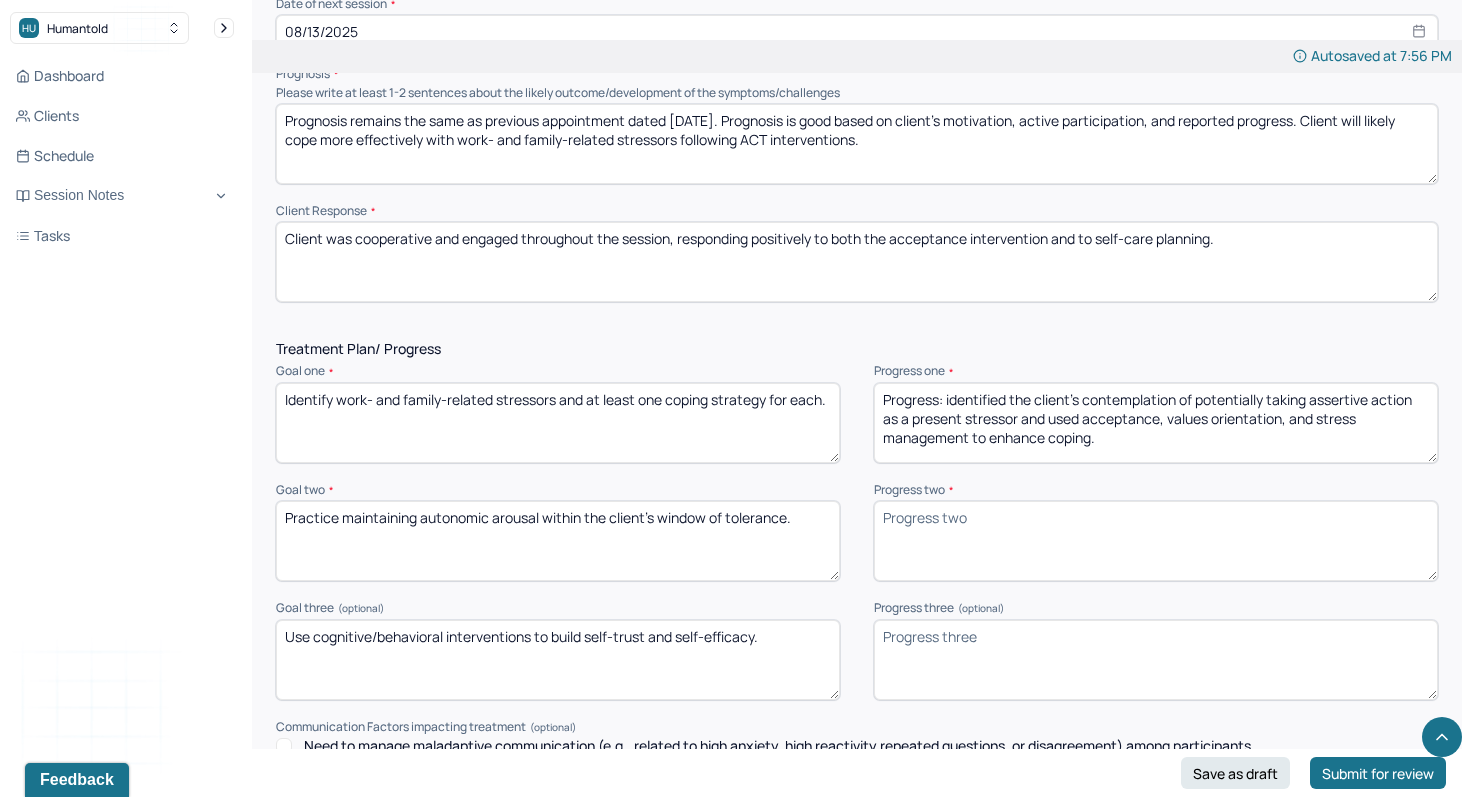 type 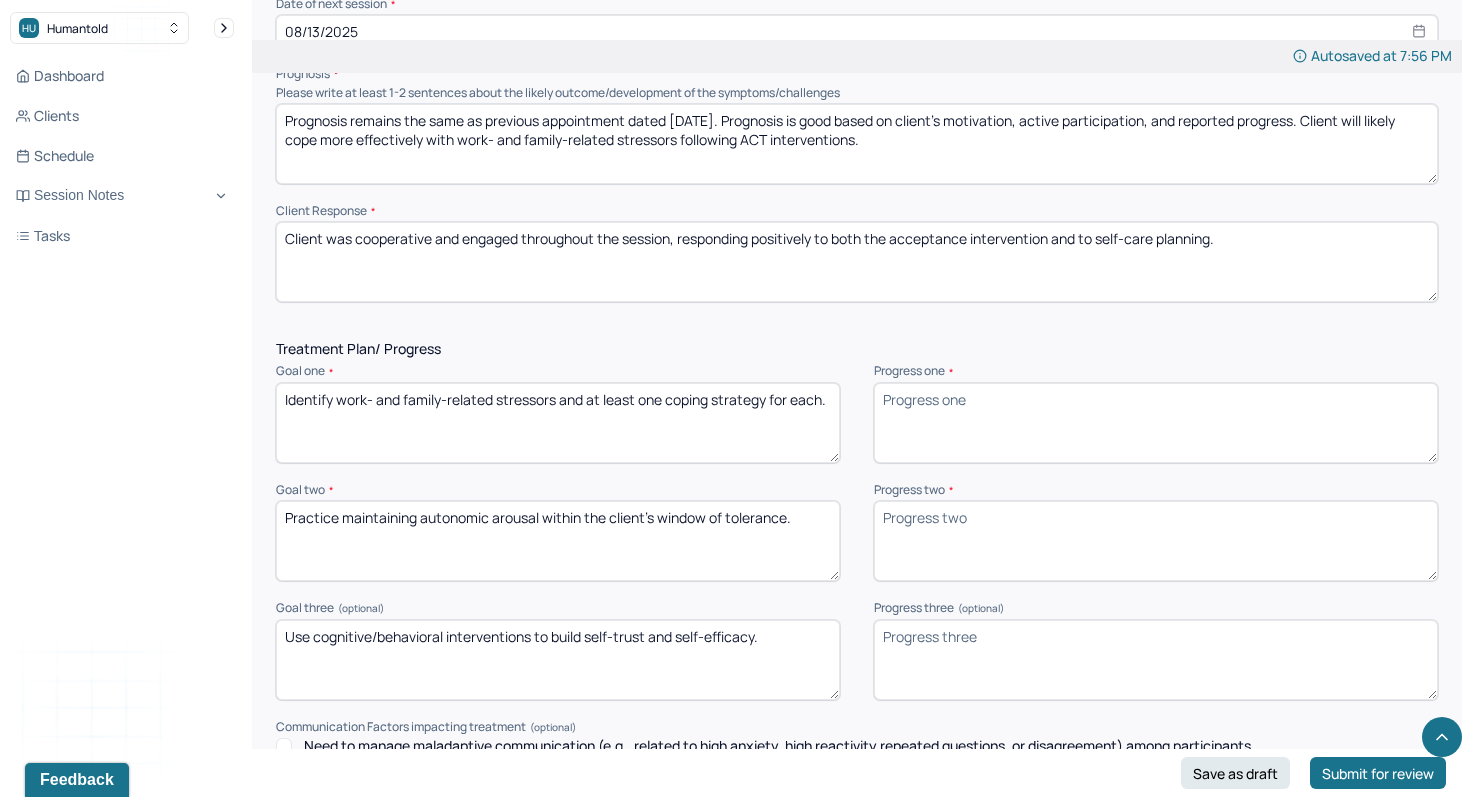 scroll, scrollTop: 2265, scrollLeft: 0, axis: vertical 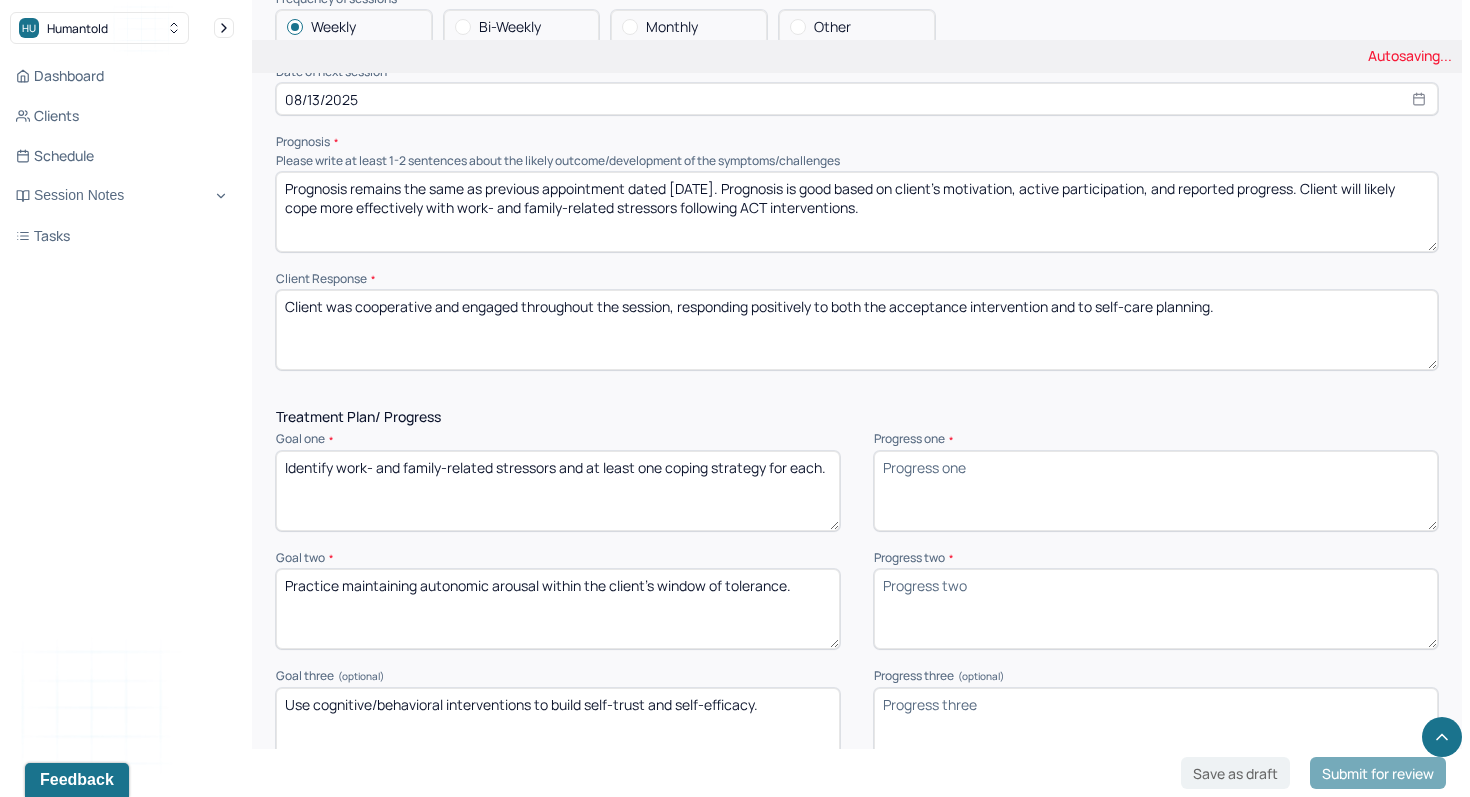 type 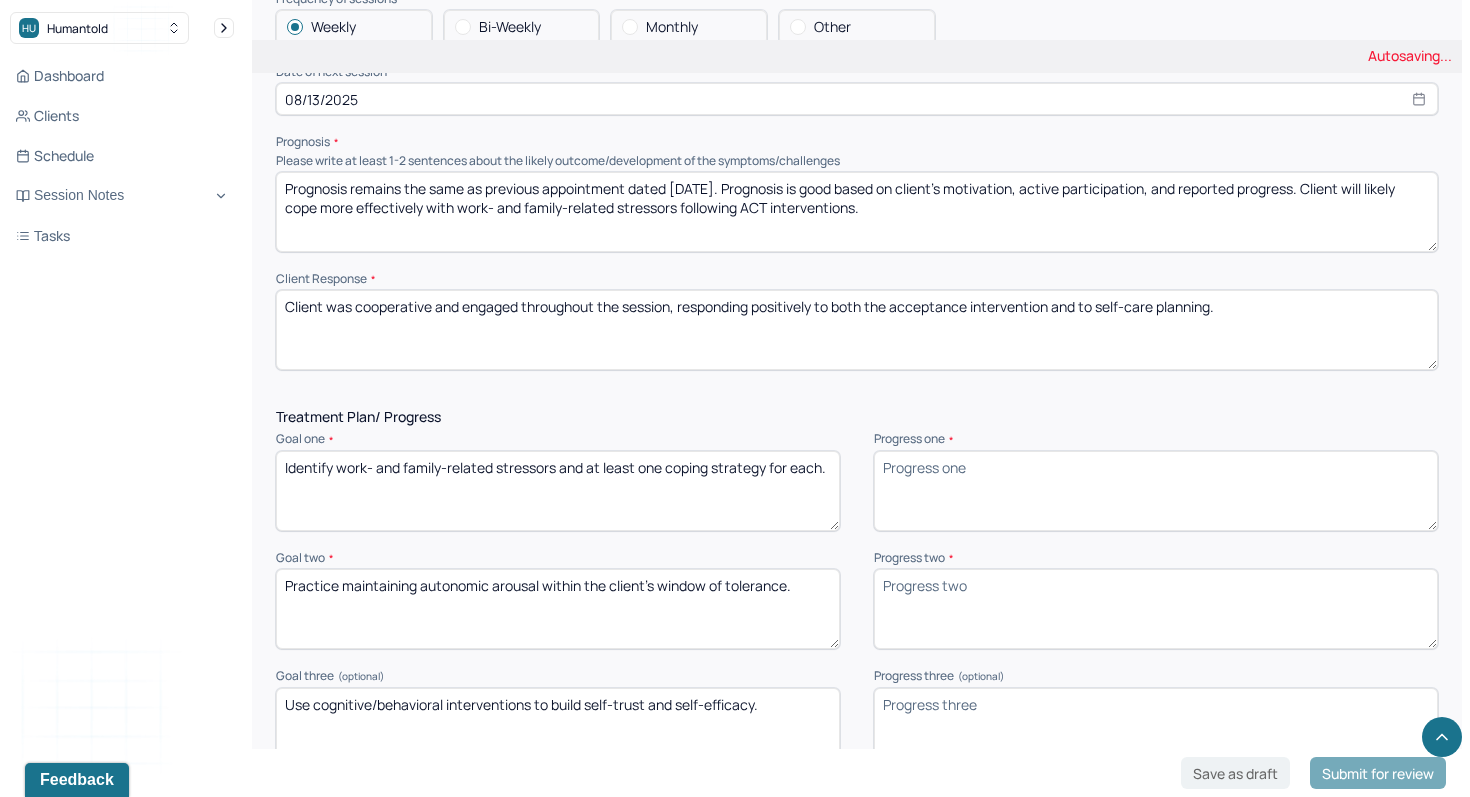 click on "Client was cooperative and engaged throughout the session, responding positively to both the acceptance intervention and to self-care planning." at bounding box center (857, 330) 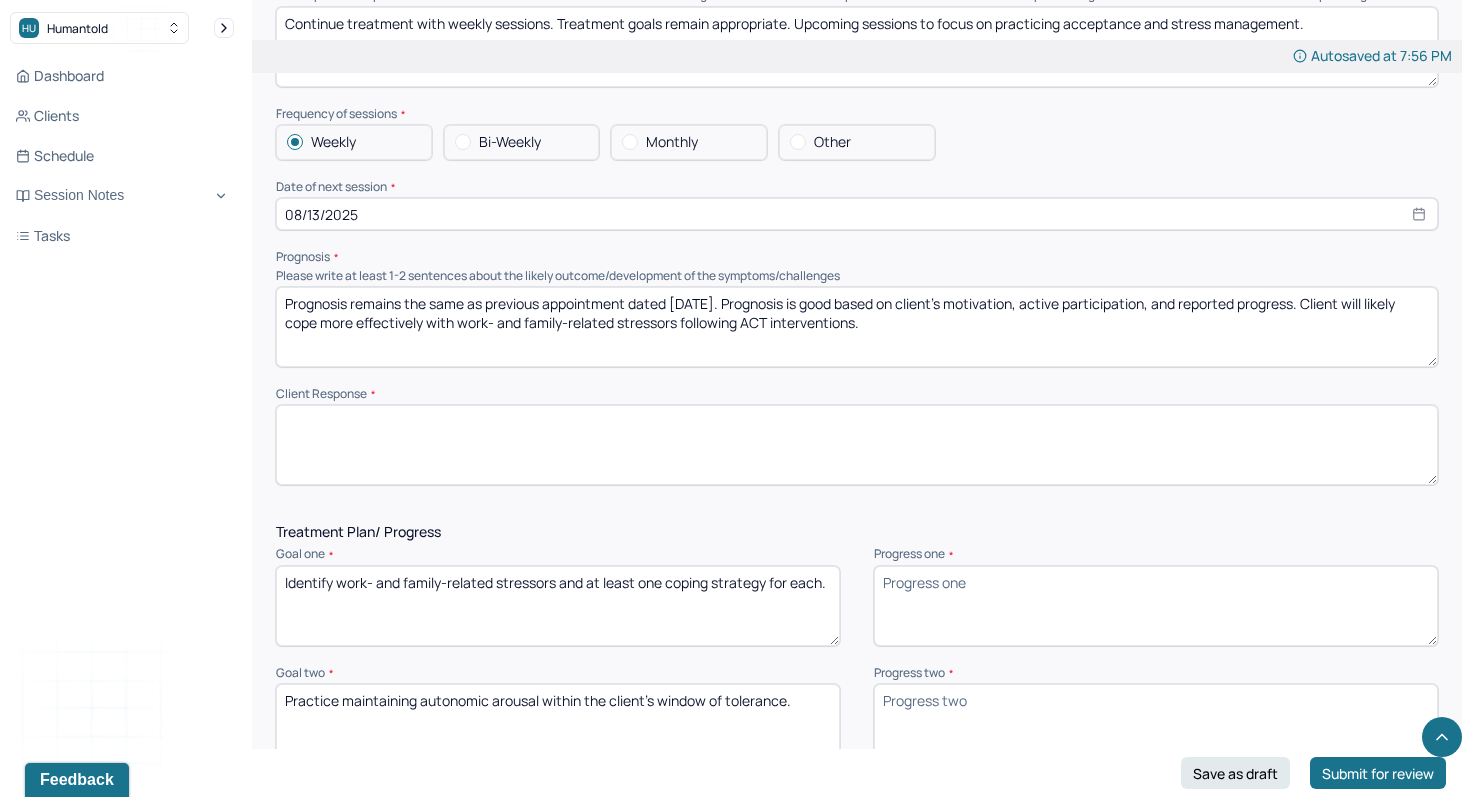 scroll, scrollTop: 2149, scrollLeft: 0, axis: vertical 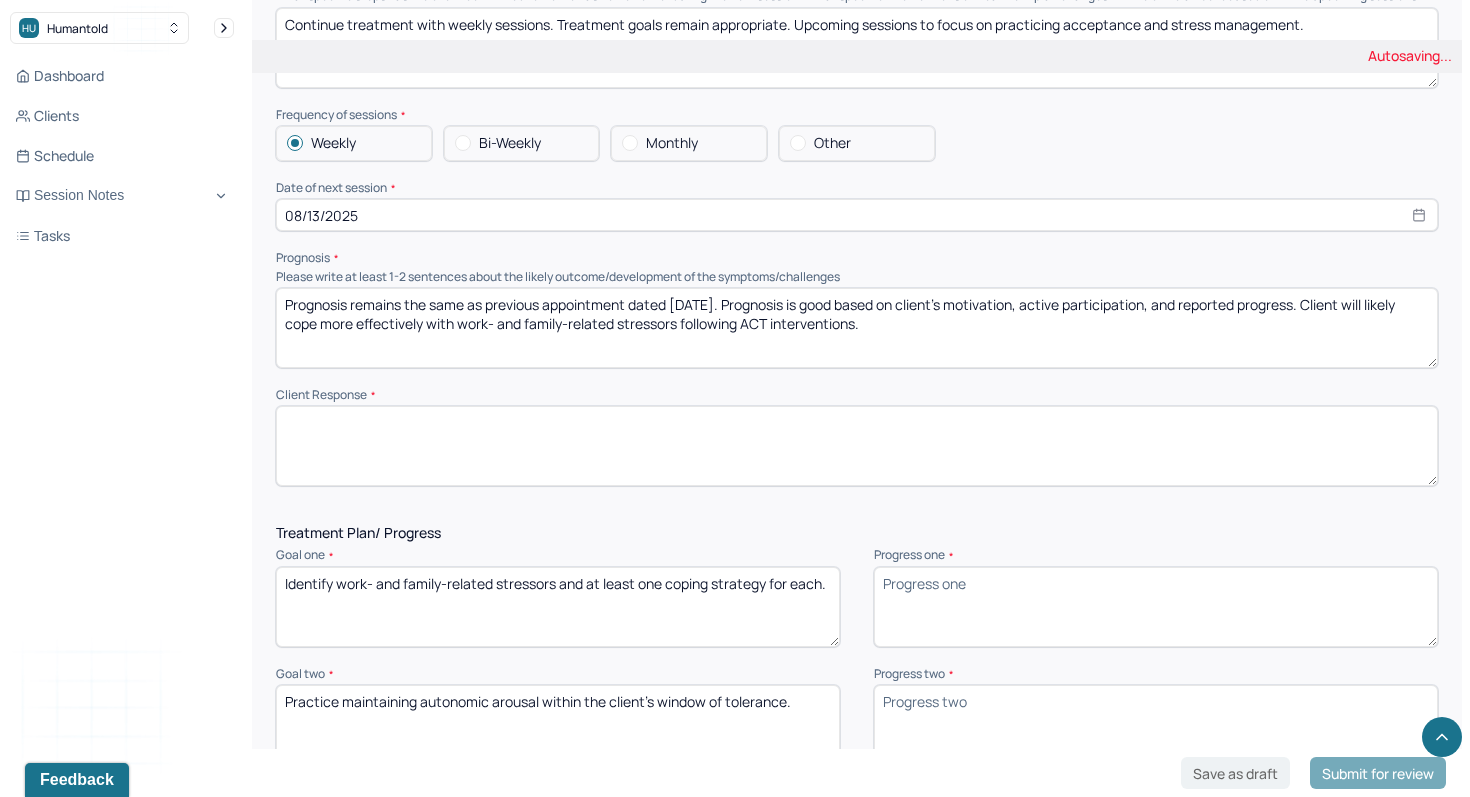 type 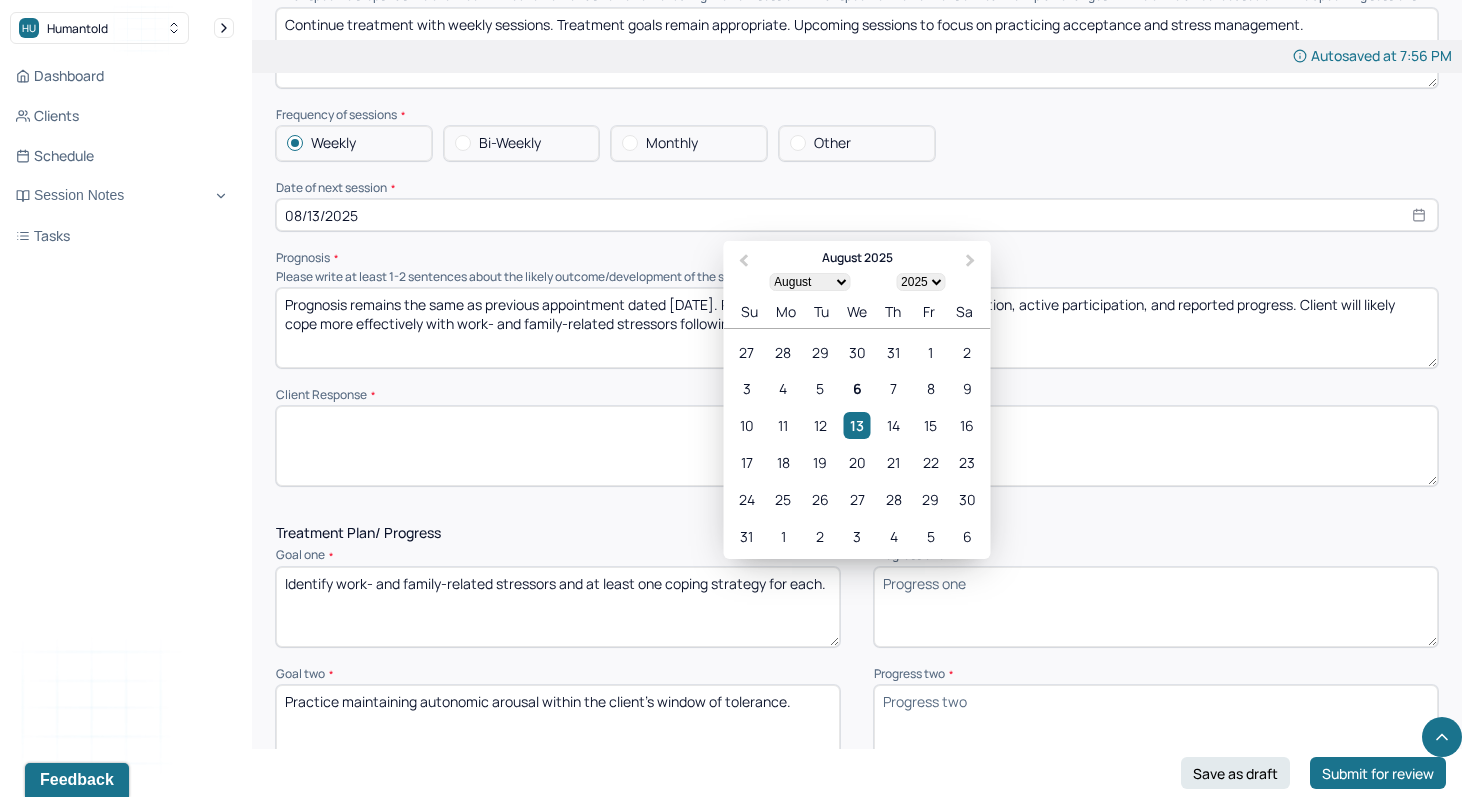 click on "Prognosis" at bounding box center (857, 258) 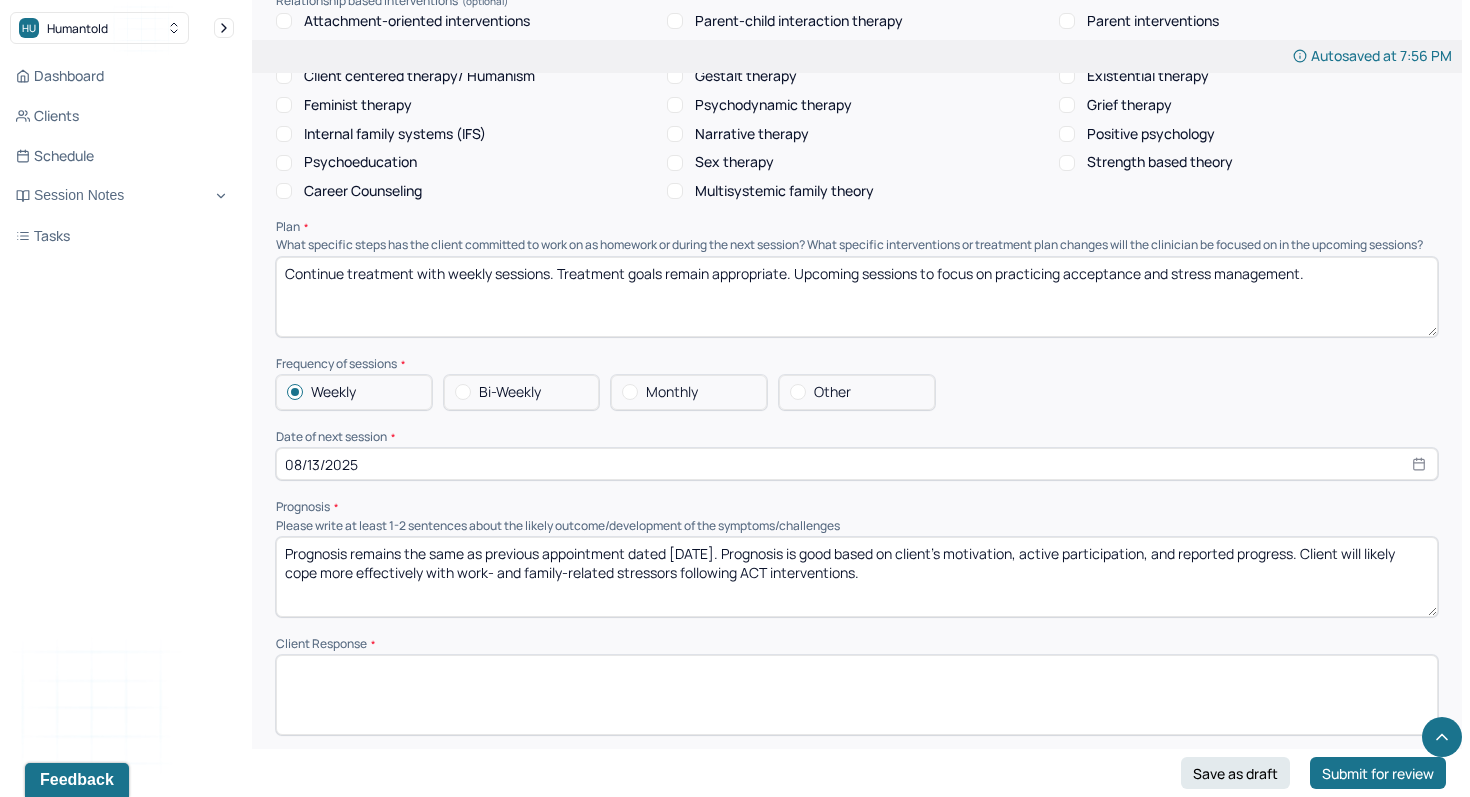 scroll, scrollTop: 1899, scrollLeft: 0, axis: vertical 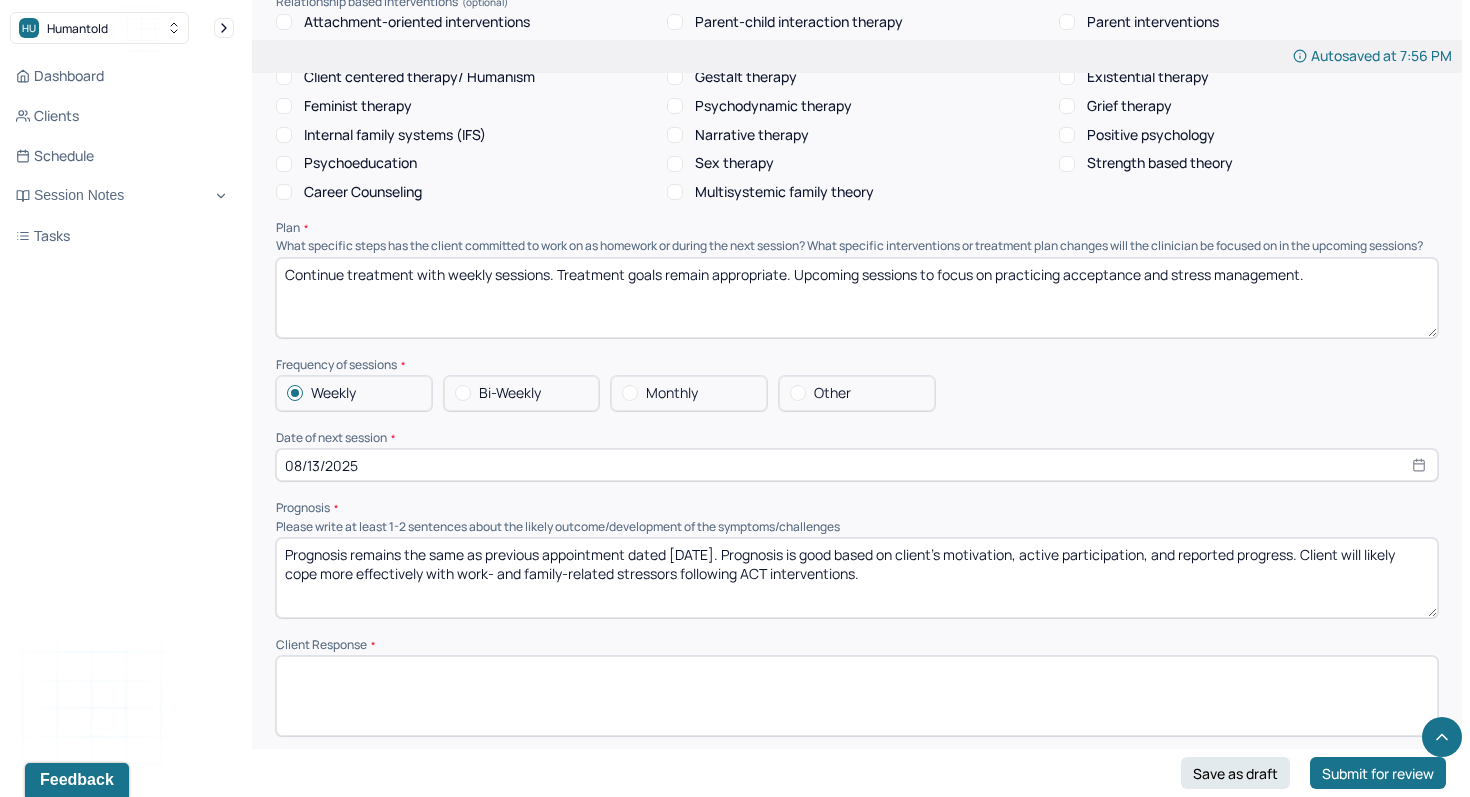 drag, startPoint x: 997, startPoint y: 286, endPoint x: 1357, endPoint y: 286, distance: 360 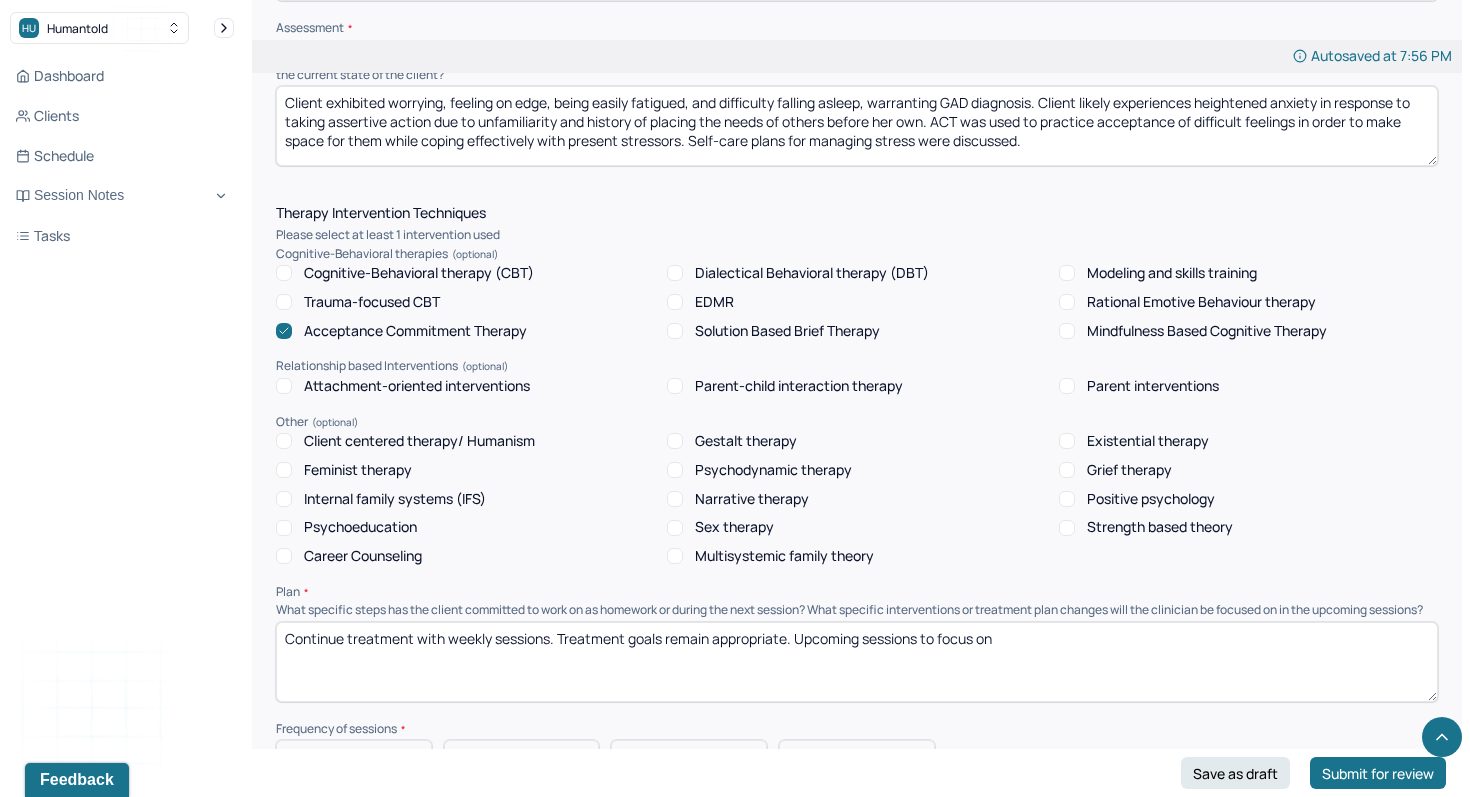 scroll, scrollTop: 1448, scrollLeft: 0, axis: vertical 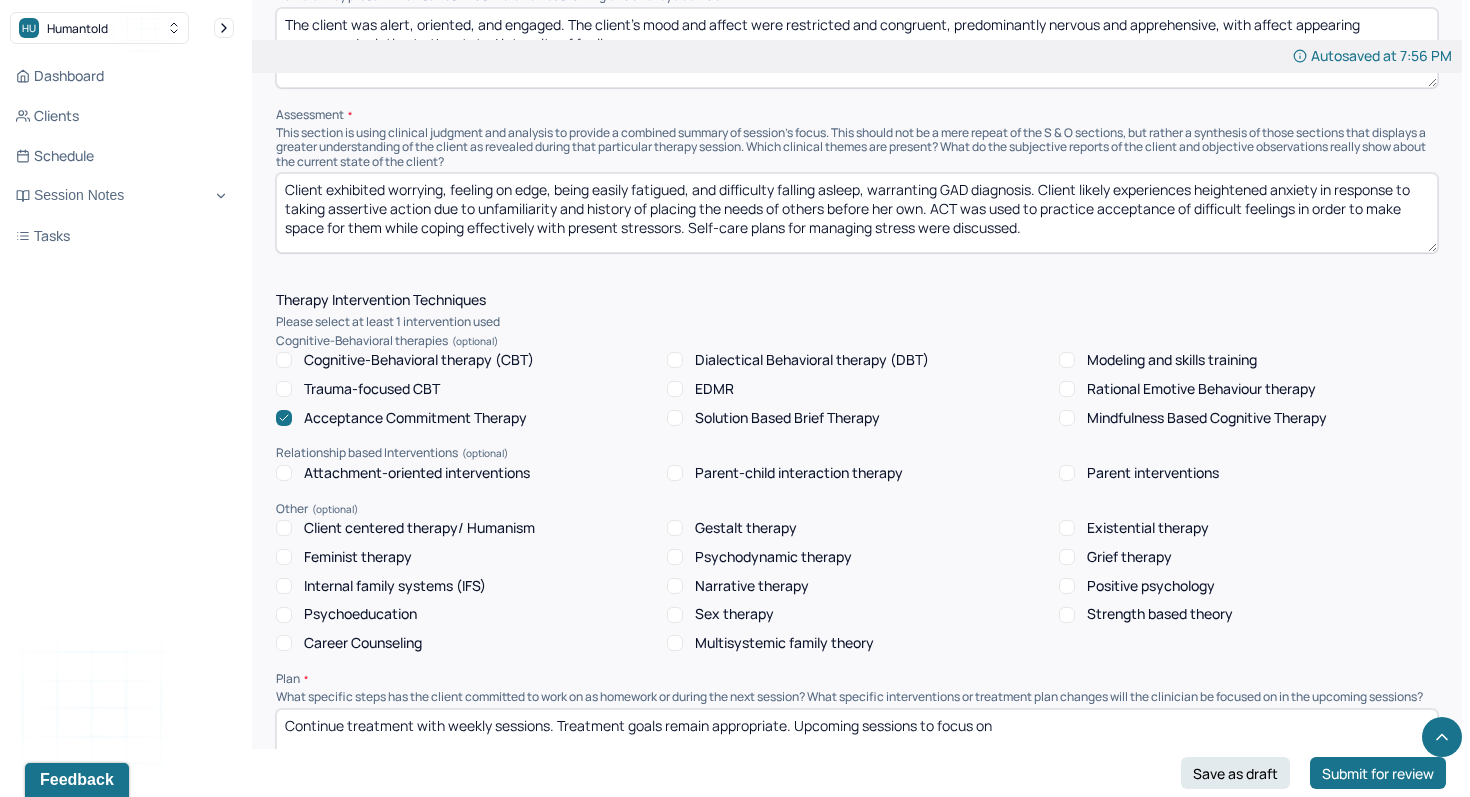 type on "Continue treatment with weekly sessions. Treatment goals remain appropriate. Upcoming sessions to focus on" 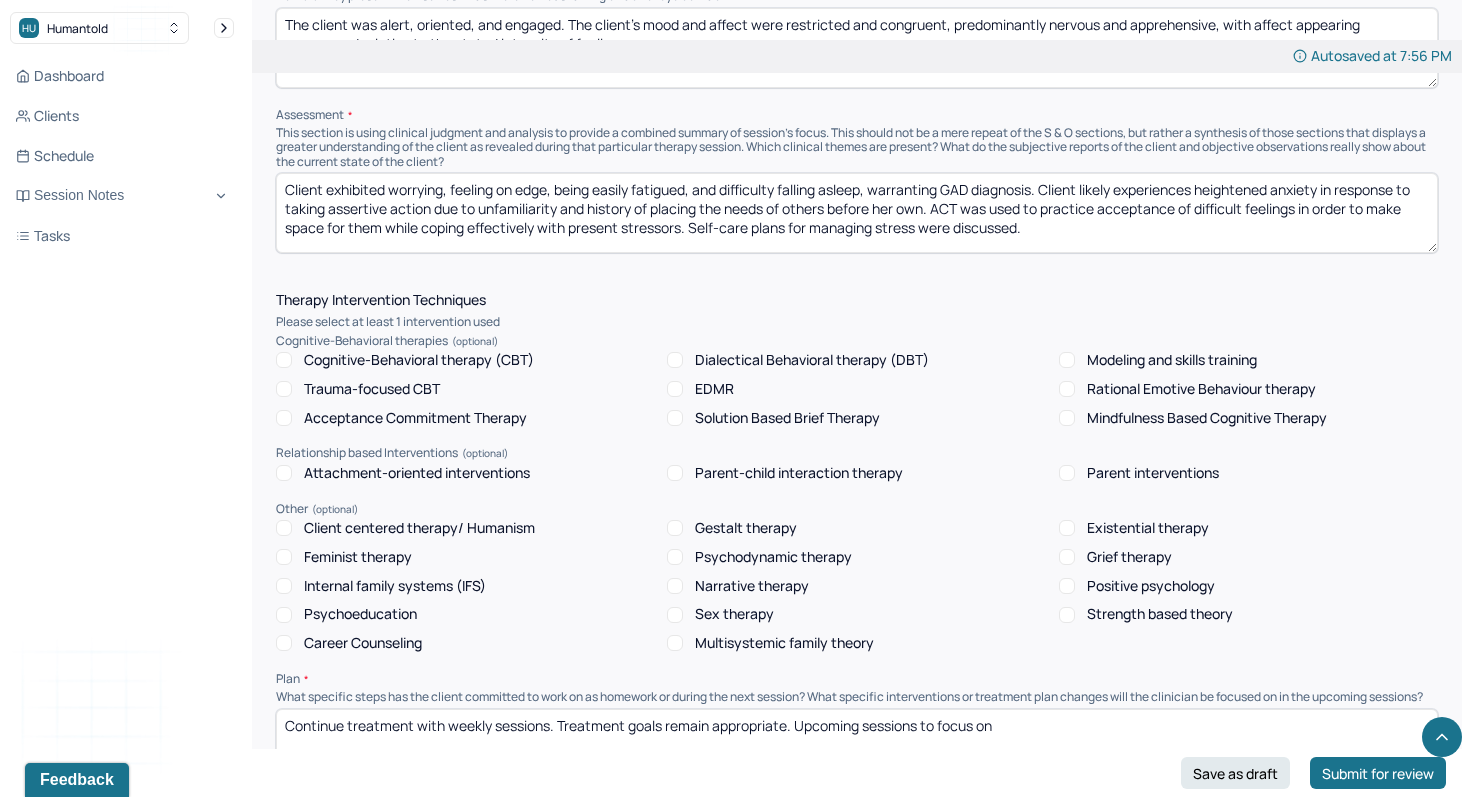 drag, startPoint x: 1045, startPoint y: 177, endPoint x: 1046, endPoint y: 280, distance: 103.00485 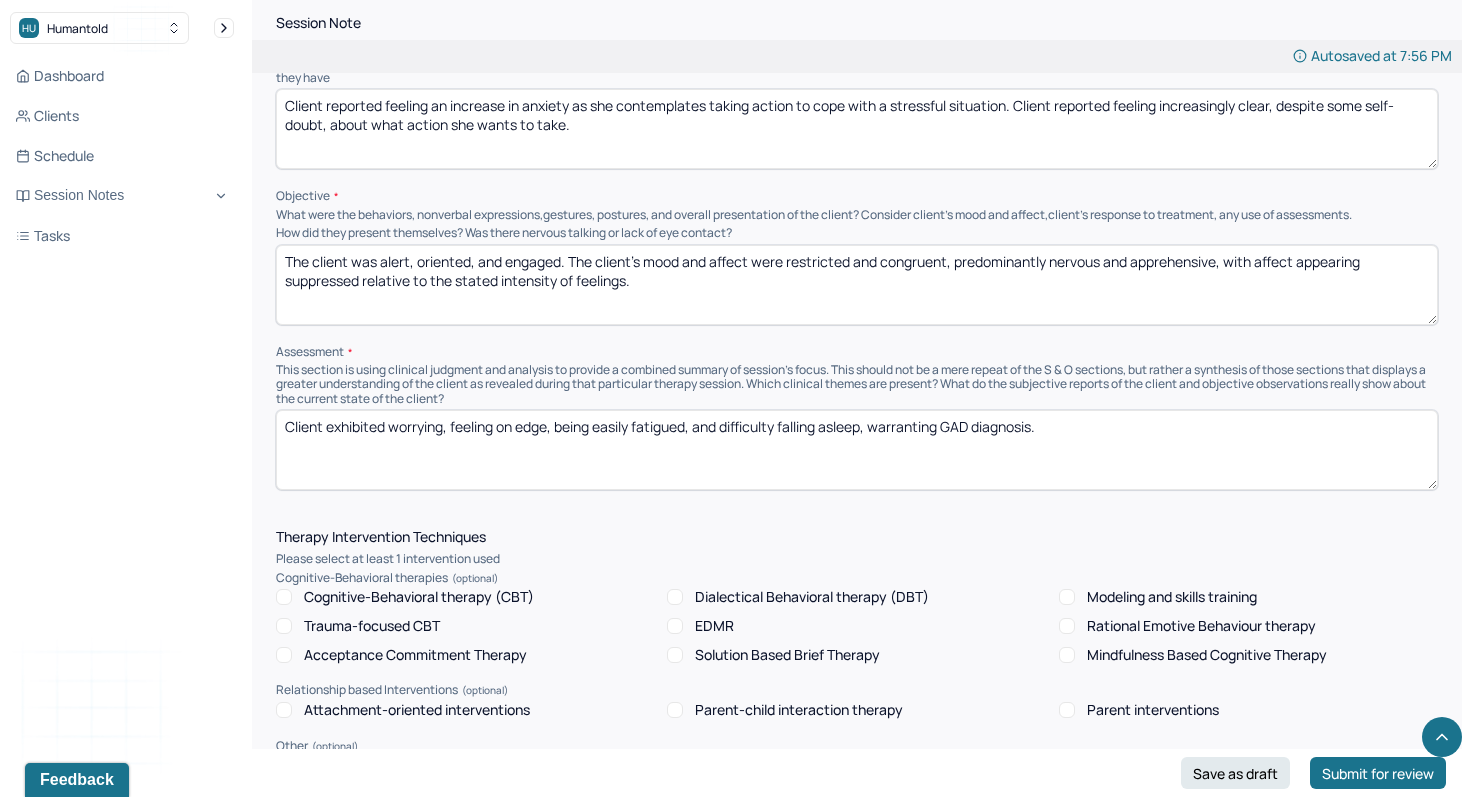 scroll, scrollTop: 1193, scrollLeft: 0, axis: vertical 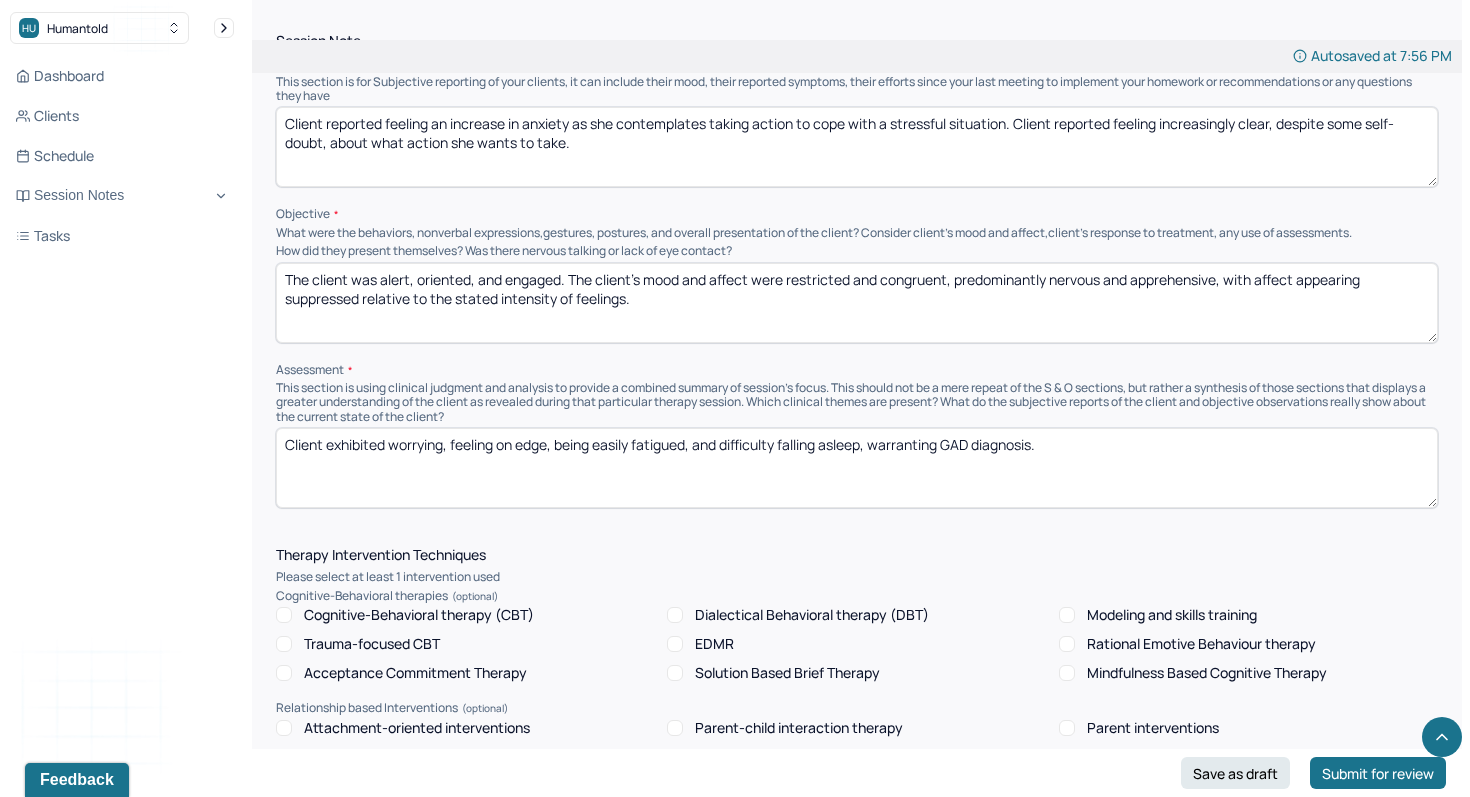 type on "Client exhibited worrying, feeling on edge, being easily fatigued, and difficulty falling asleep, warranting GAD diagnosis." 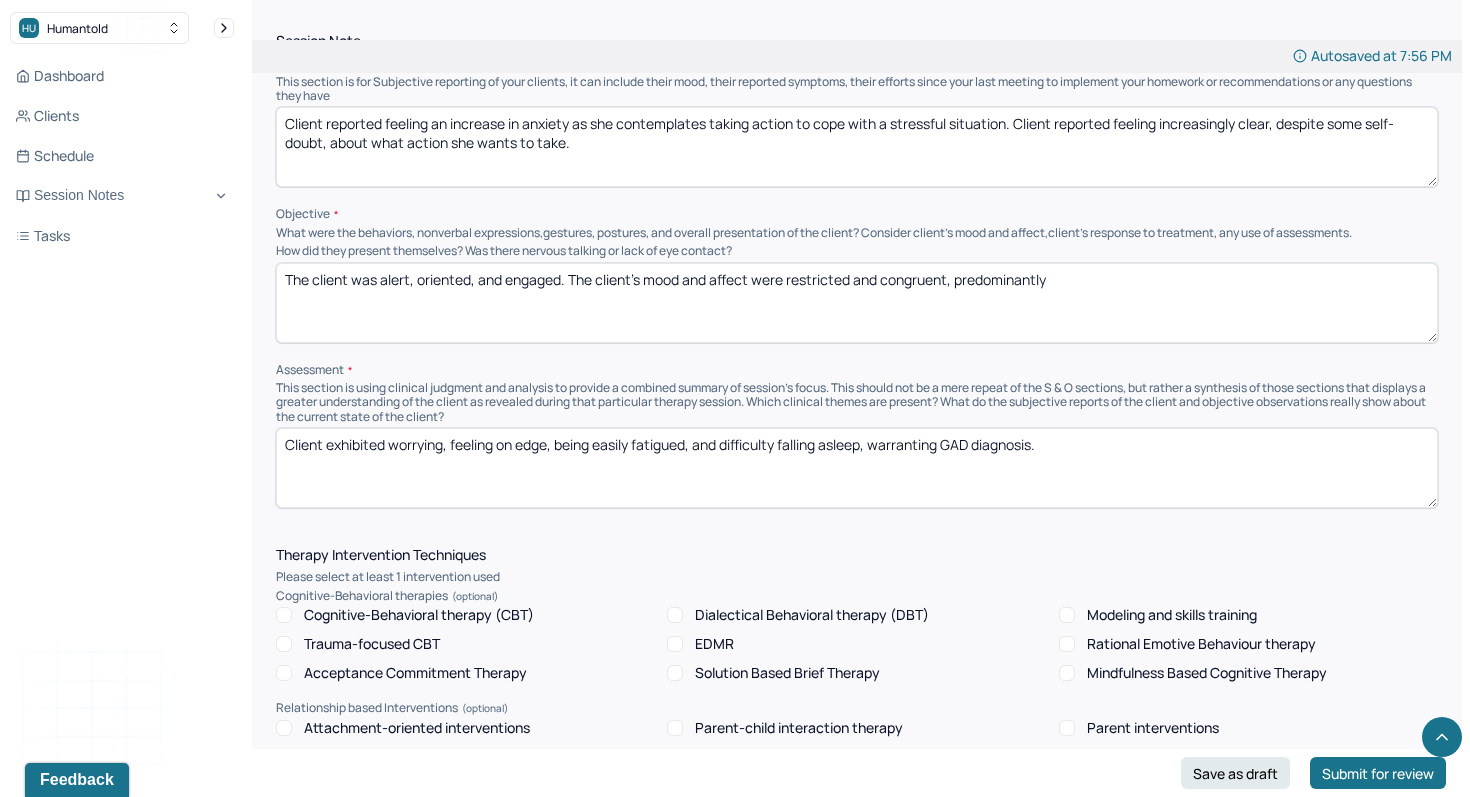 drag, startPoint x: 787, startPoint y: 270, endPoint x: 859, endPoint y: 275, distance: 72.1734 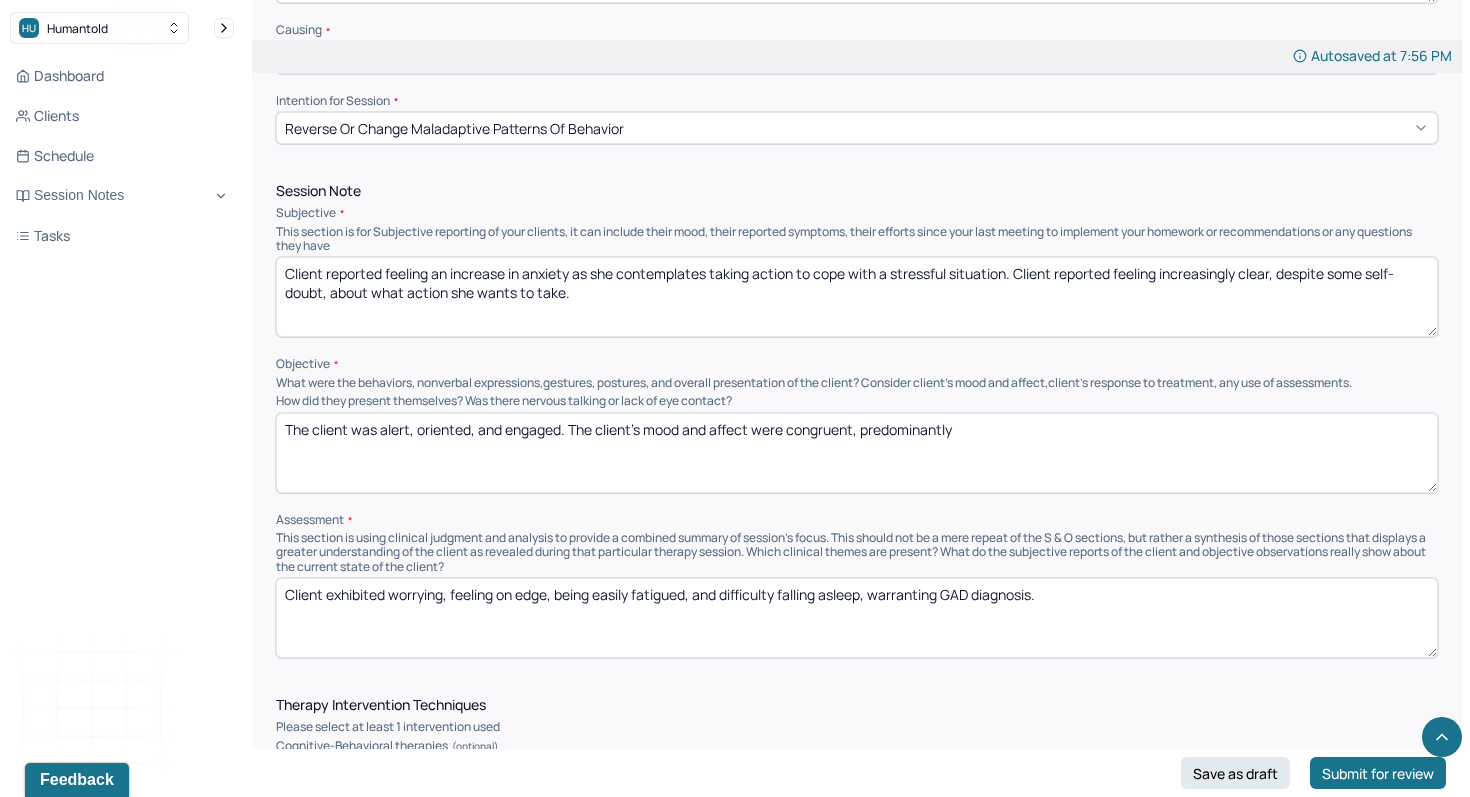 scroll, scrollTop: 1033, scrollLeft: 0, axis: vertical 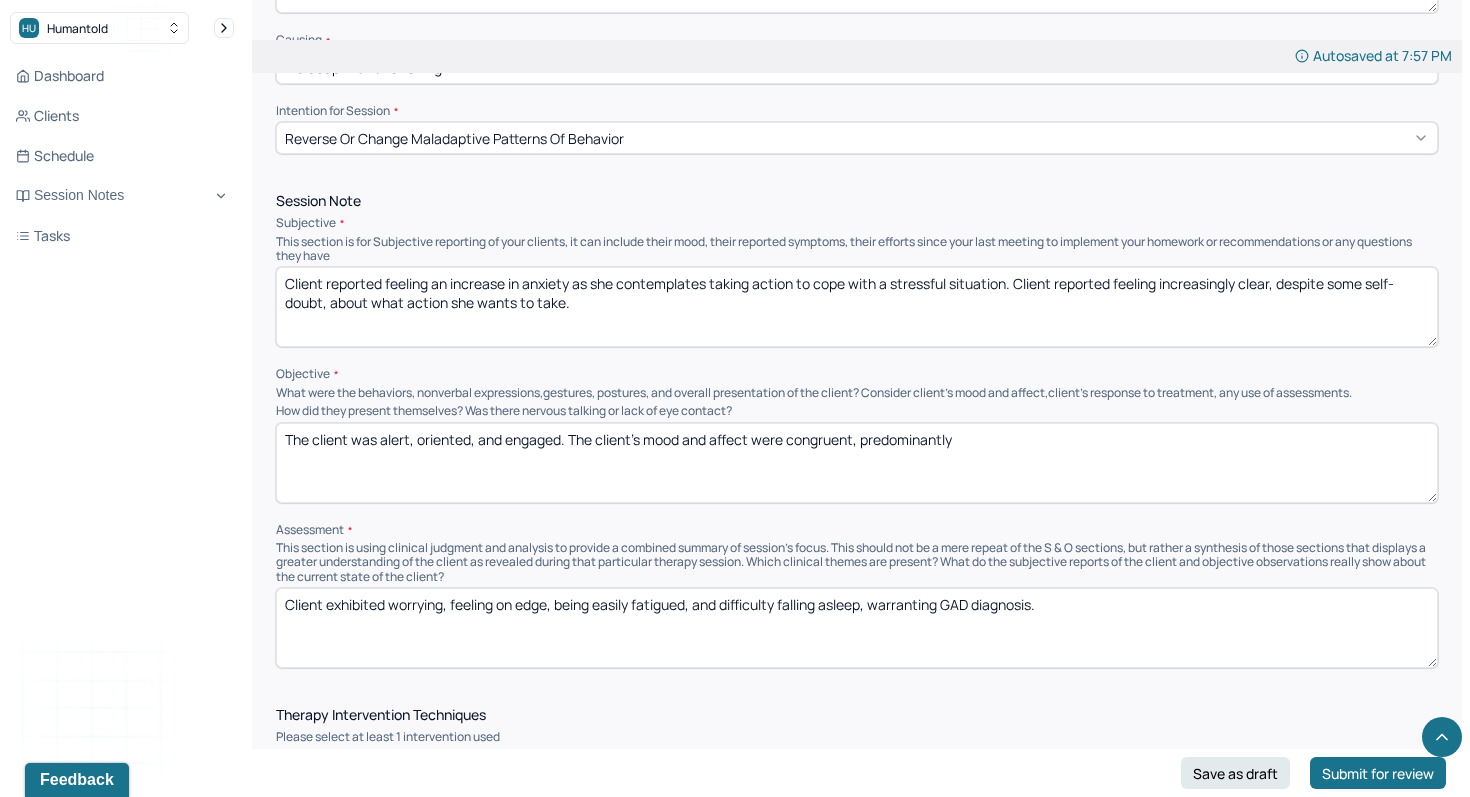 type on "The client was alert, oriented, and engaged. The client's mood and affect were congruent, predominantly" 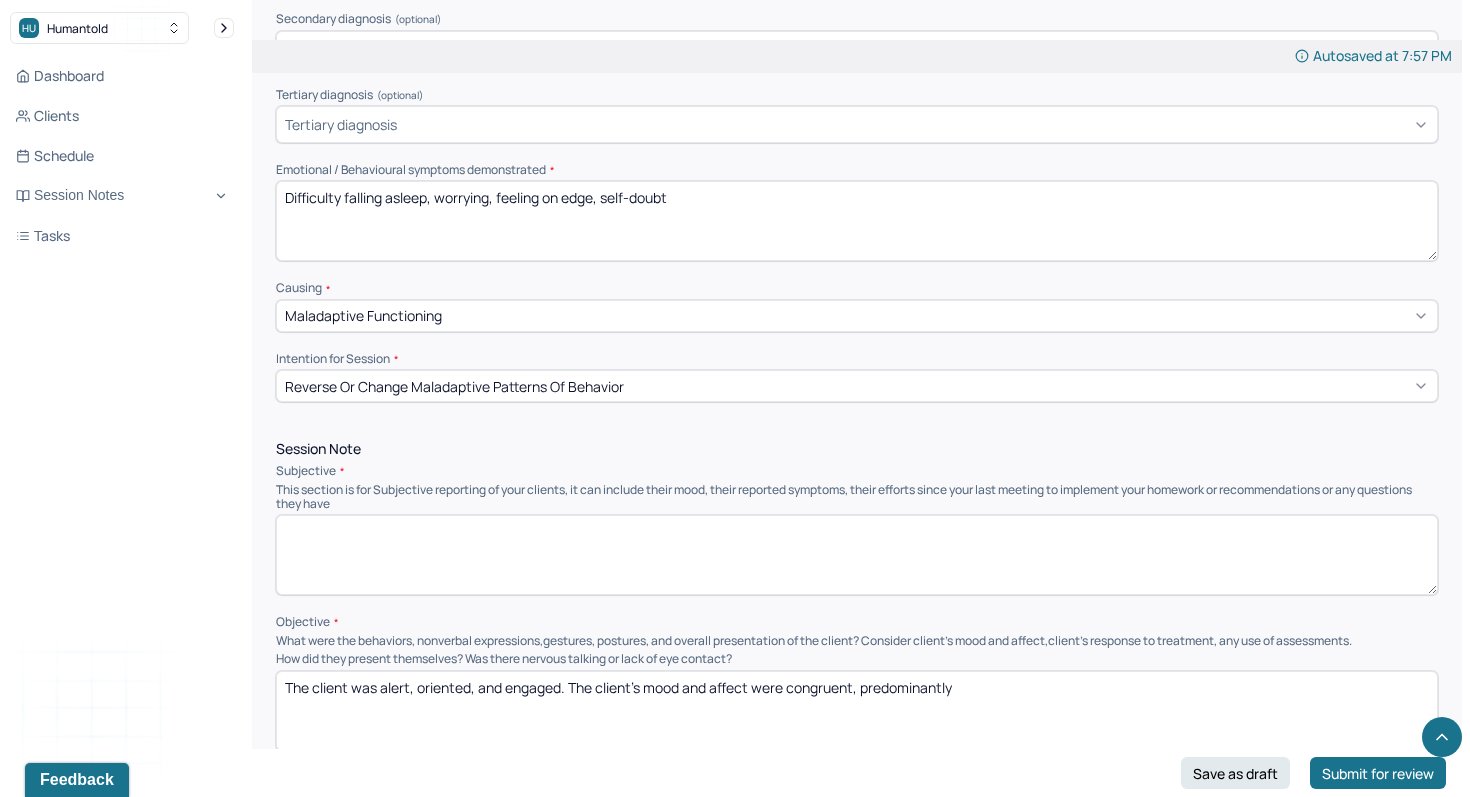 scroll, scrollTop: 674, scrollLeft: 0, axis: vertical 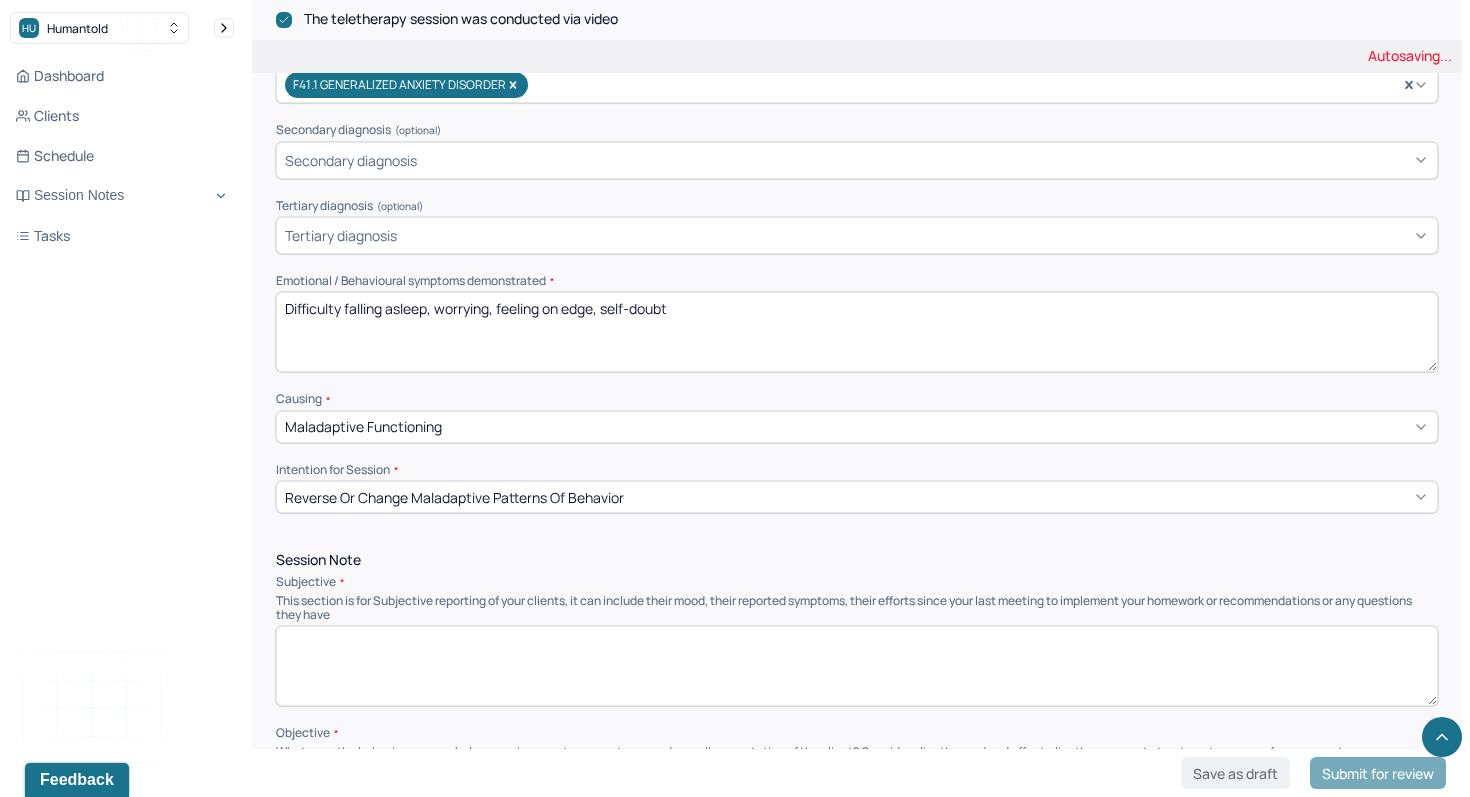 type 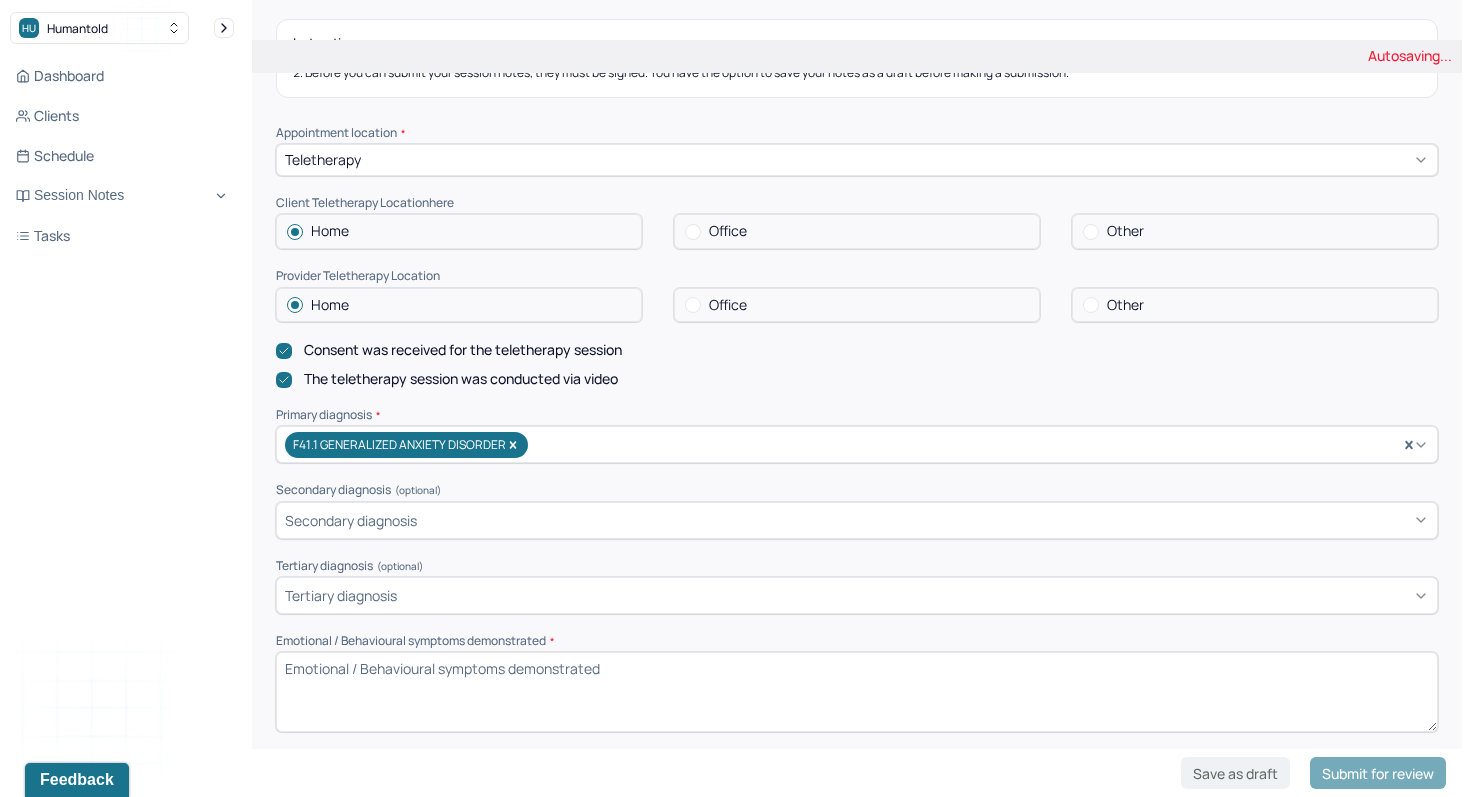 scroll, scrollTop: 302, scrollLeft: 0, axis: vertical 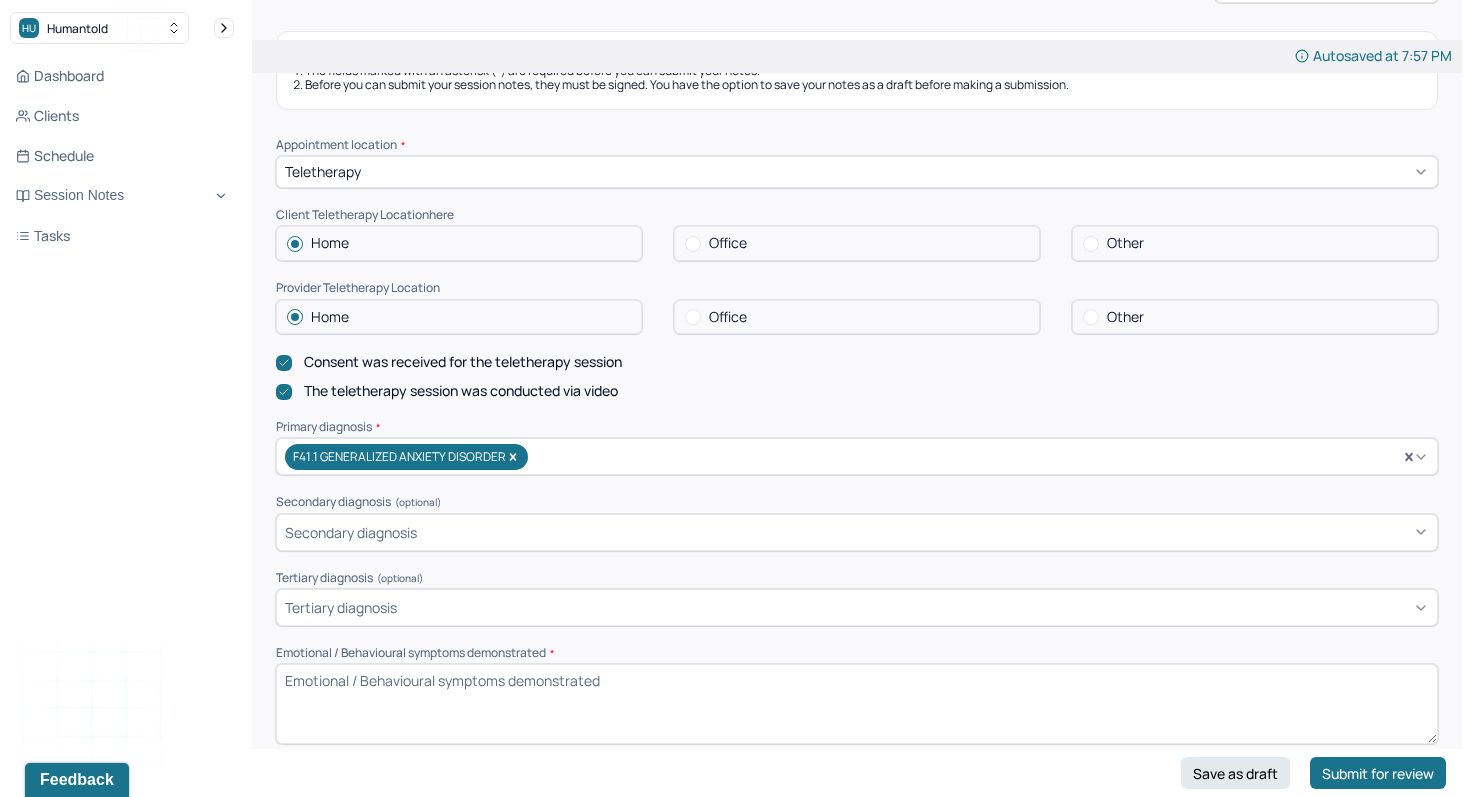 type 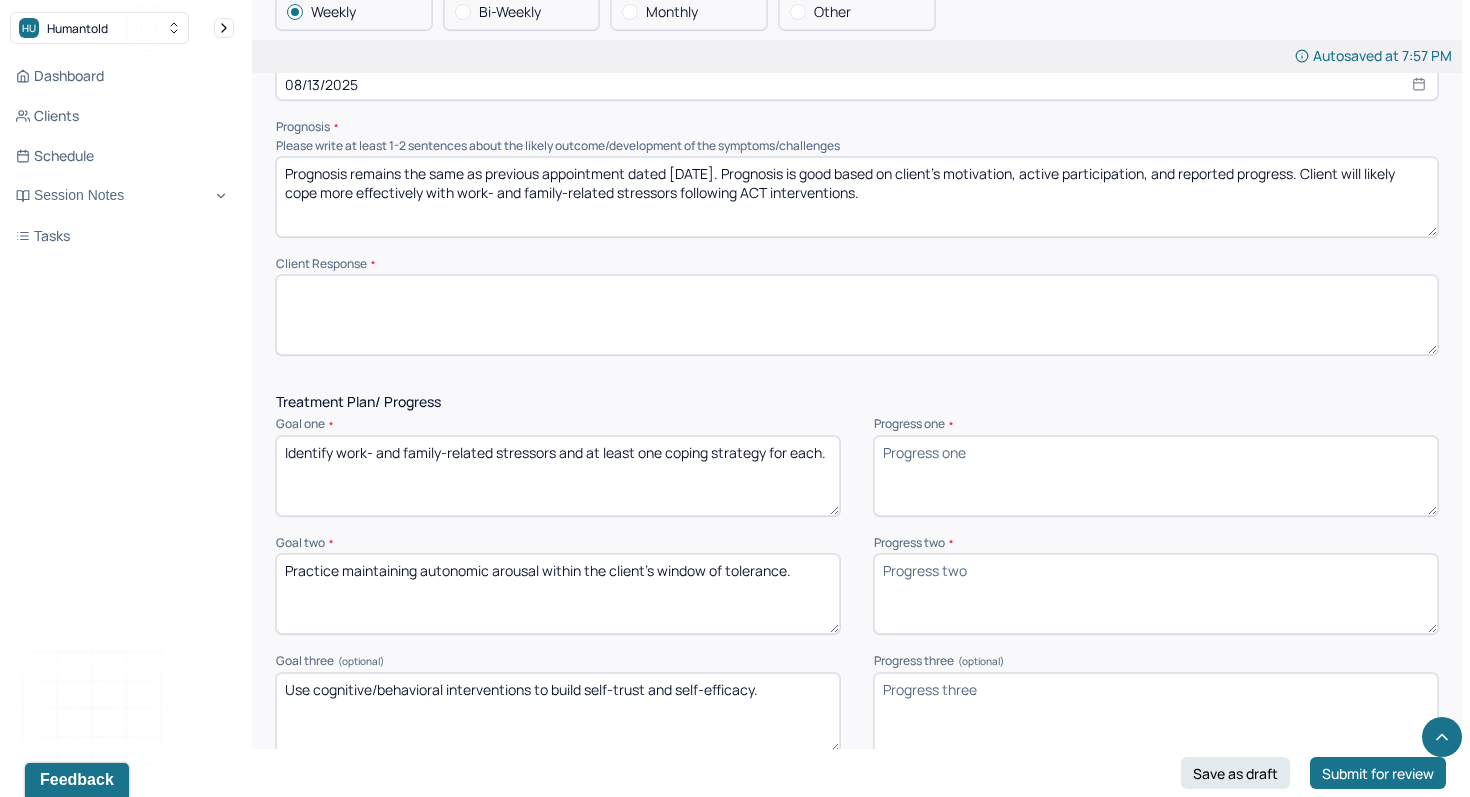 scroll, scrollTop: 2776, scrollLeft: 0, axis: vertical 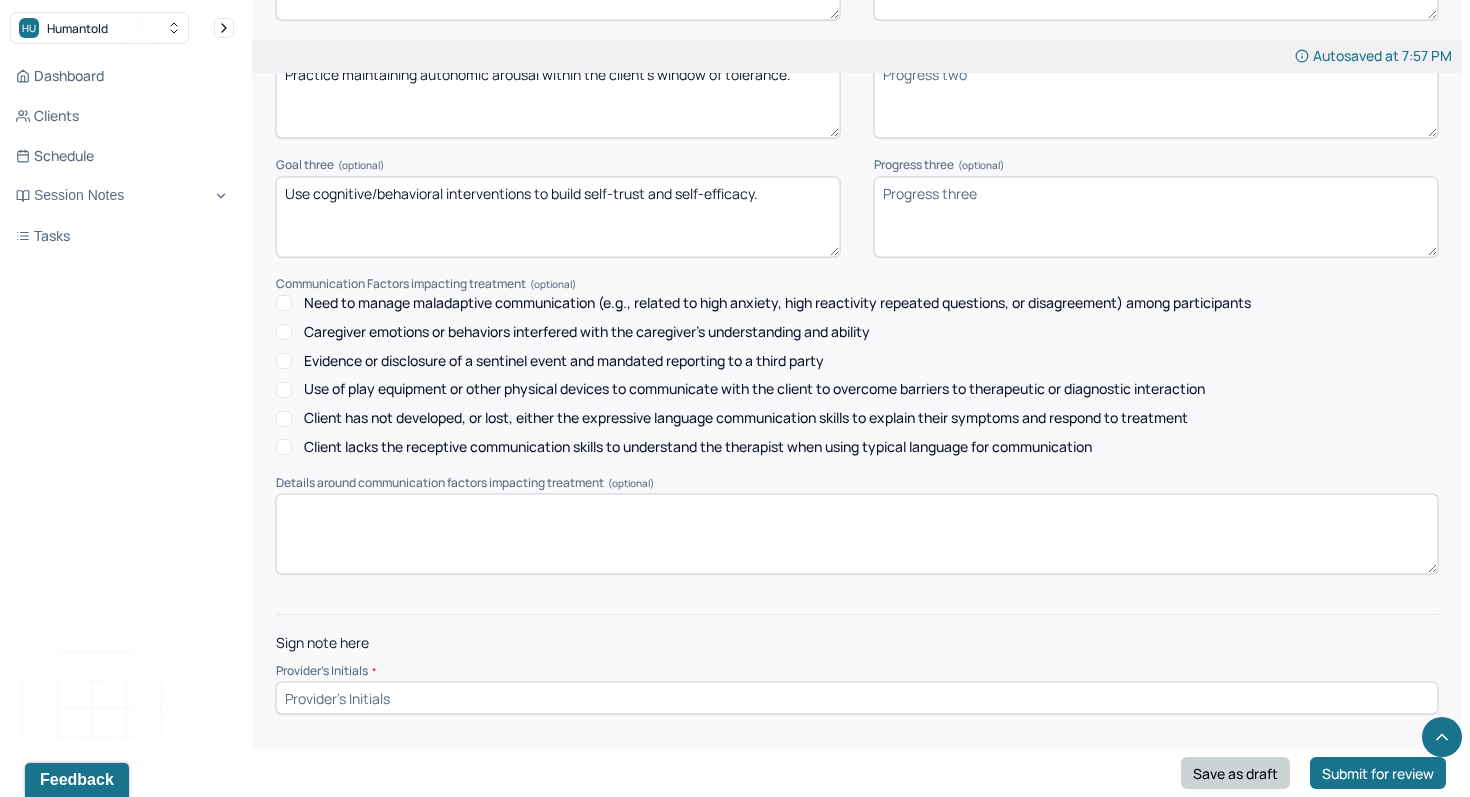 click on "Save as draft" at bounding box center [1235, 773] 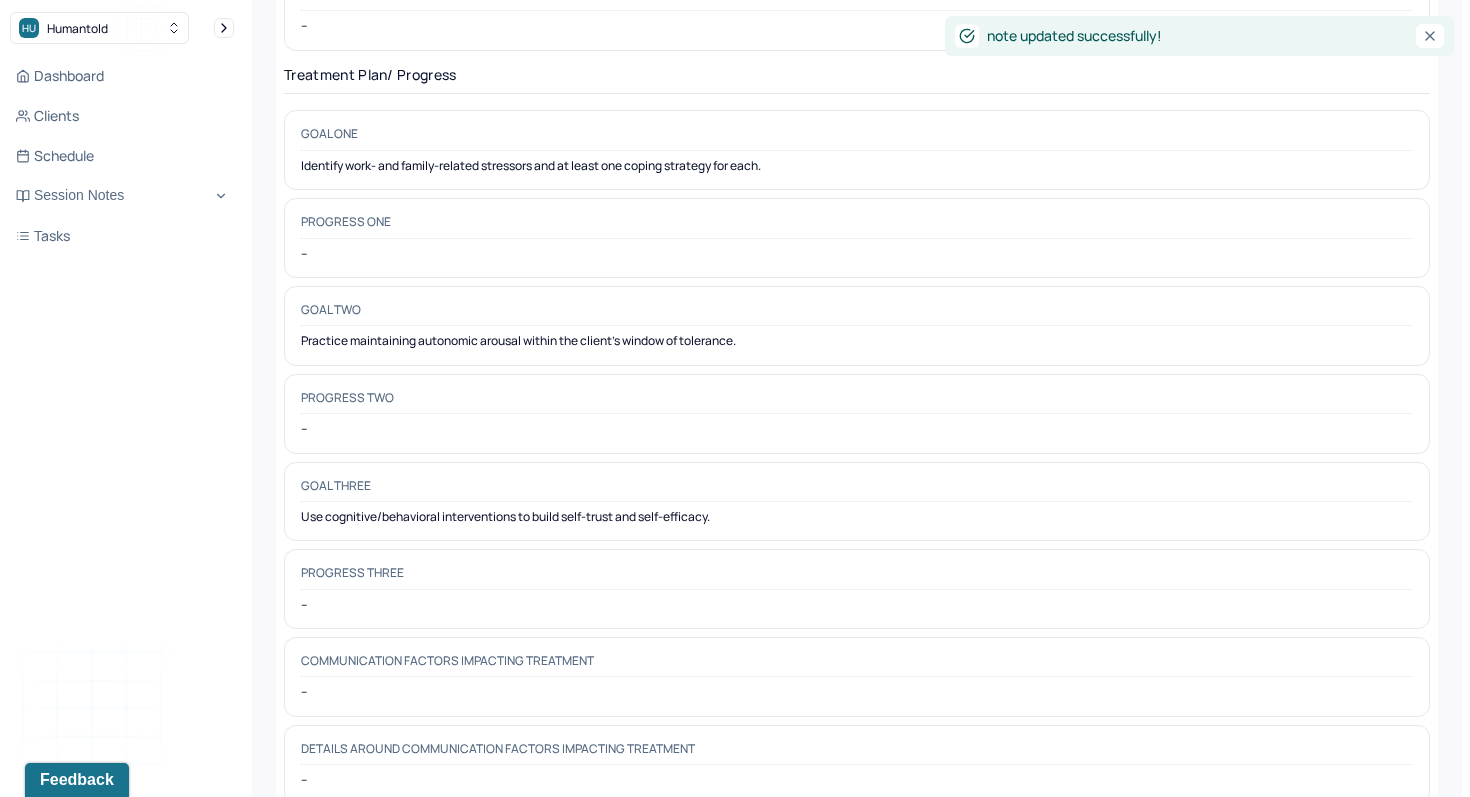 scroll, scrollTop: 0, scrollLeft: 0, axis: both 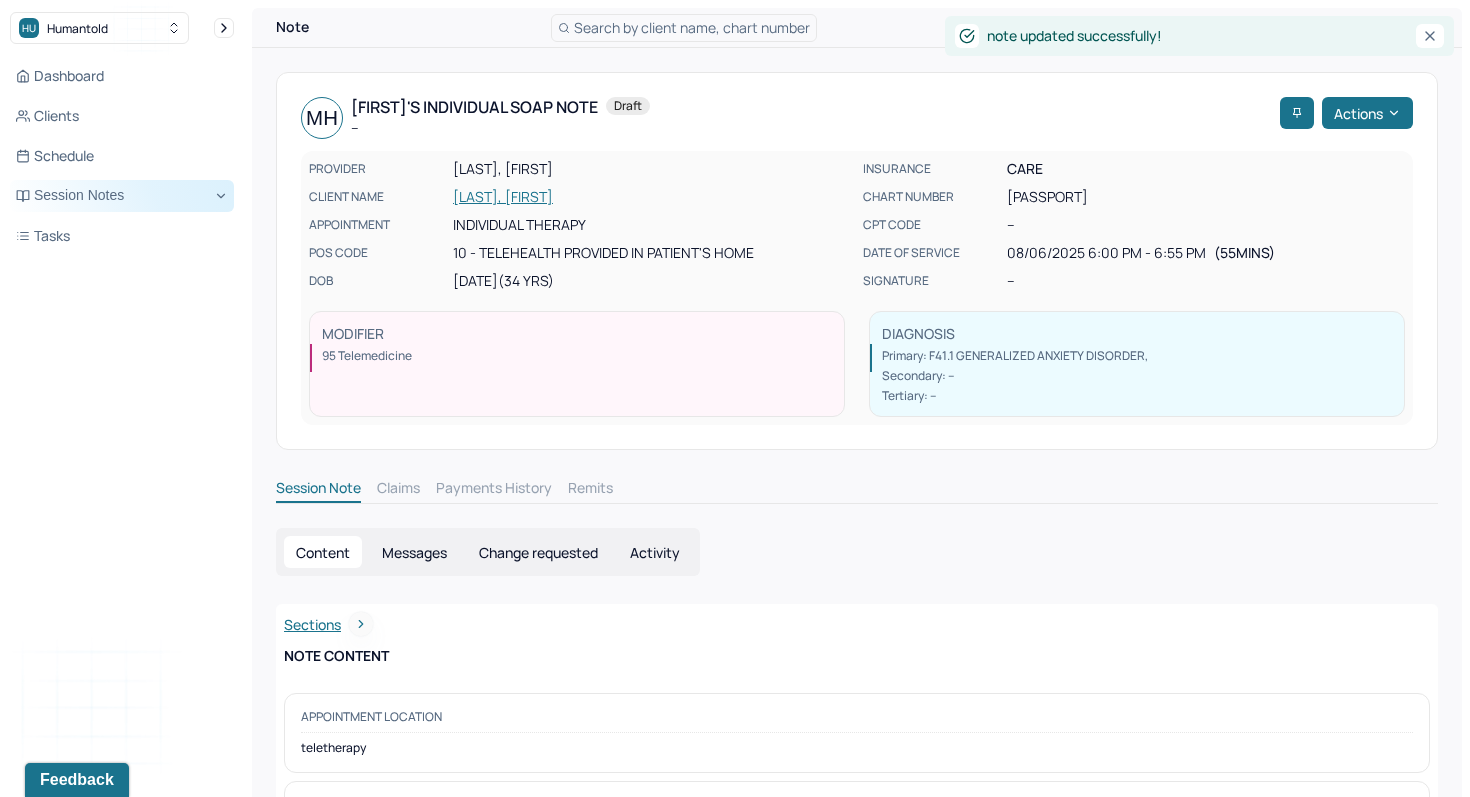 click on "Session Notes" at bounding box center [122, 196] 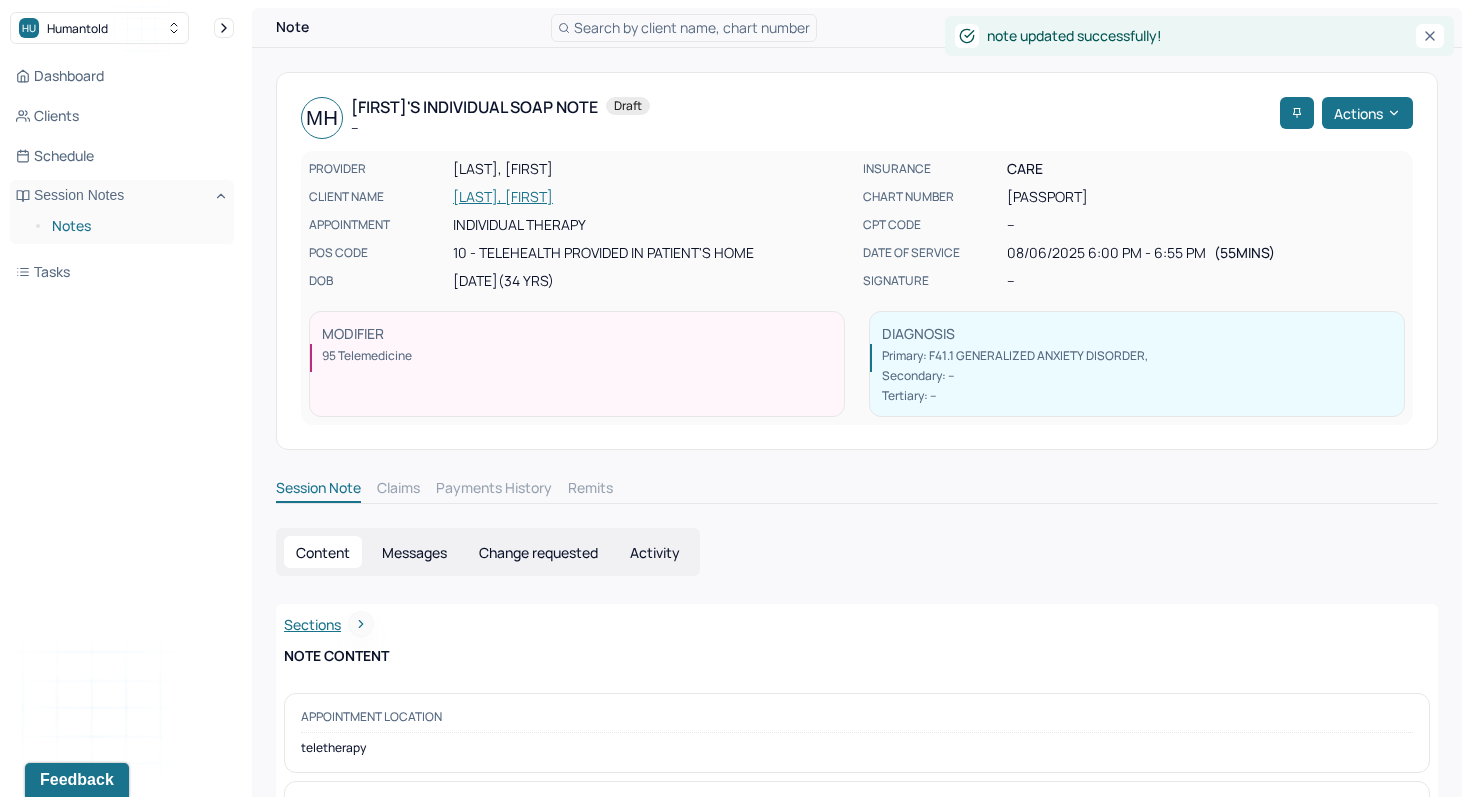 click on "Notes" at bounding box center (135, 226) 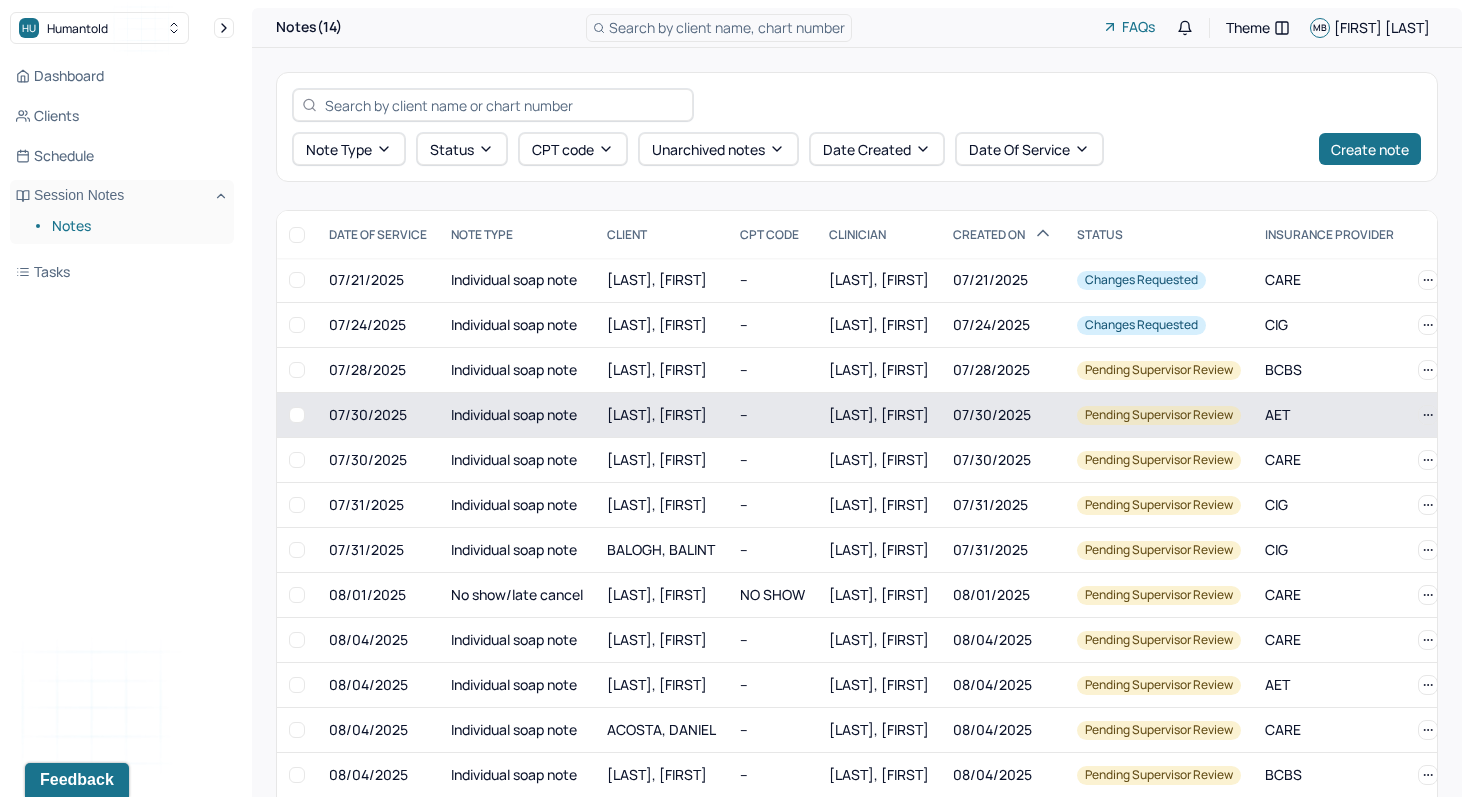 scroll, scrollTop: 40, scrollLeft: 0, axis: vertical 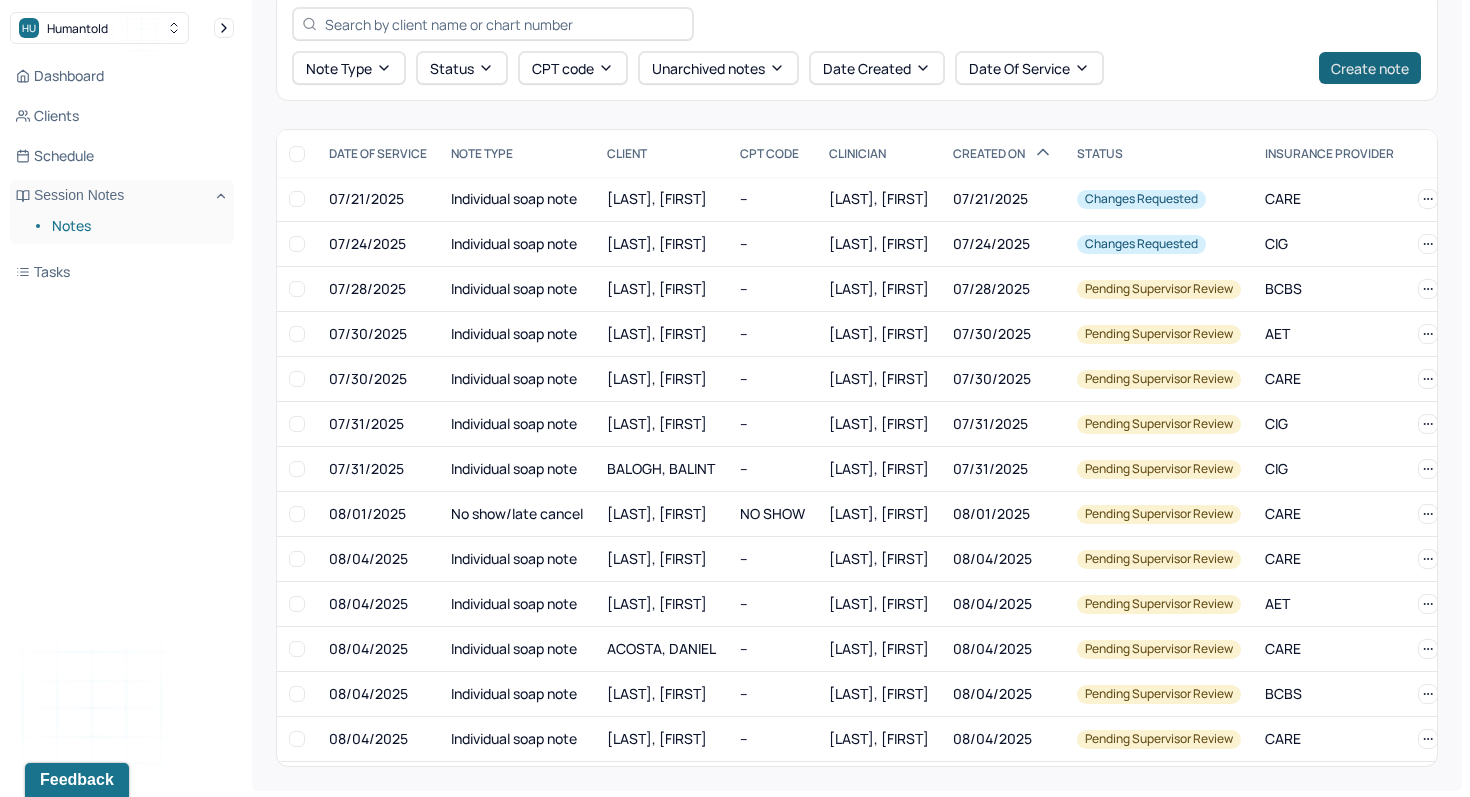 click on "Create note" at bounding box center (1370, 68) 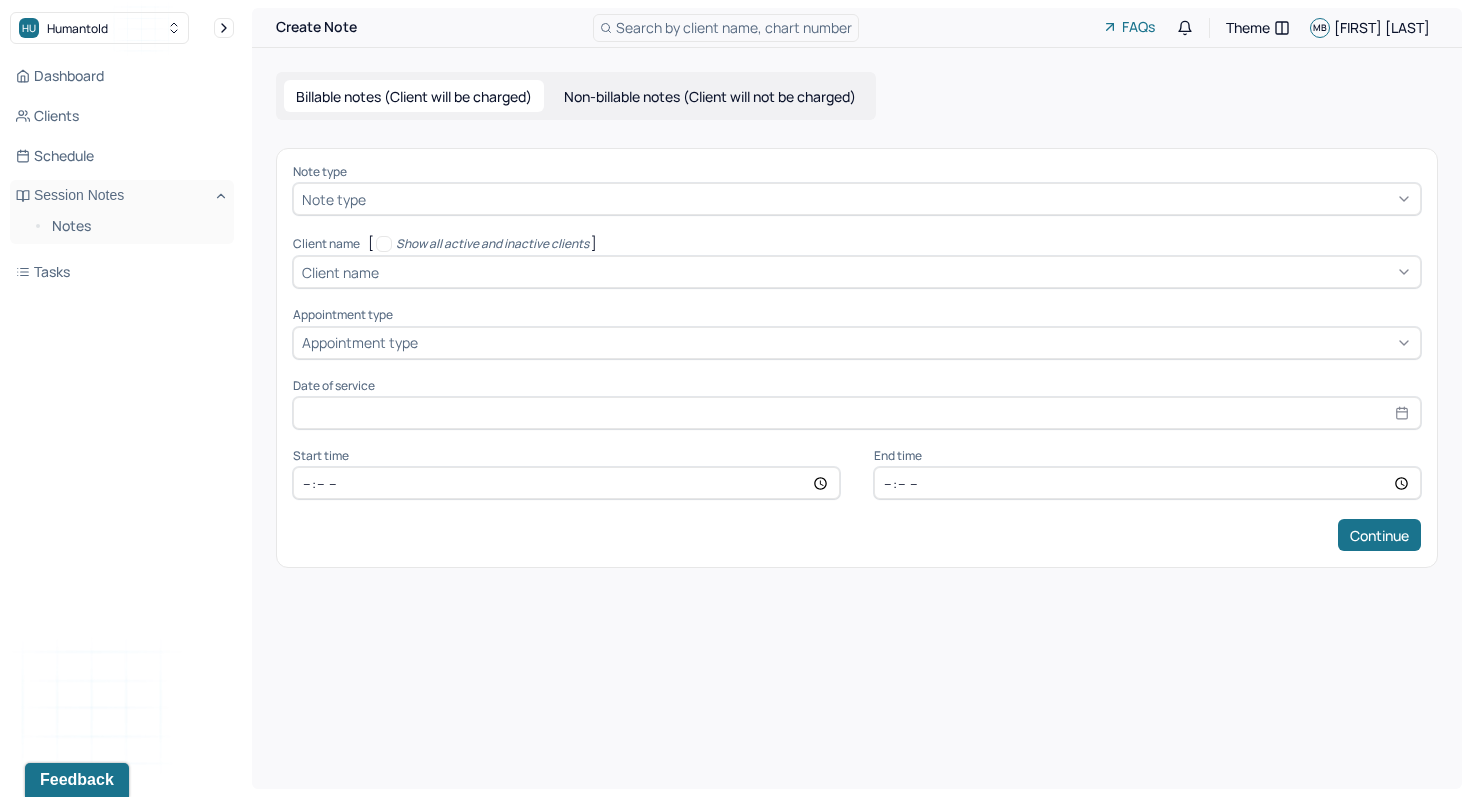click at bounding box center [897, 272] 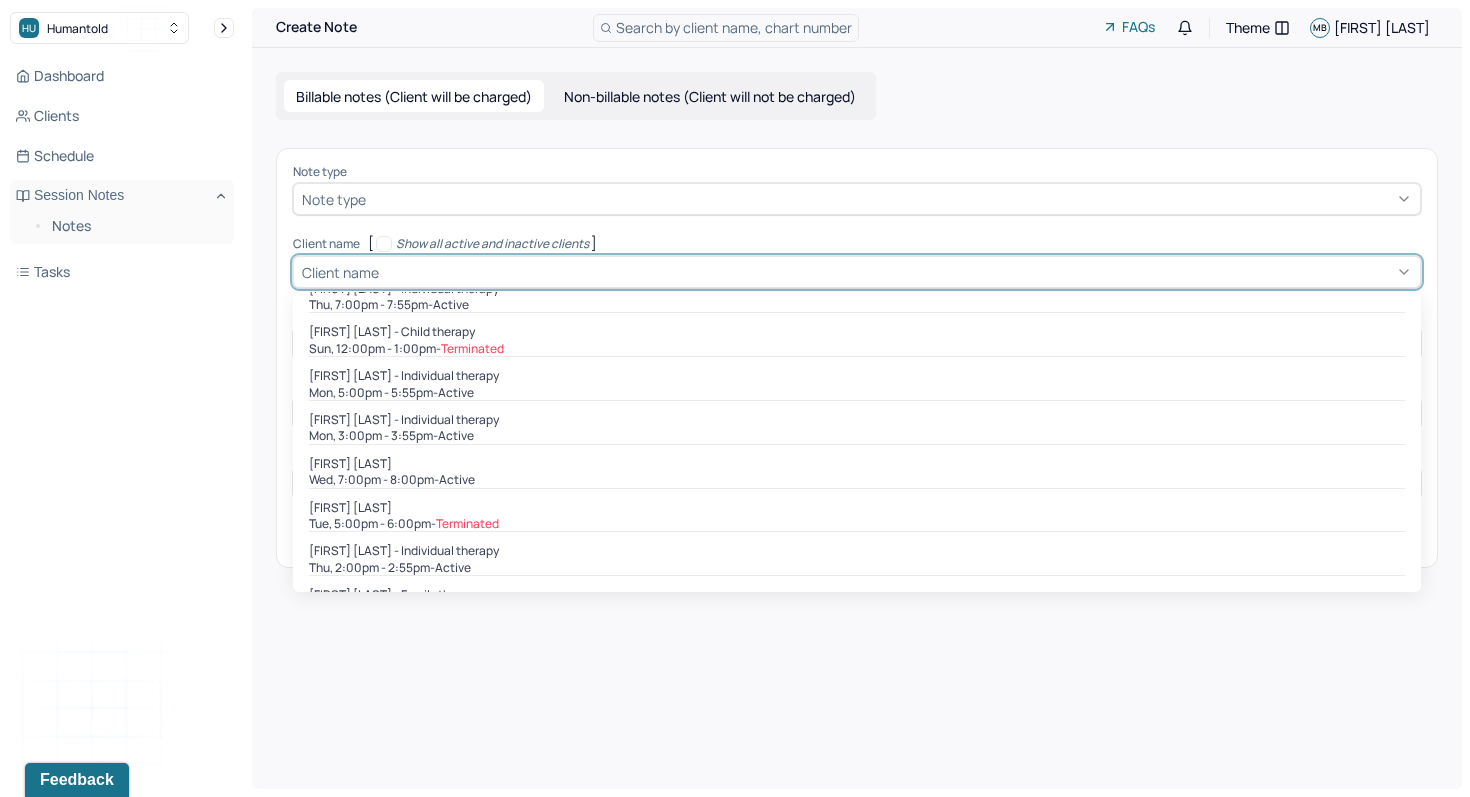 scroll, scrollTop: 330, scrollLeft: 0, axis: vertical 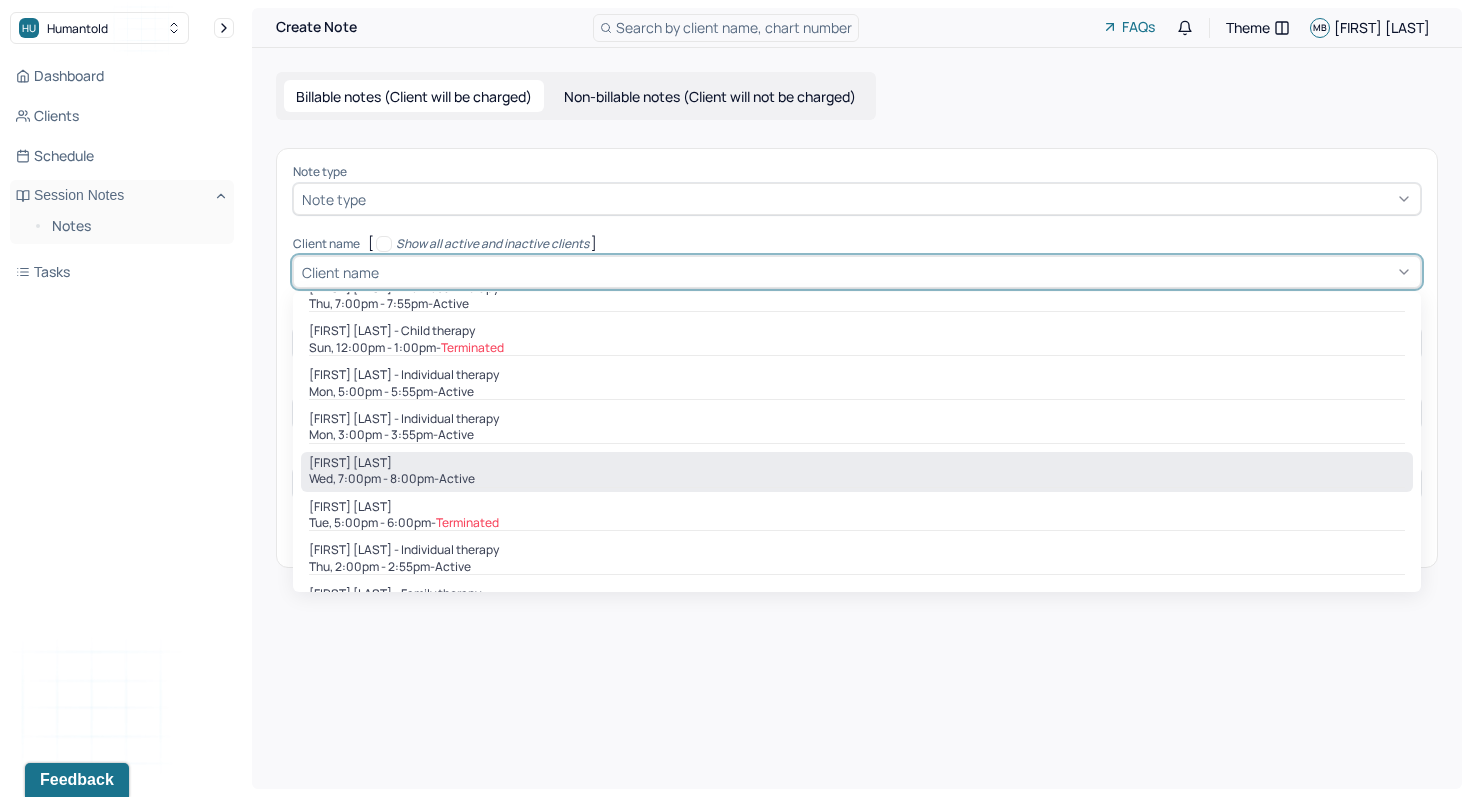 click on "[FIRST] [LAST]" at bounding box center (350, 463) 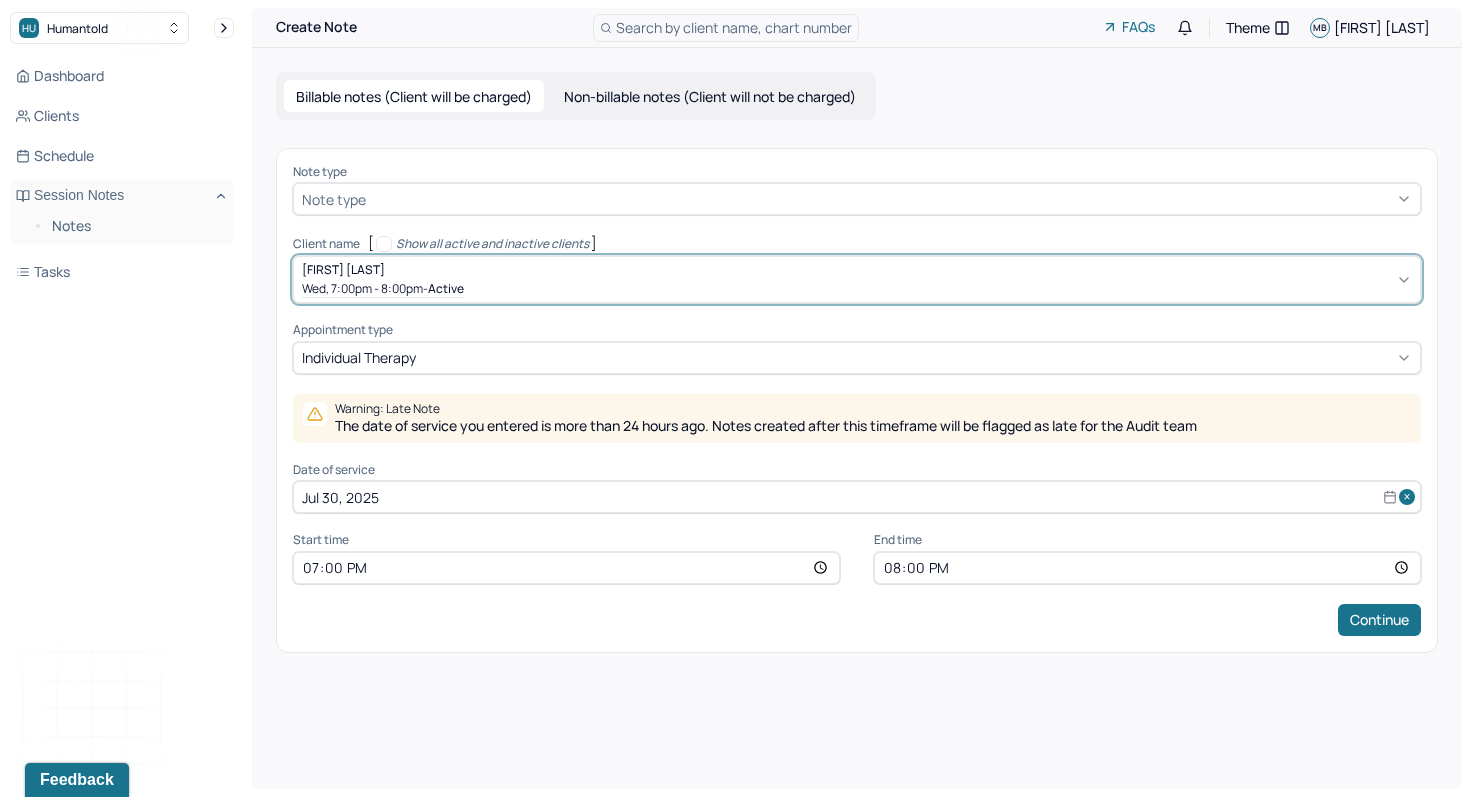select on "6" 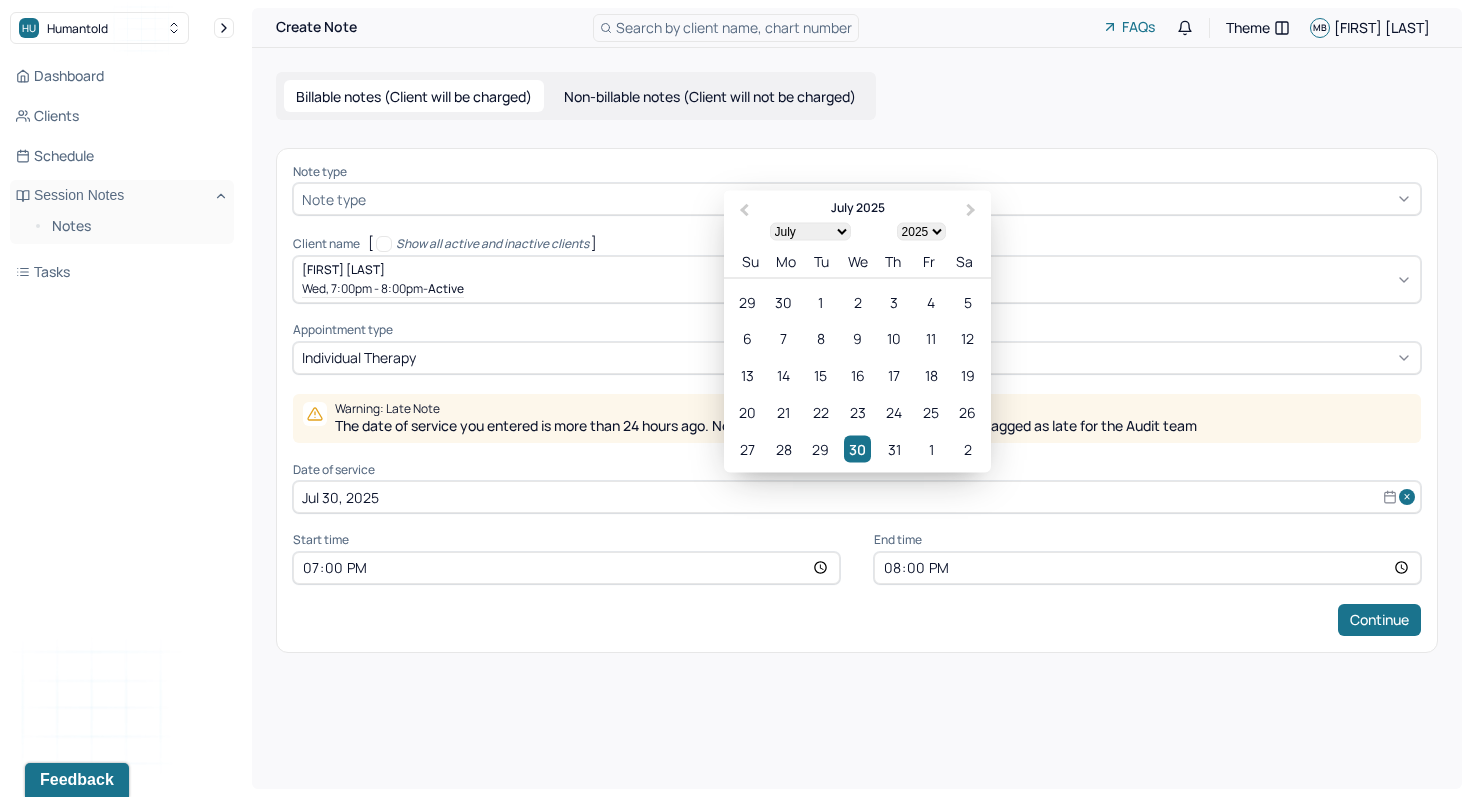 click on "Jul 30, 2025" at bounding box center (857, 497) 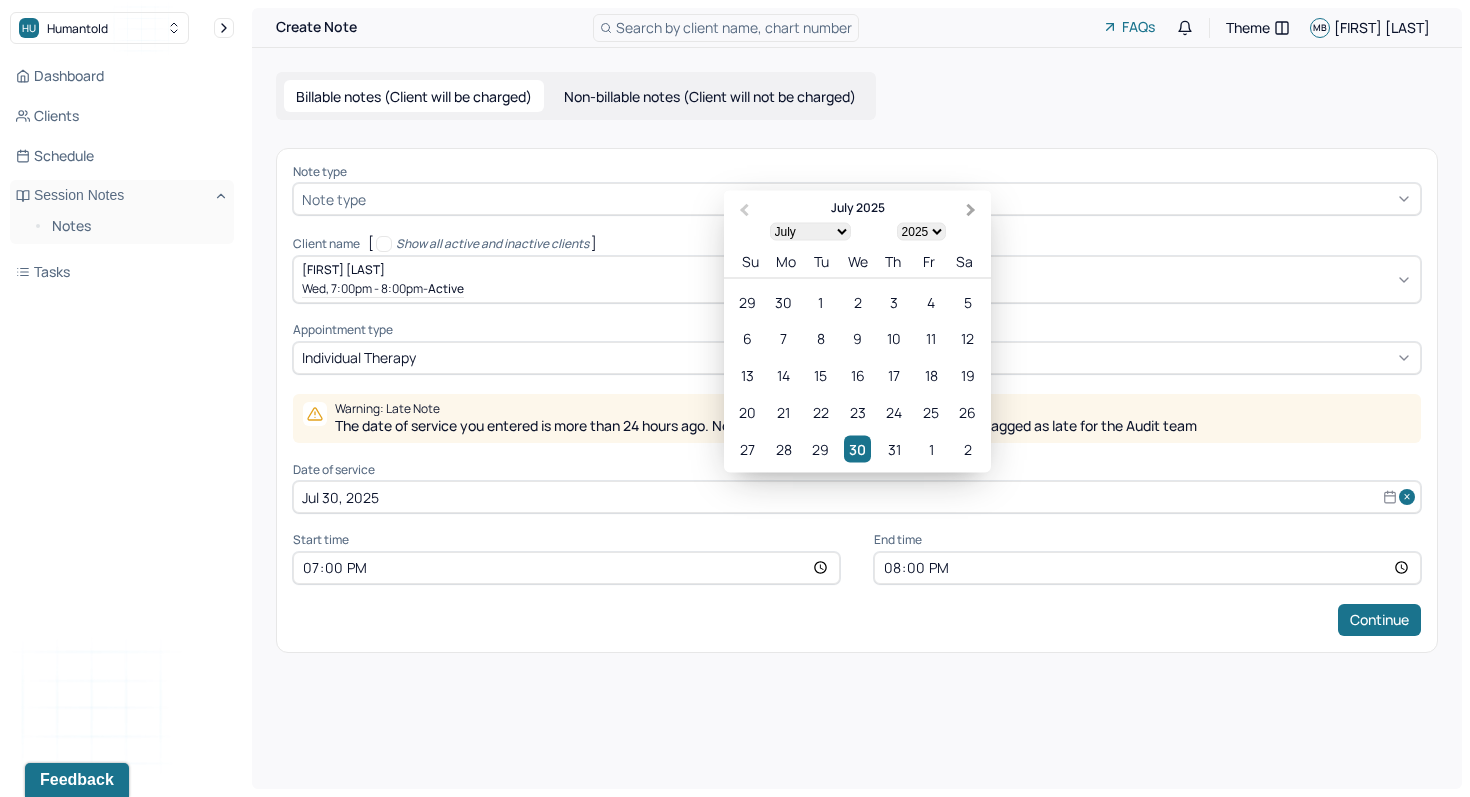 click on "Next Month" at bounding box center (971, 210) 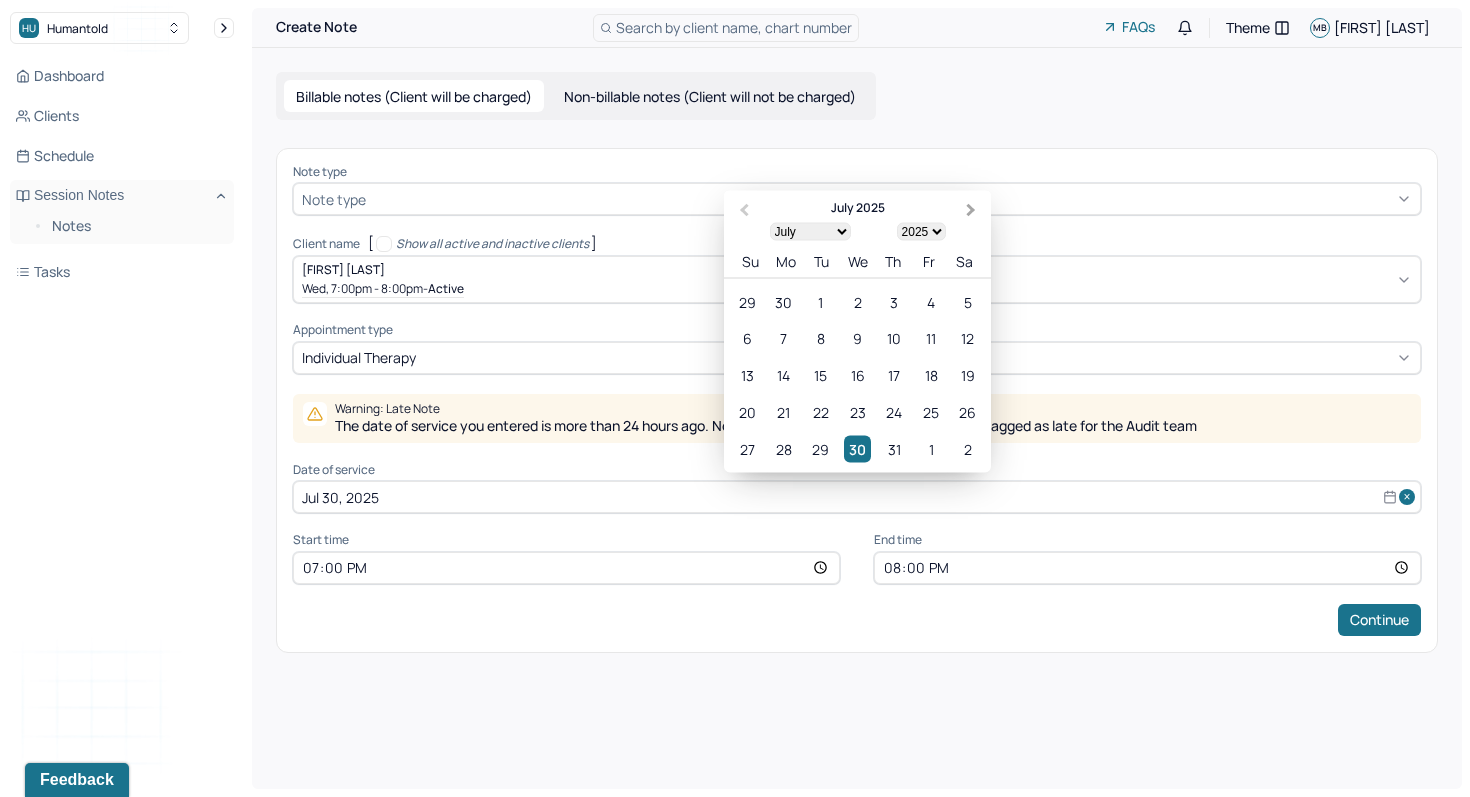 select on "7" 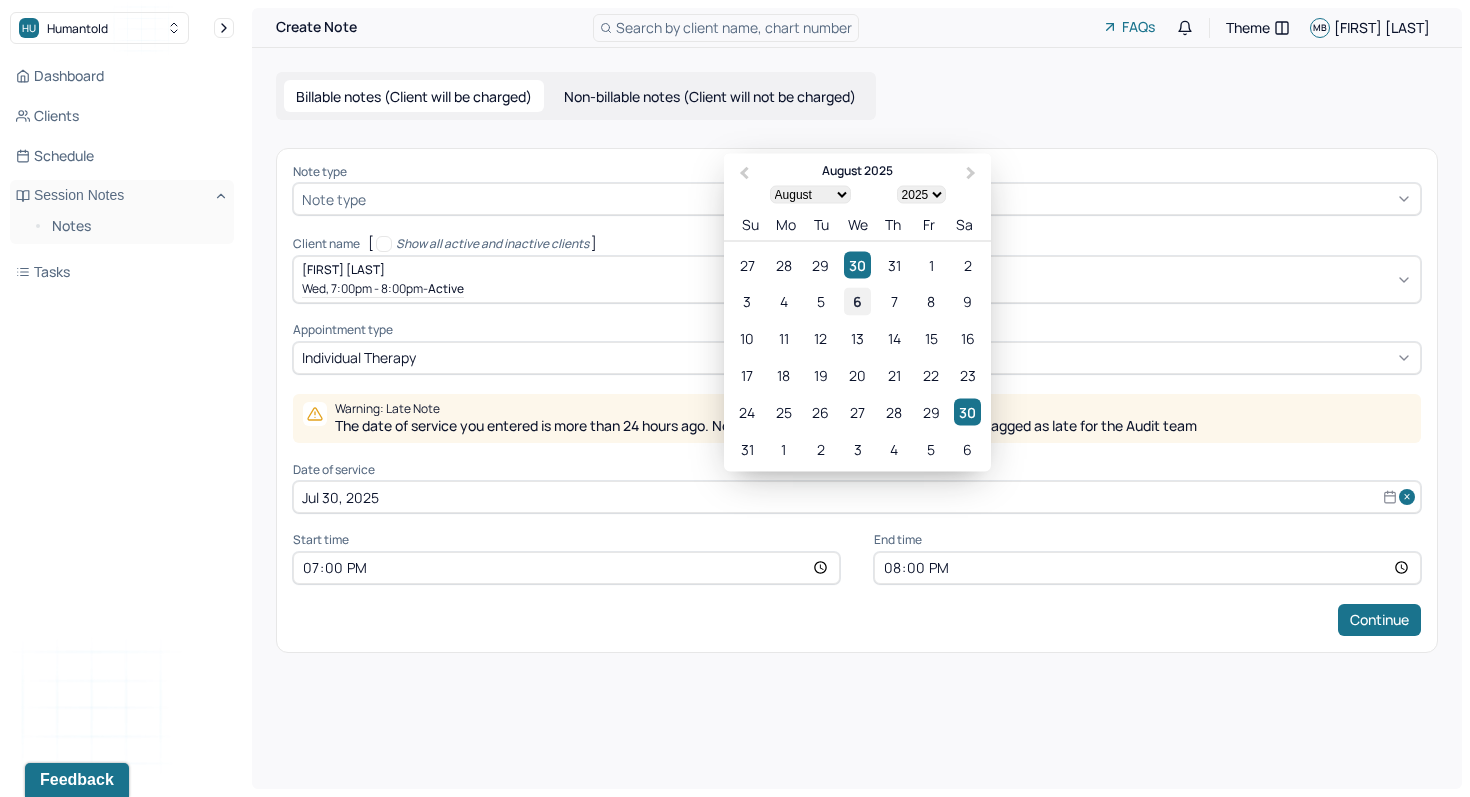 click on "6" at bounding box center (857, 301) 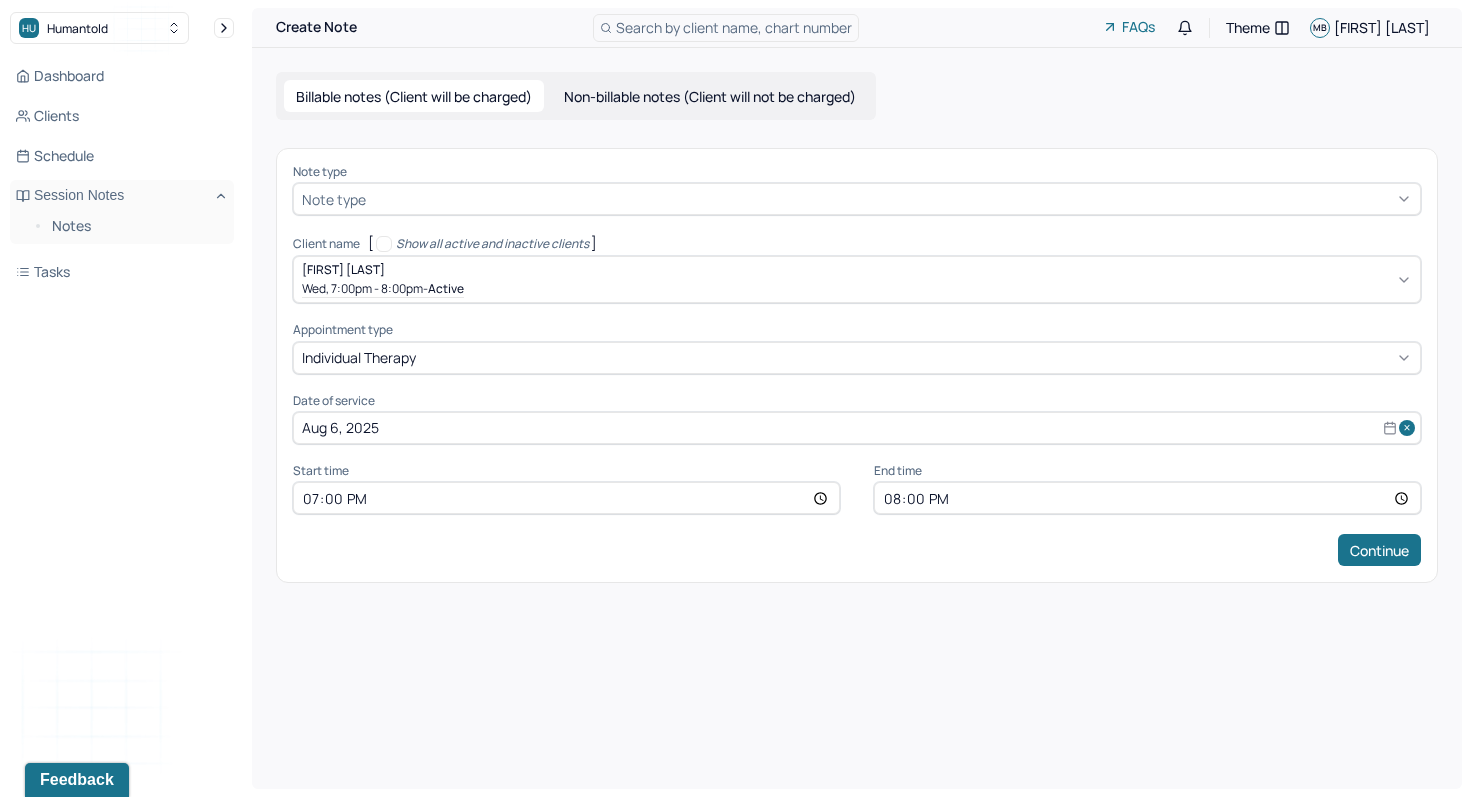 click on "20:00" at bounding box center (1147, 498) 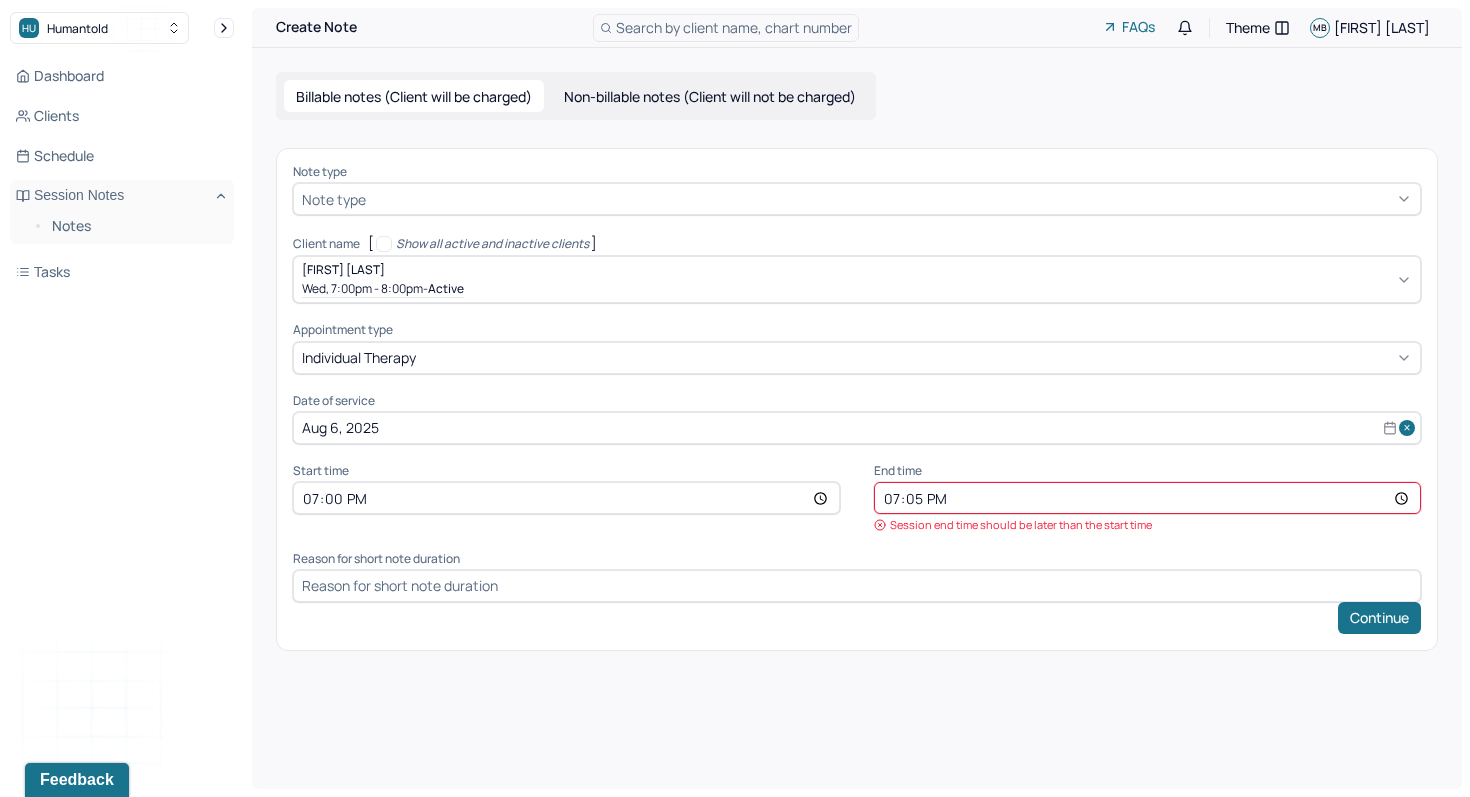 type on "19:55" 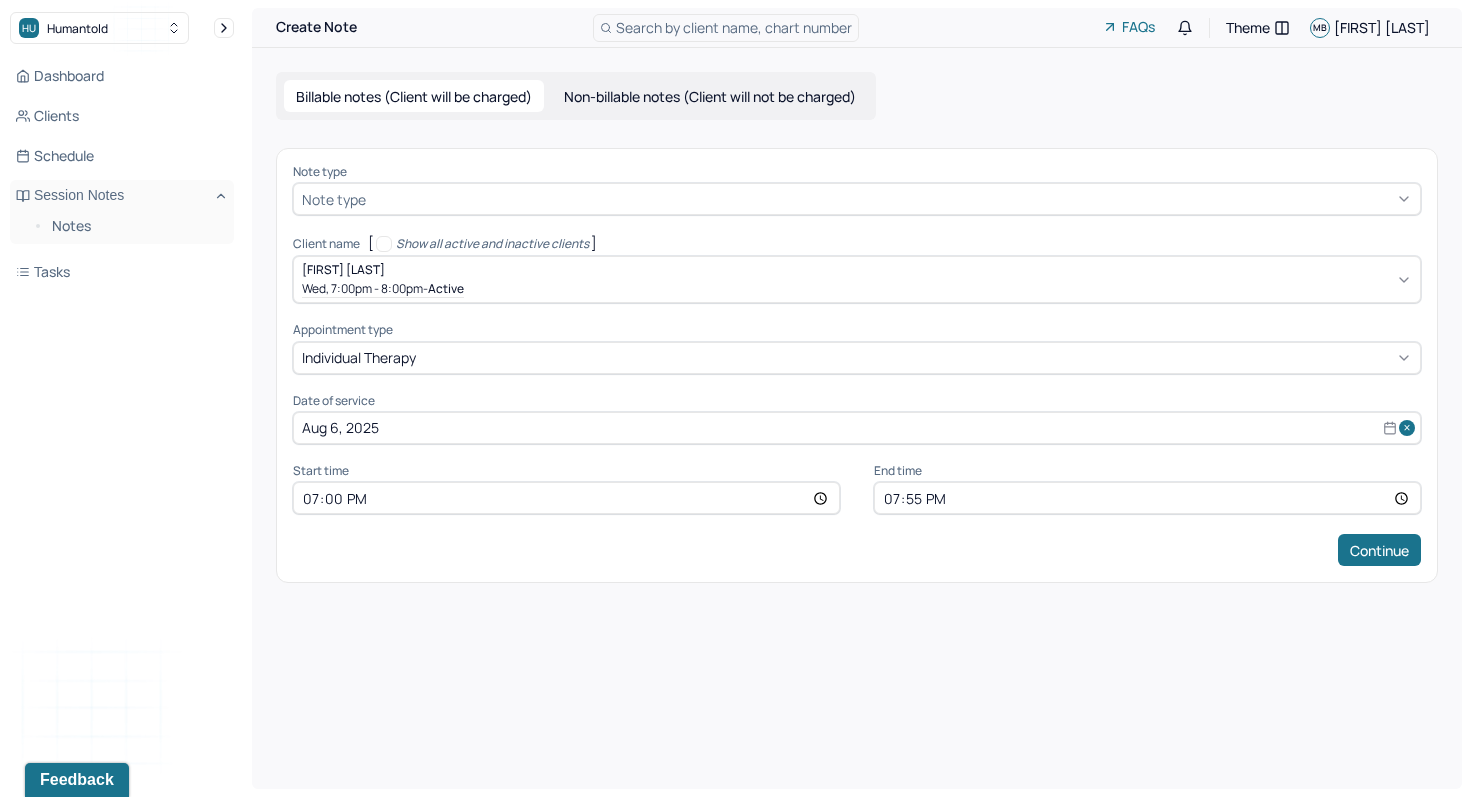 click at bounding box center [891, 199] 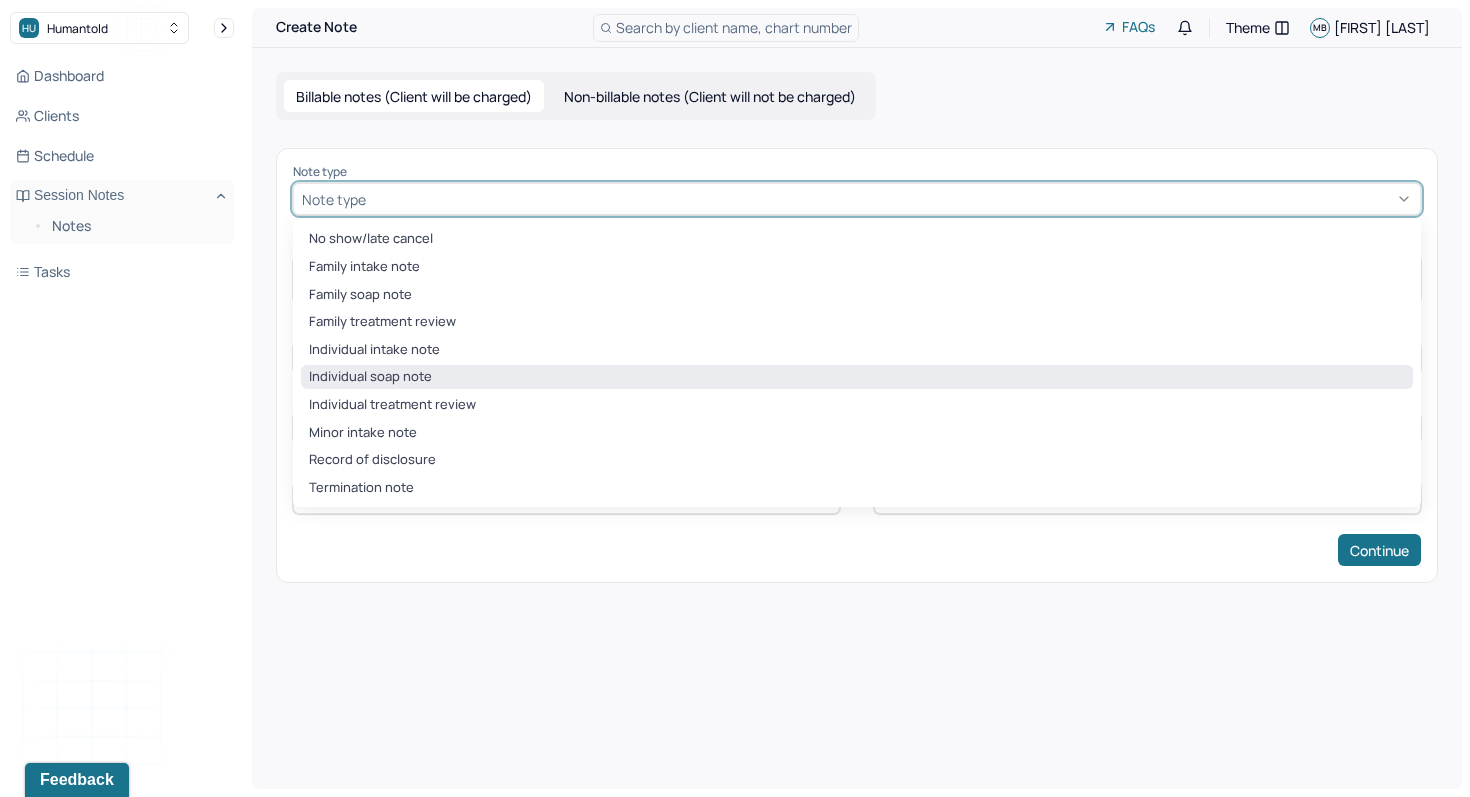 click on "Individual soap note" at bounding box center (857, 377) 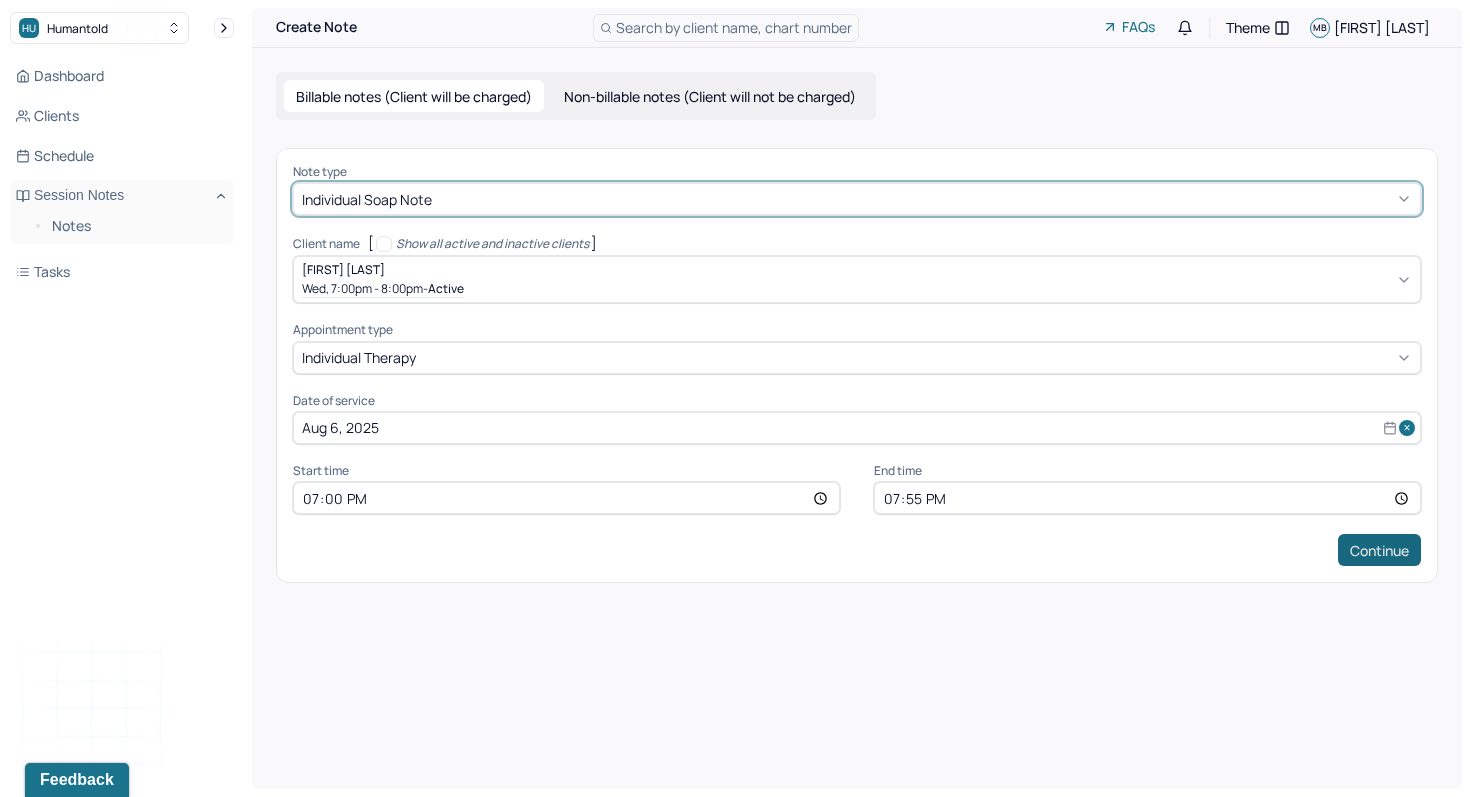 click on "Continue" at bounding box center [1379, 550] 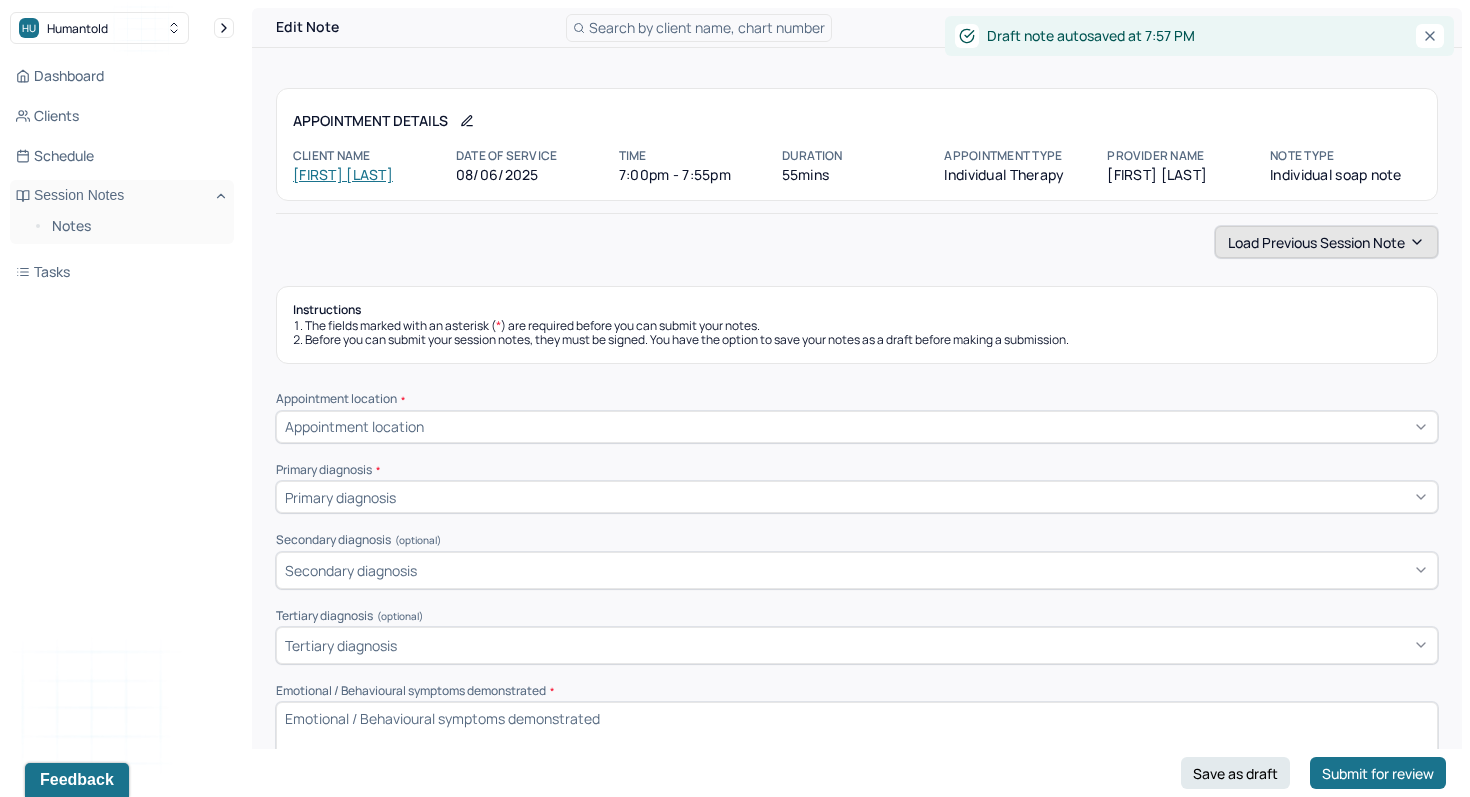 click on "Load previous session note" at bounding box center (1326, 242) 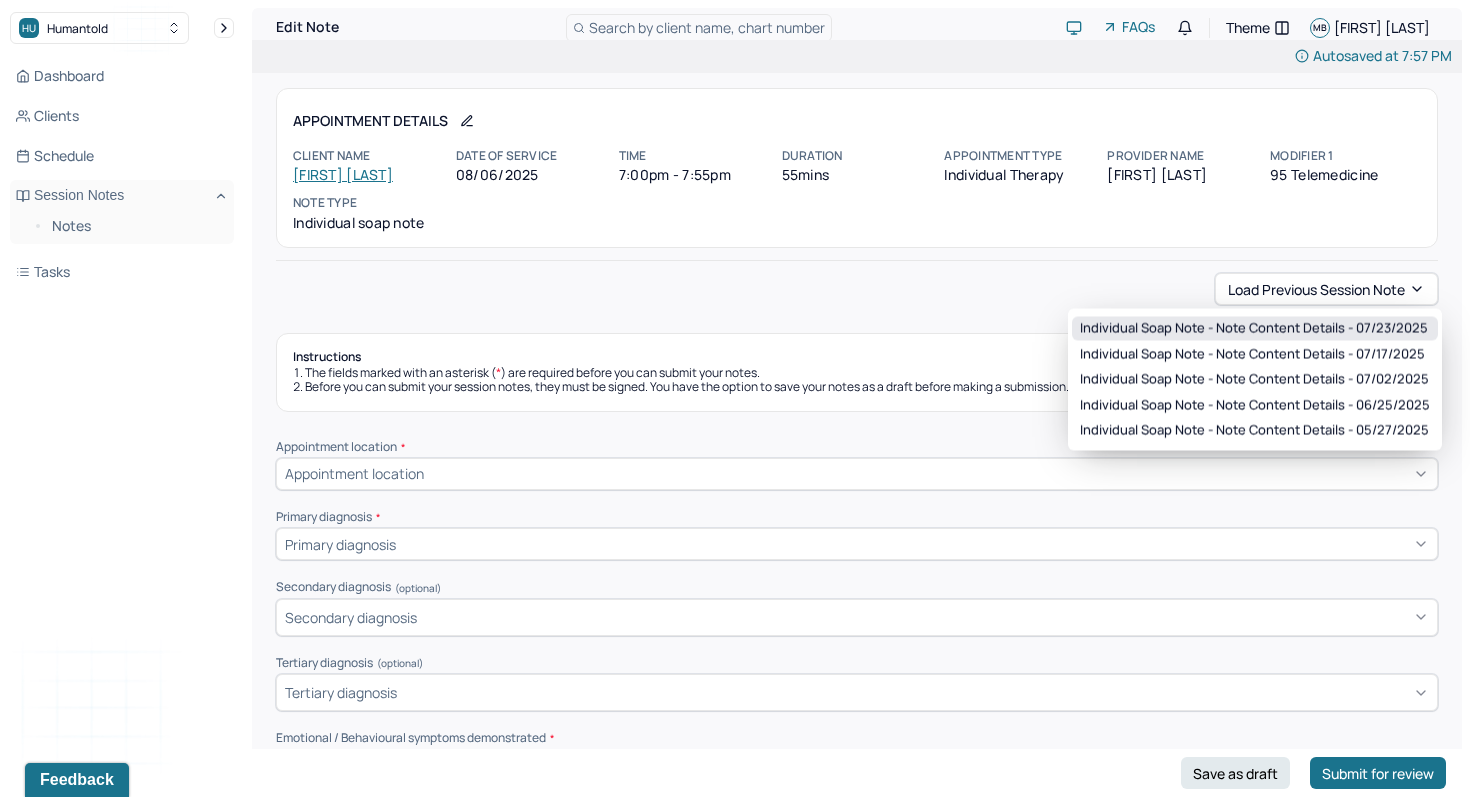 click on "Individual soap note   - Note content Details -   07/23/2025" at bounding box center (1254, 329) 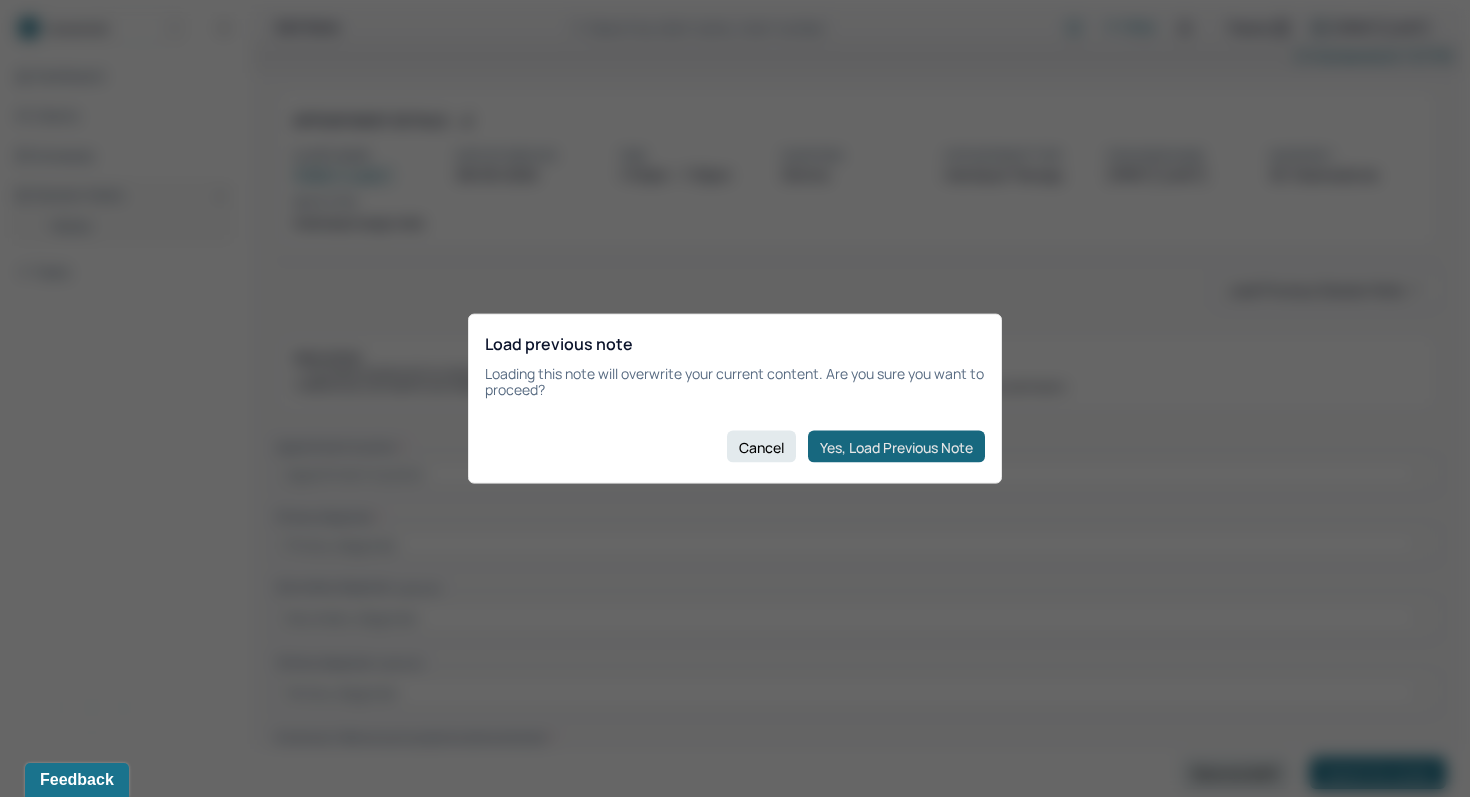 click on "Yes, Load Previous Note" at bounding box center [896, 447] 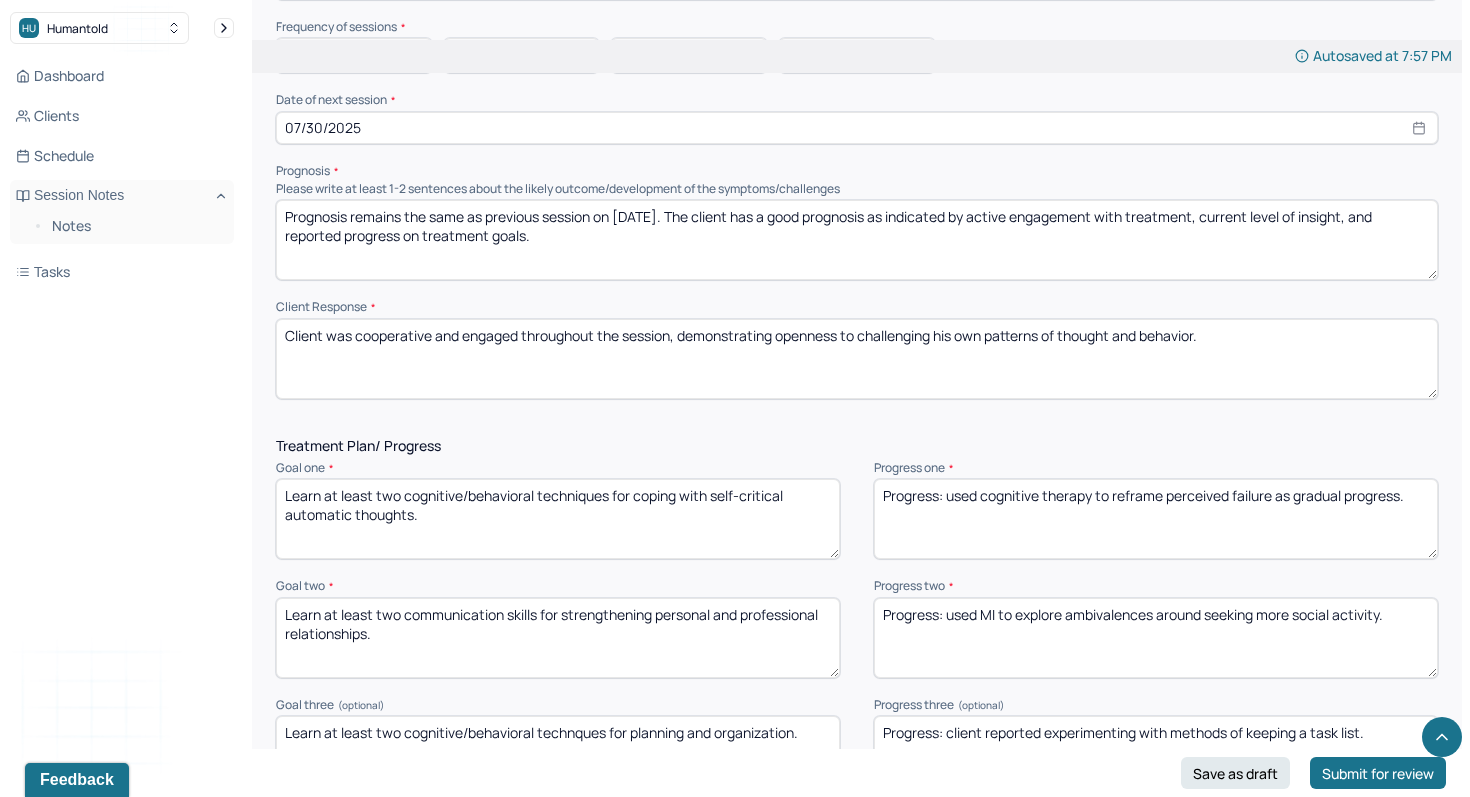 scroll, scrollTop: 2293, scrollLeft: 0, axis: vertical 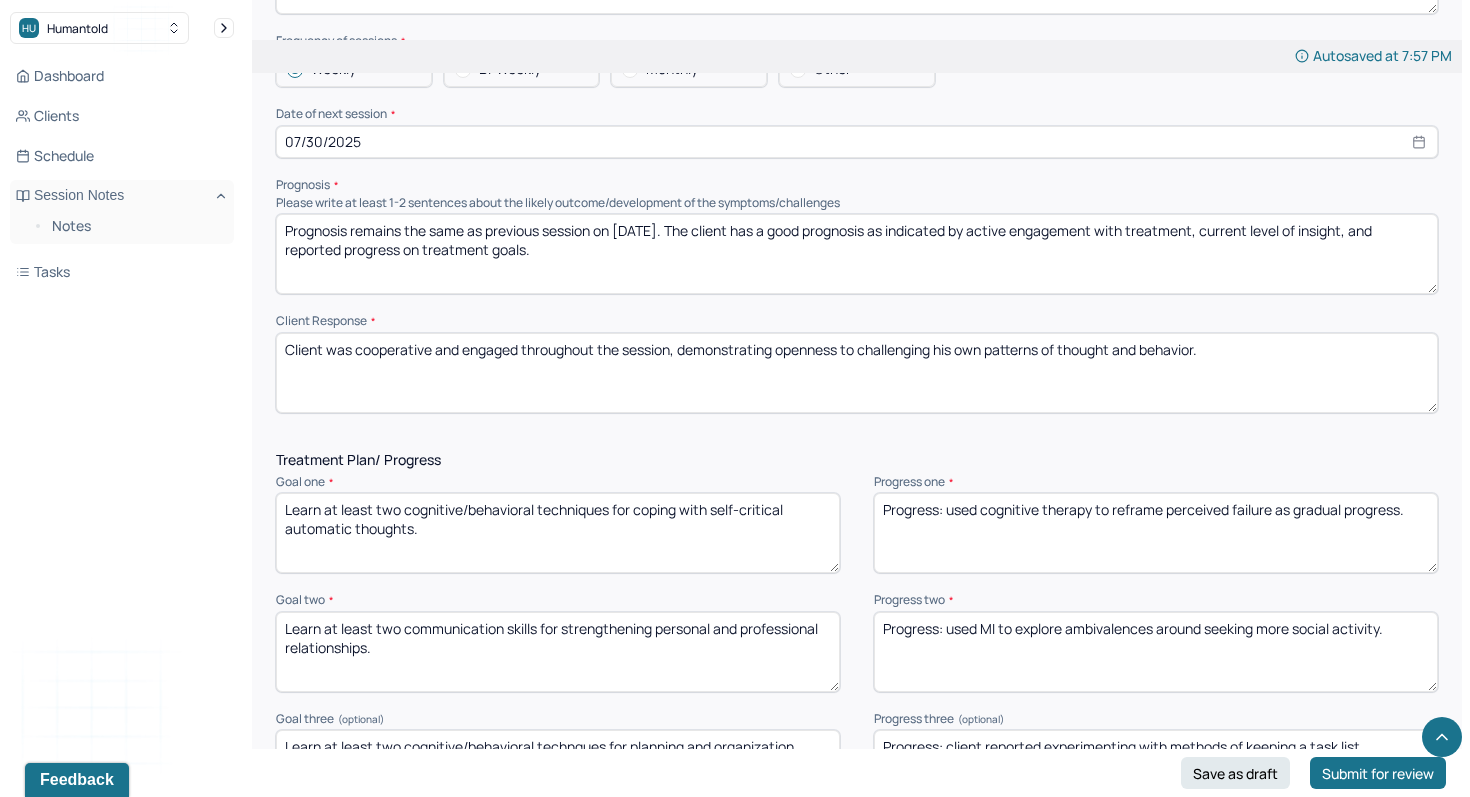 click on "Prognosis remains the same as previous session on [DATE]. The client has a good prognosis as indicated by active engagement with treatment, current level of insight, and reported progress on treatment goals." at bounding box center (857, 254) 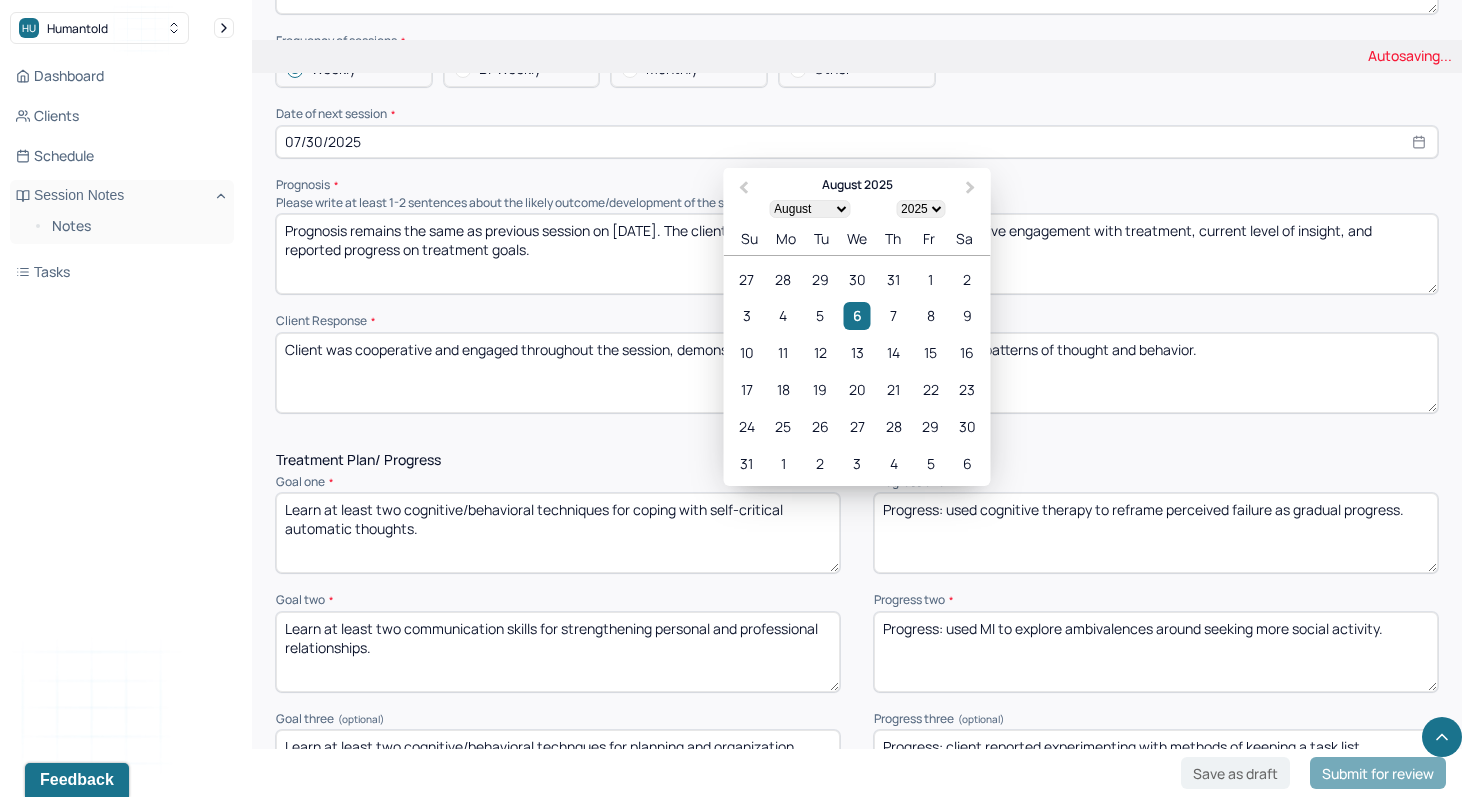 click on "07/30/2025" at bounding box center (857, 142) 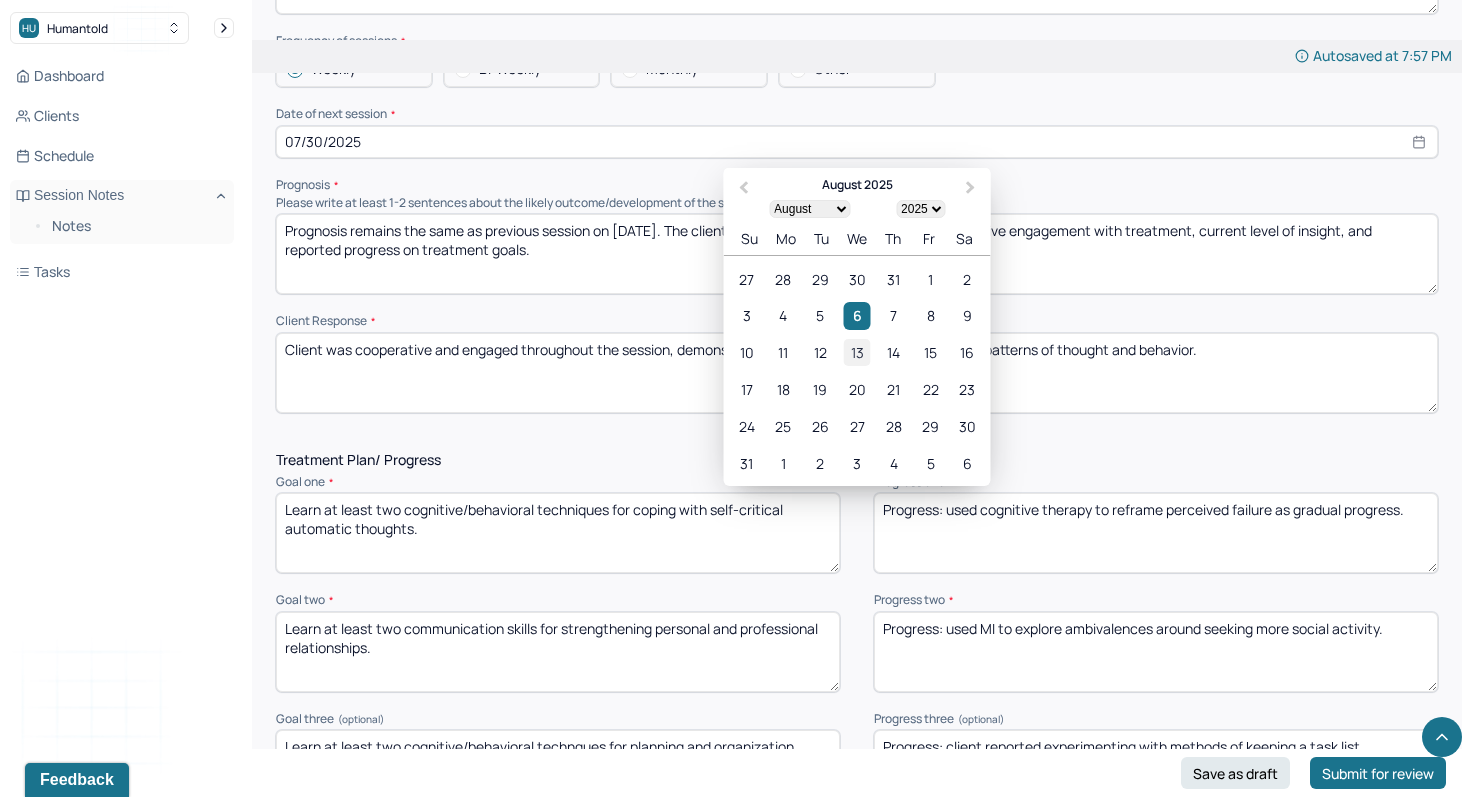 click on "13" at bounding box center [856, 352] 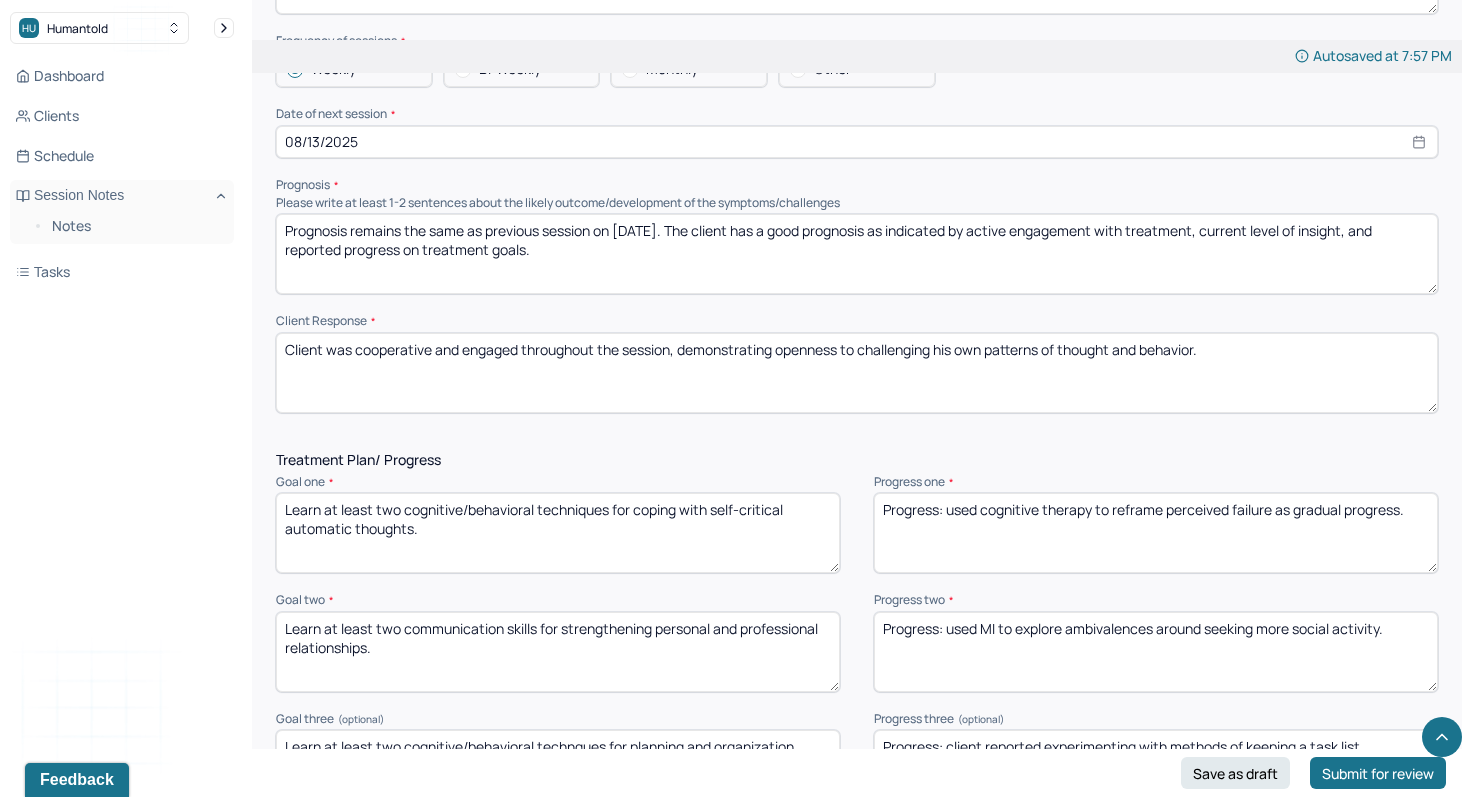 click on "Prognosis remains the same as previous session on [DATE]. The client has a good prognosis as indicated by active engagement with treatment, current level of insight, and reported progress on treatment goals." at bounding box center [857, 254] 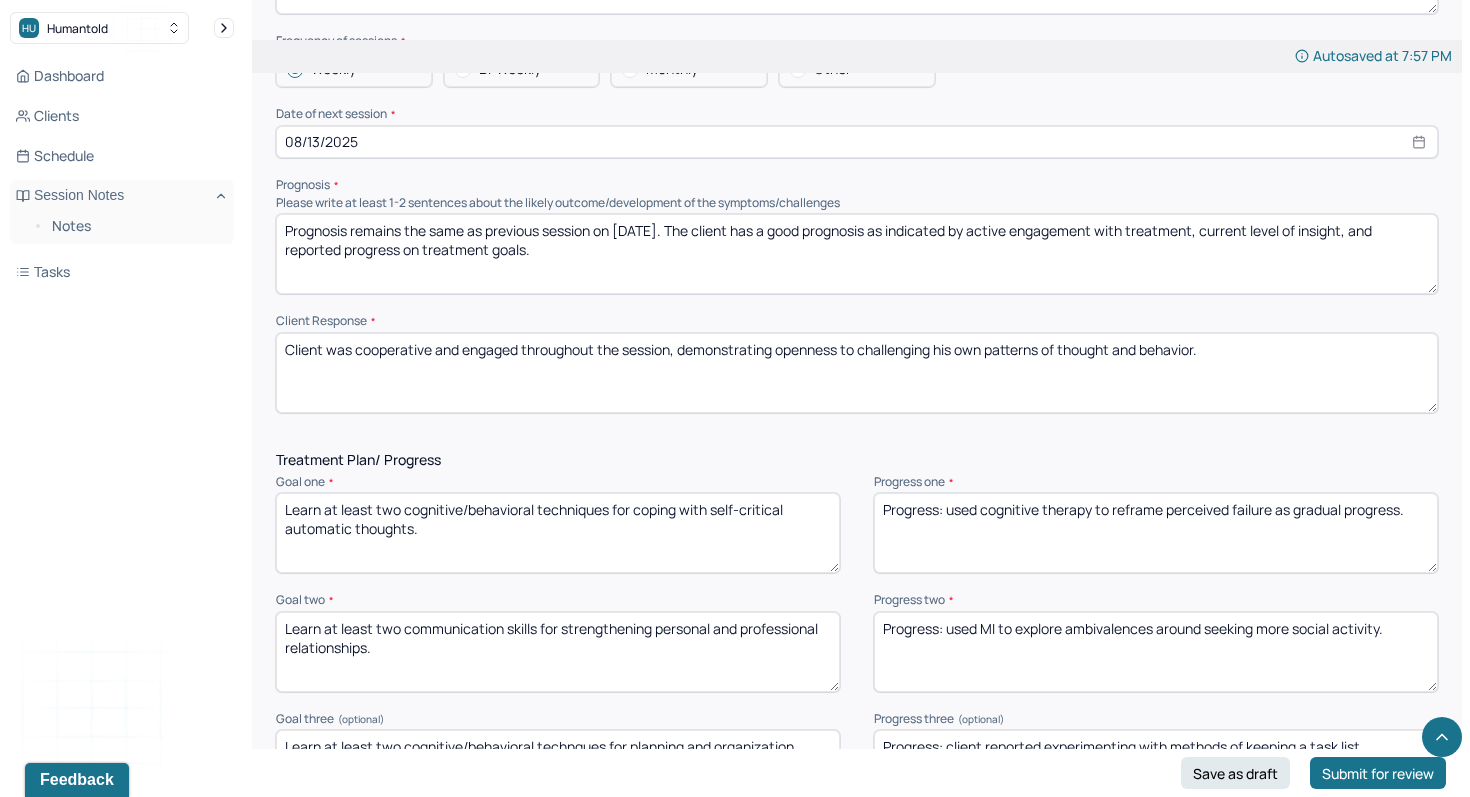 click on "Client was cooperative and engaged throughout the session, demonstrating openness to challenging his own patterns of thought and behavior." at bounding box center [857, 373] 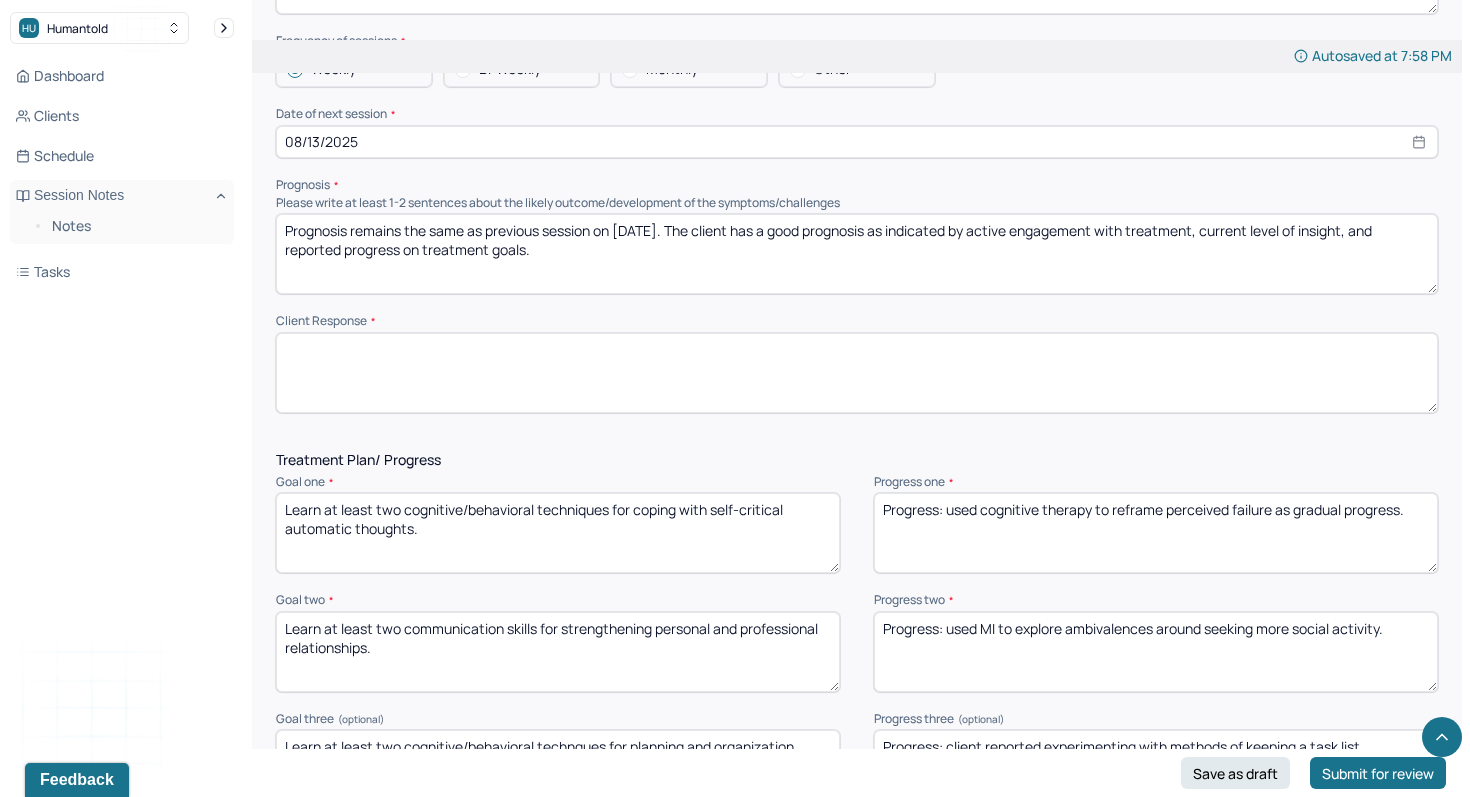 type 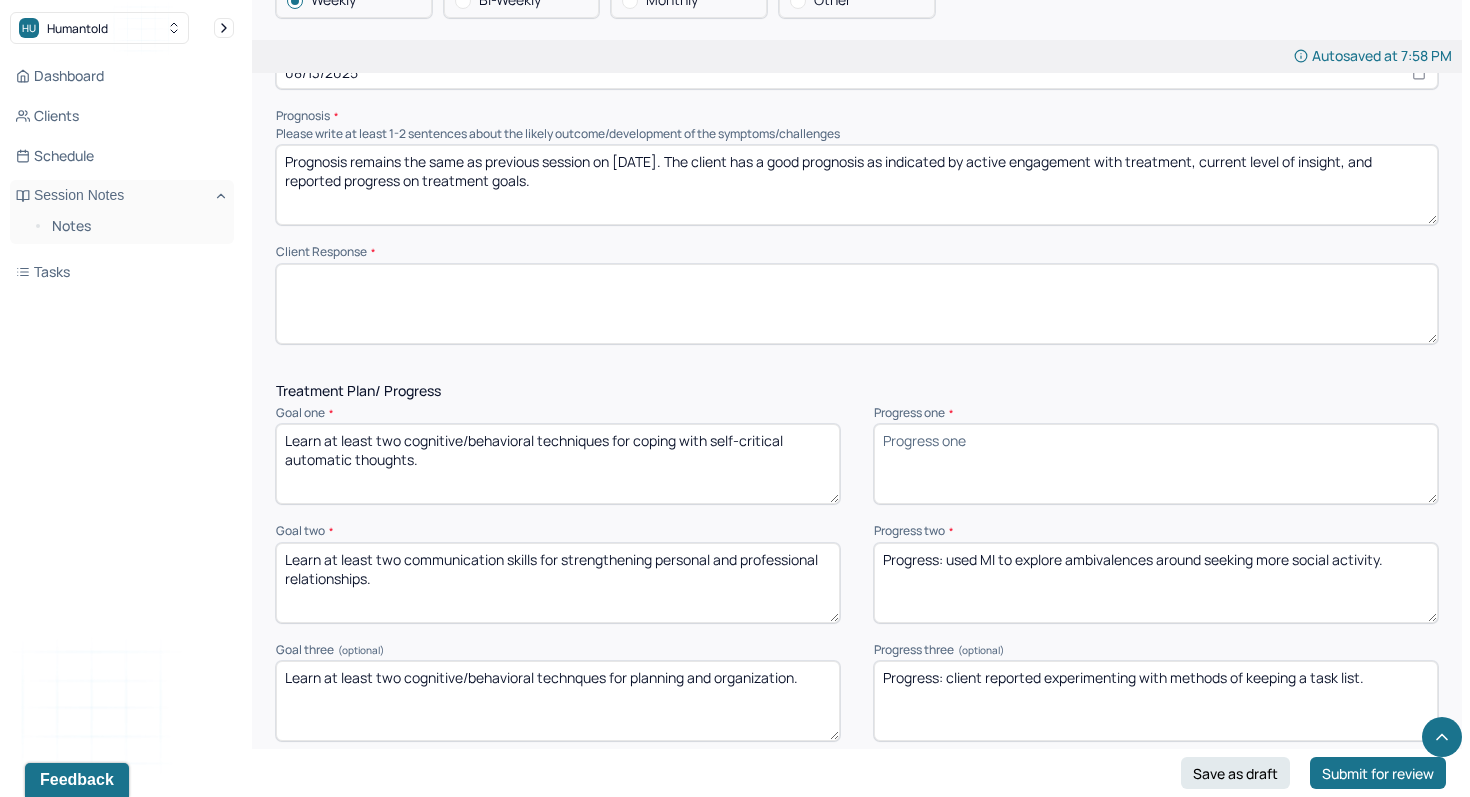 scroll, scrollTop: 2453, scrollLeft: 0, axis: vertical 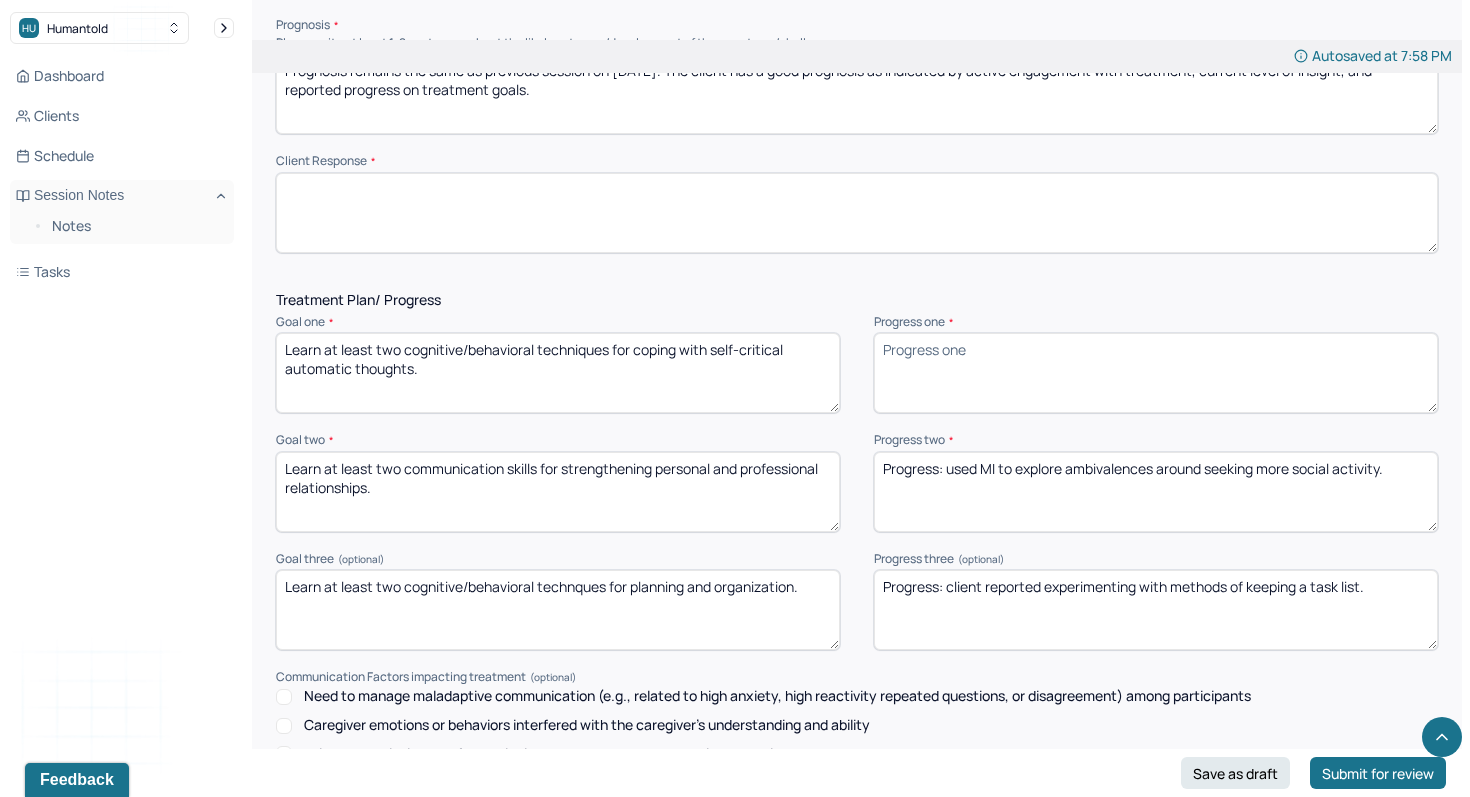 type 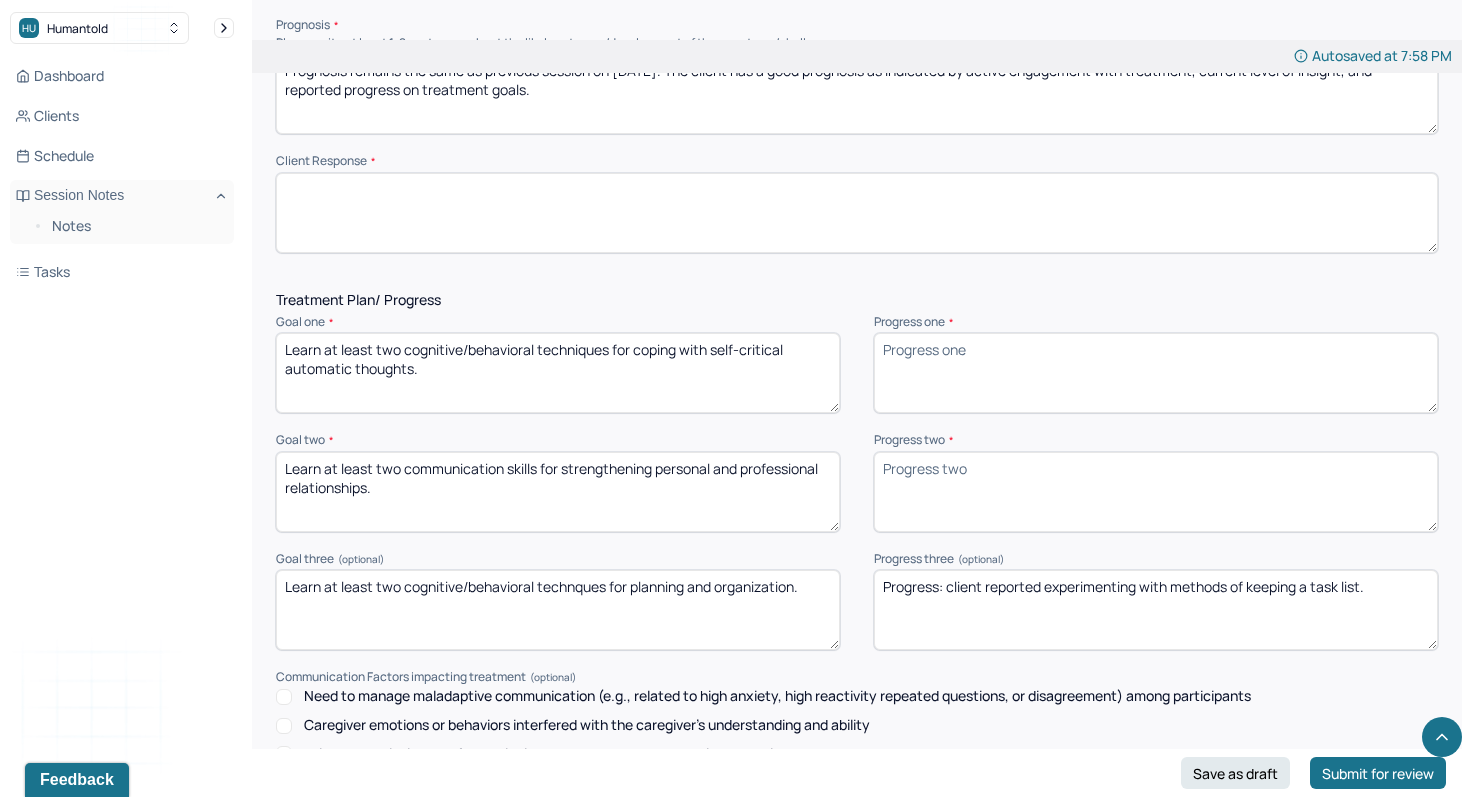 type 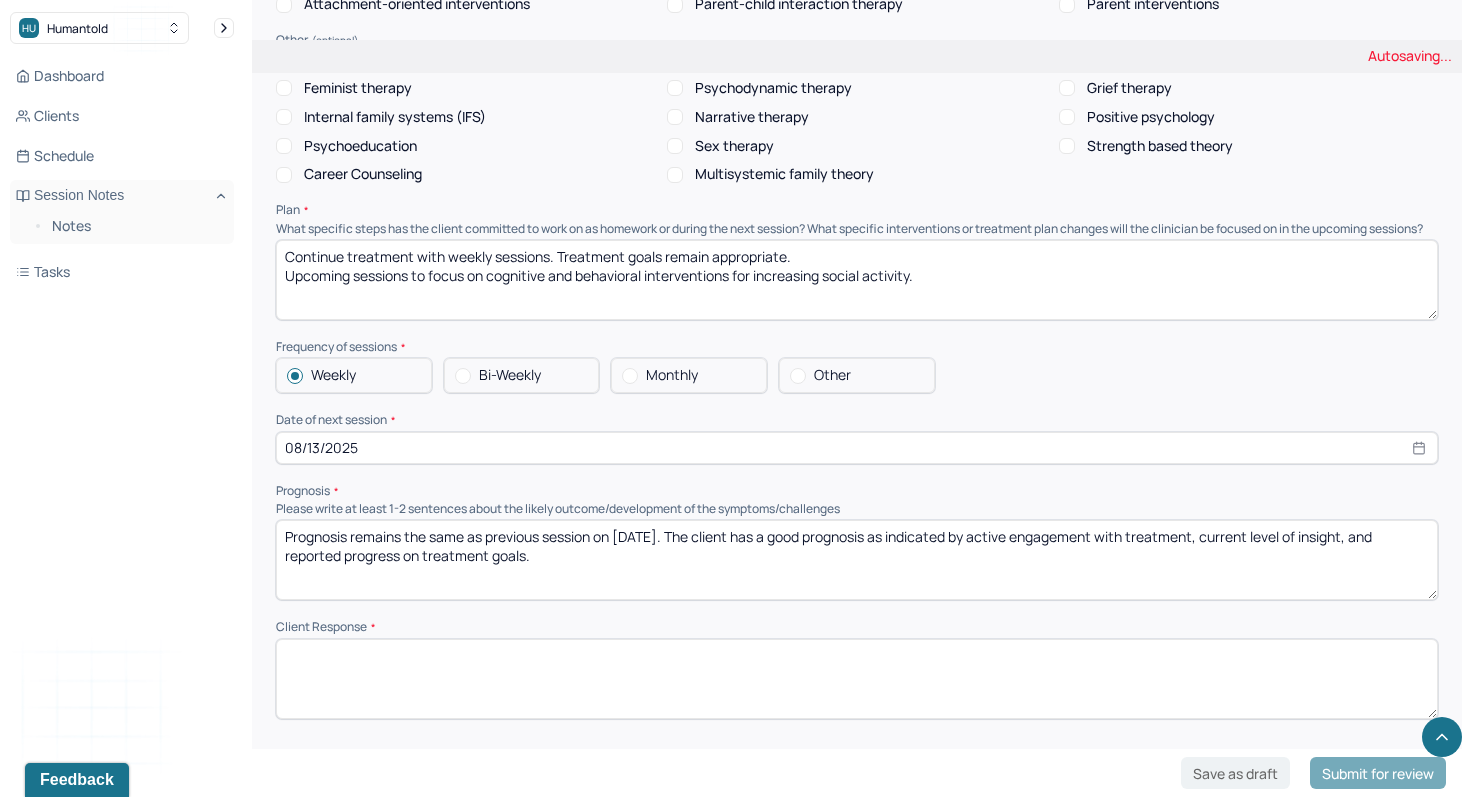 scroll, scrollTop: 1913, scrollLeft: 0, axis: vertical 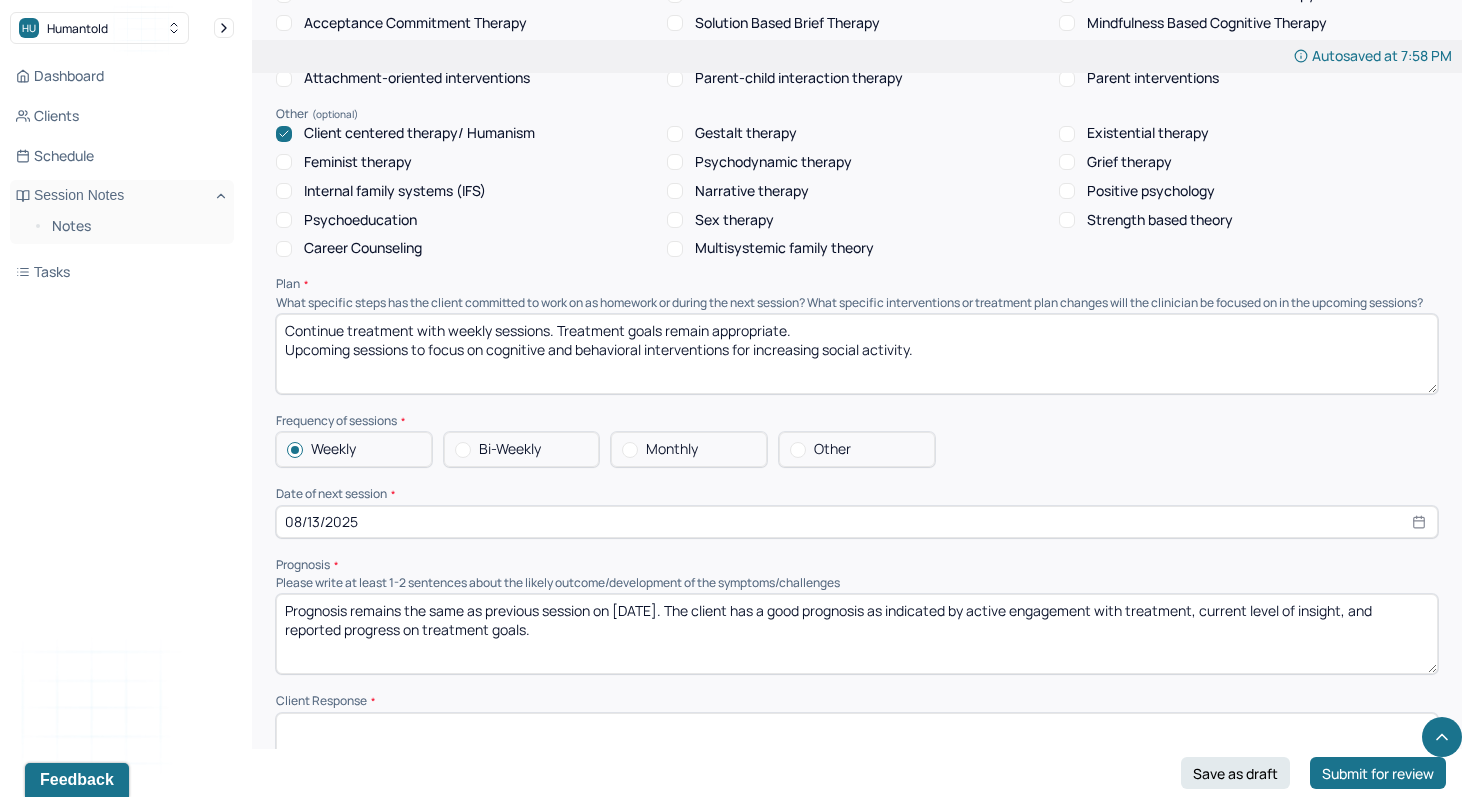 type 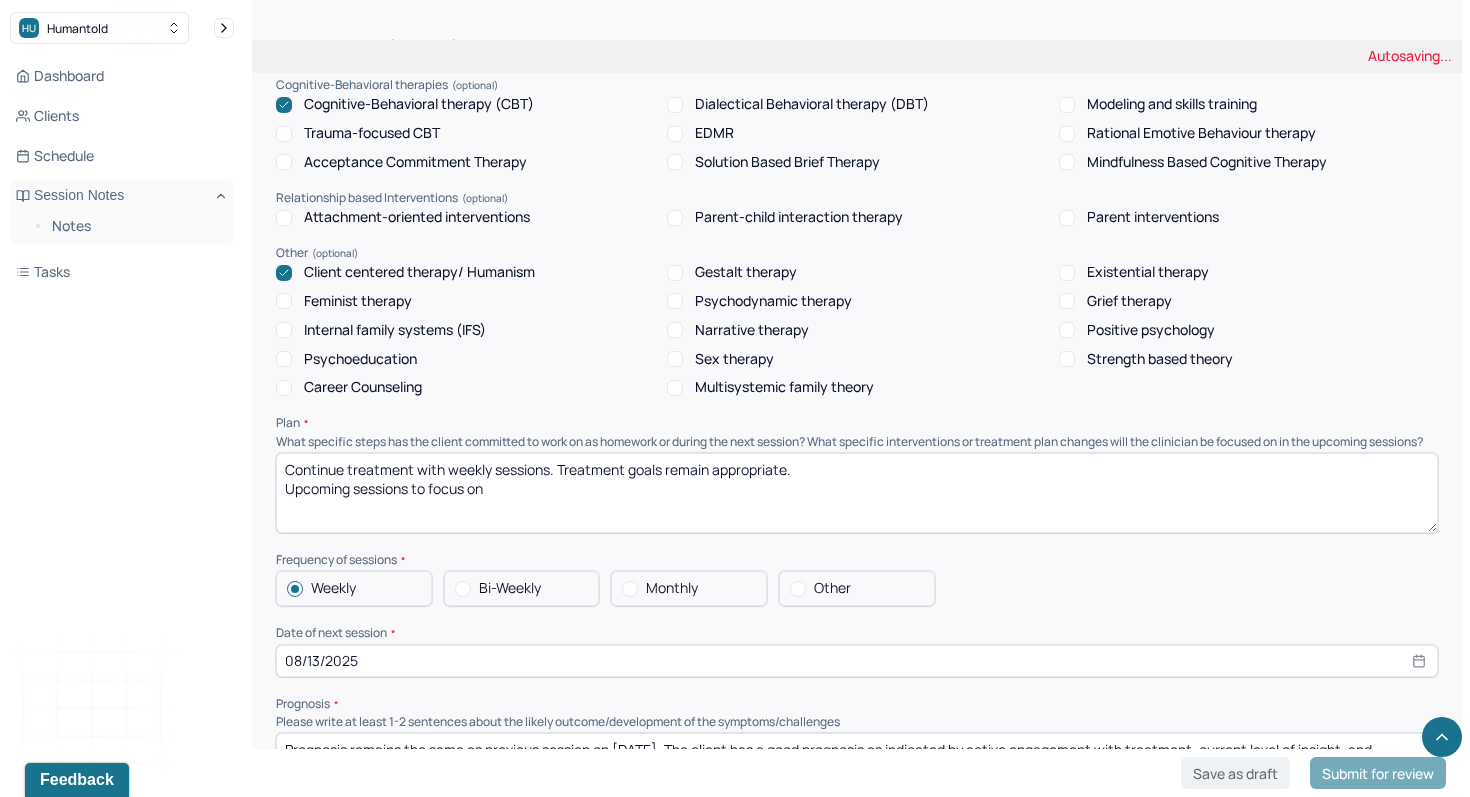 scroll, scrollTop: 1693, scrollLeft: 0, axis: vertical 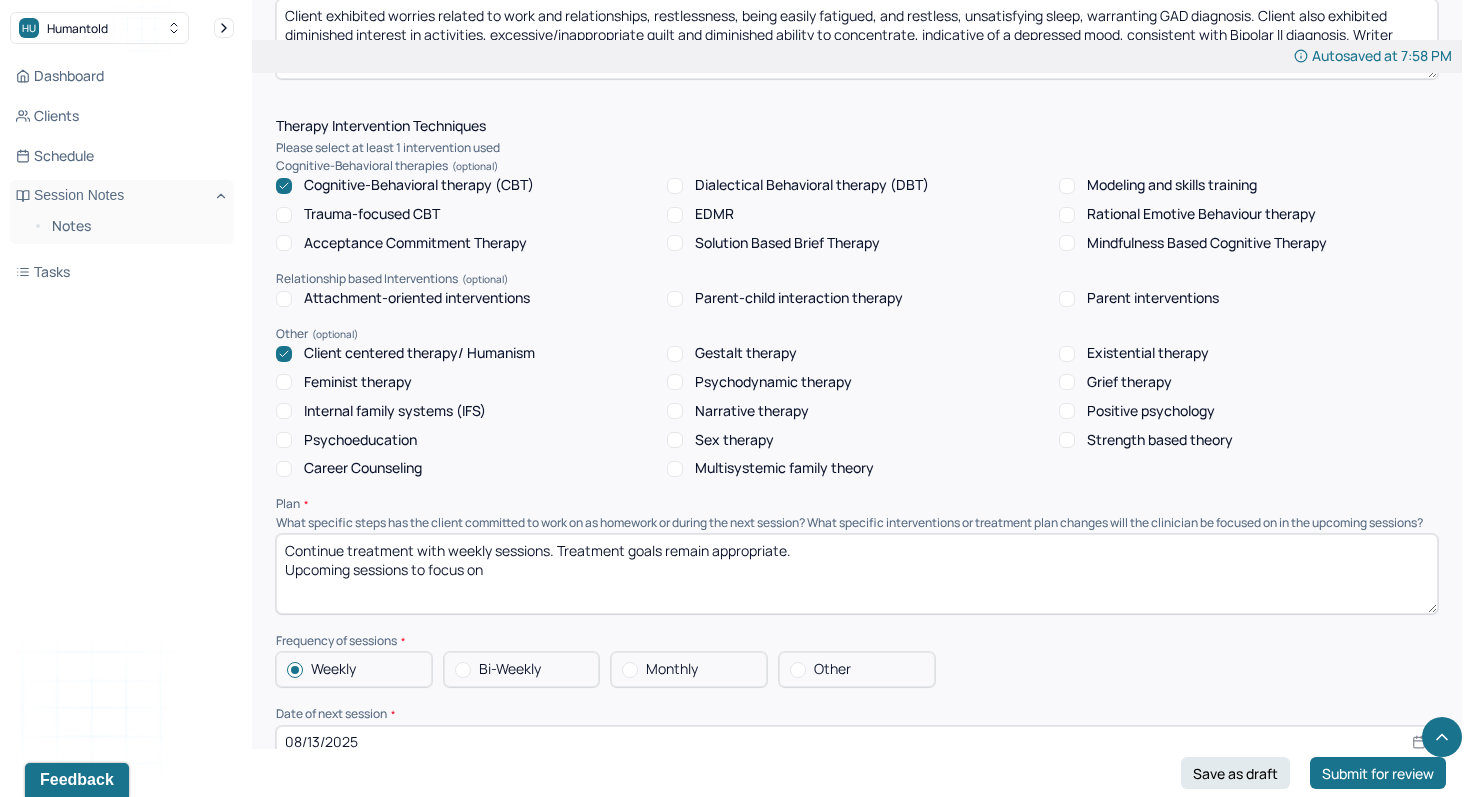 type on "Continue treatment with weekly sessions. Treatment goals remain appropriate.
Upcoming sessions to focus on" 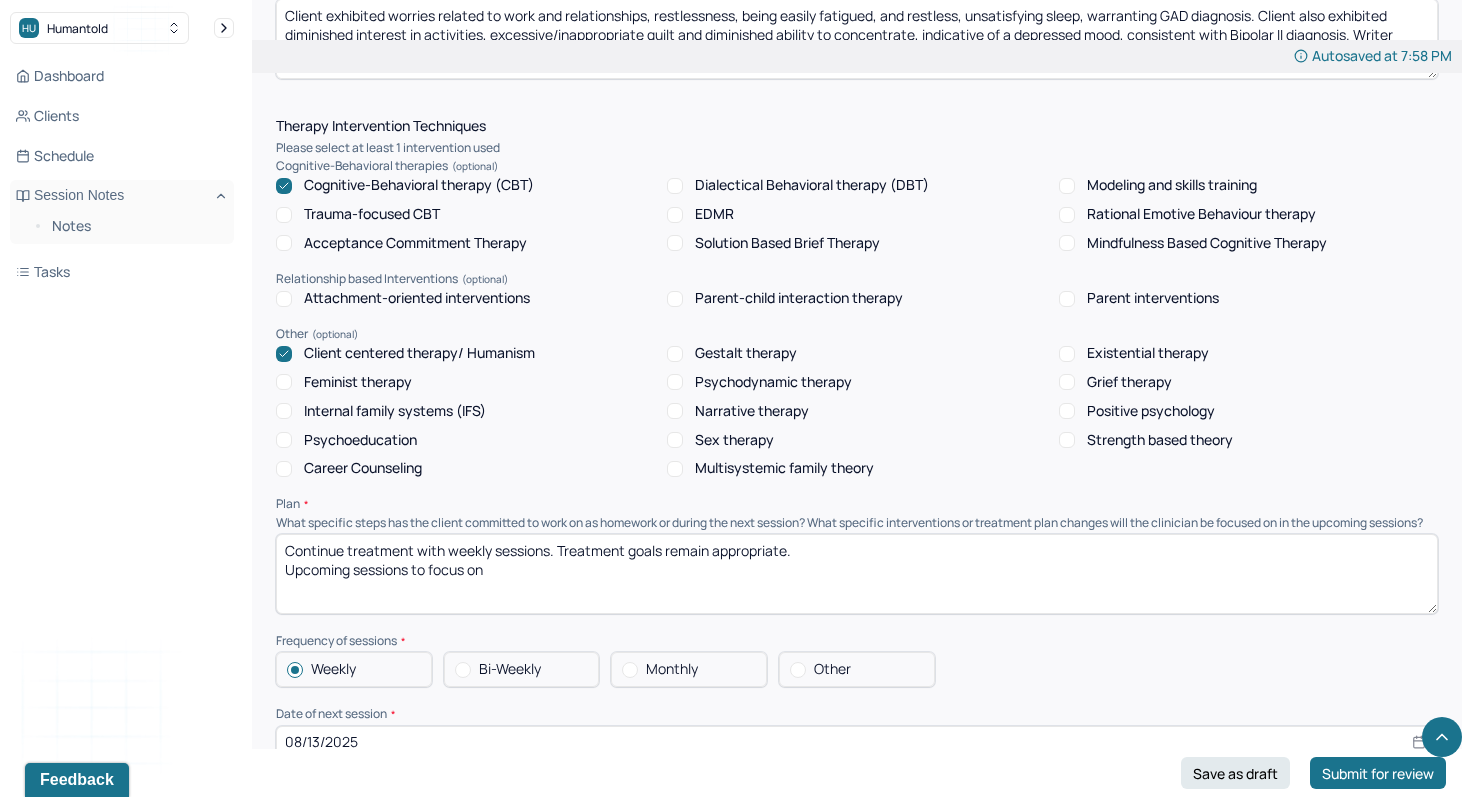 checkbox on "false" 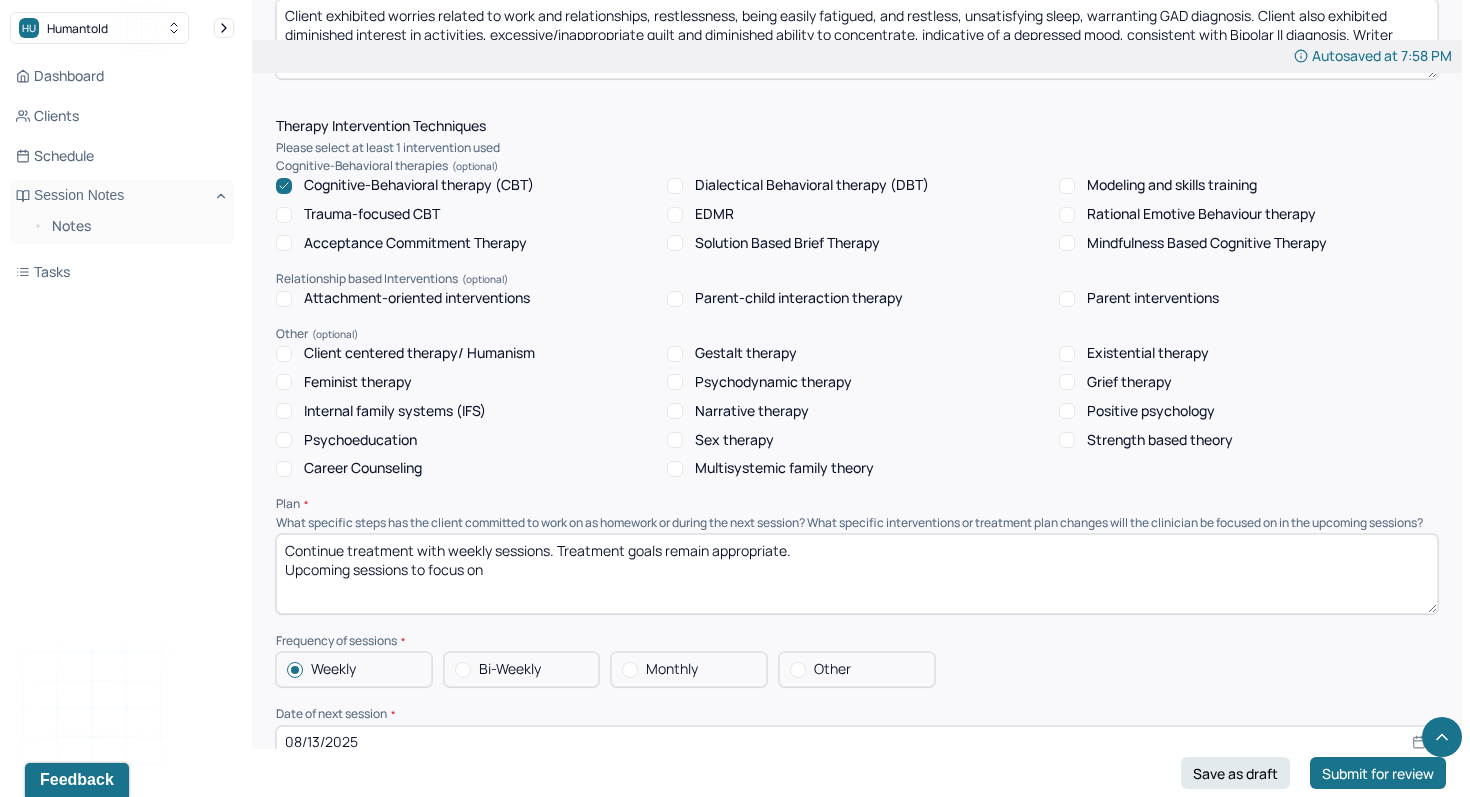 click 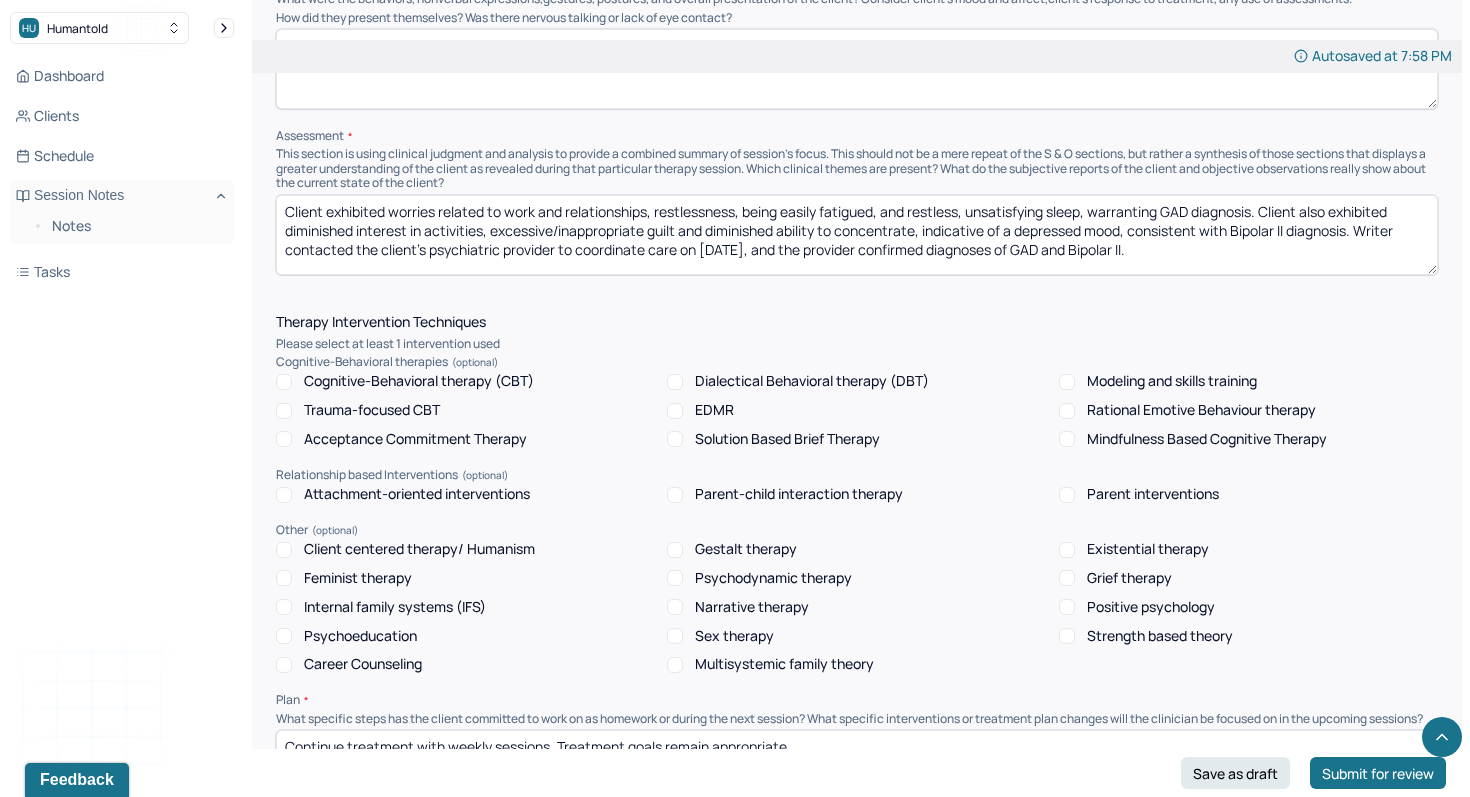 scroll, scrollTop: 1468, scrollLeft: 0, axis: vertical 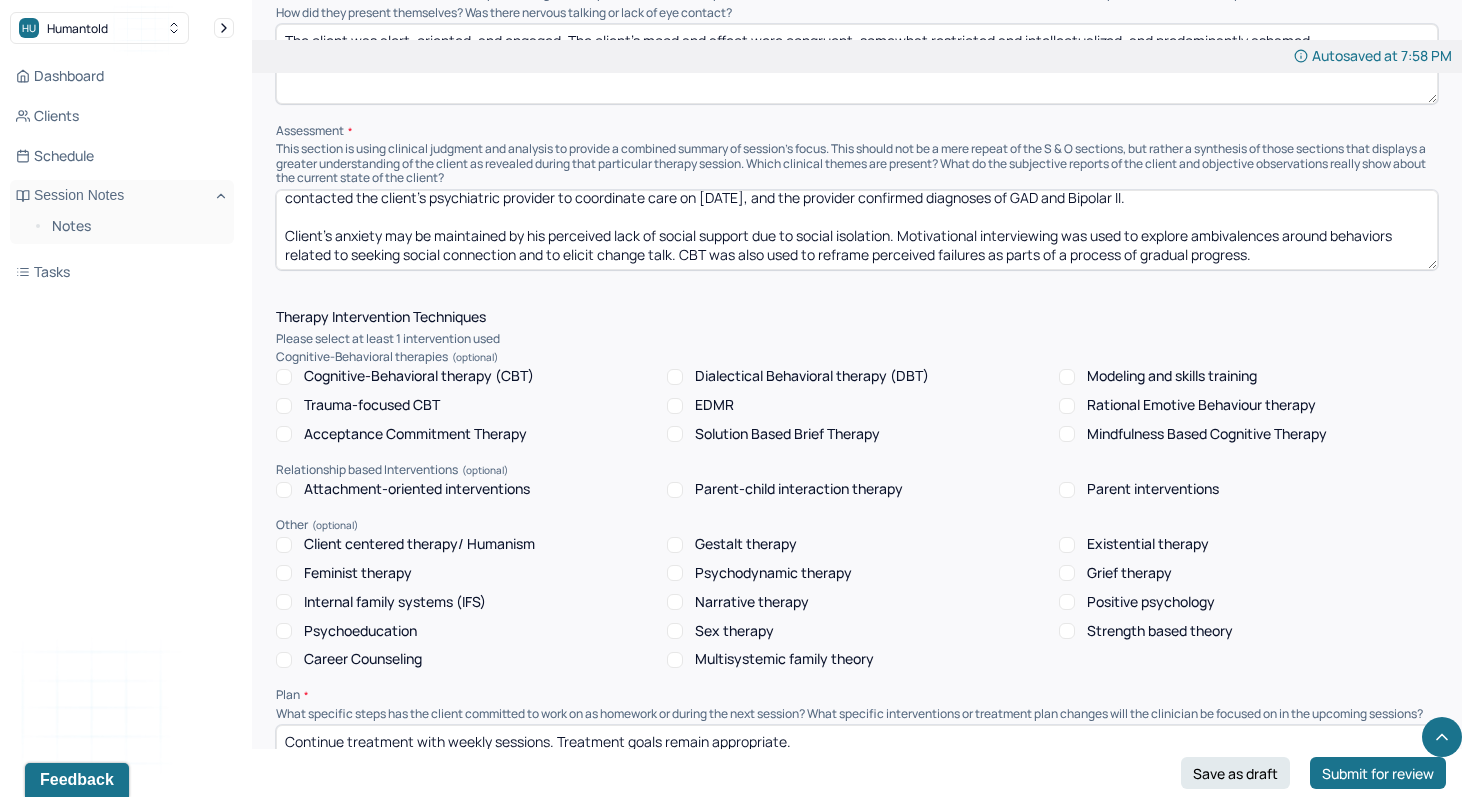 drag, startPoint x: 282, startPoint y: 228, endPoint x: 1282, endPoint y: 263, distance: 1000.6123 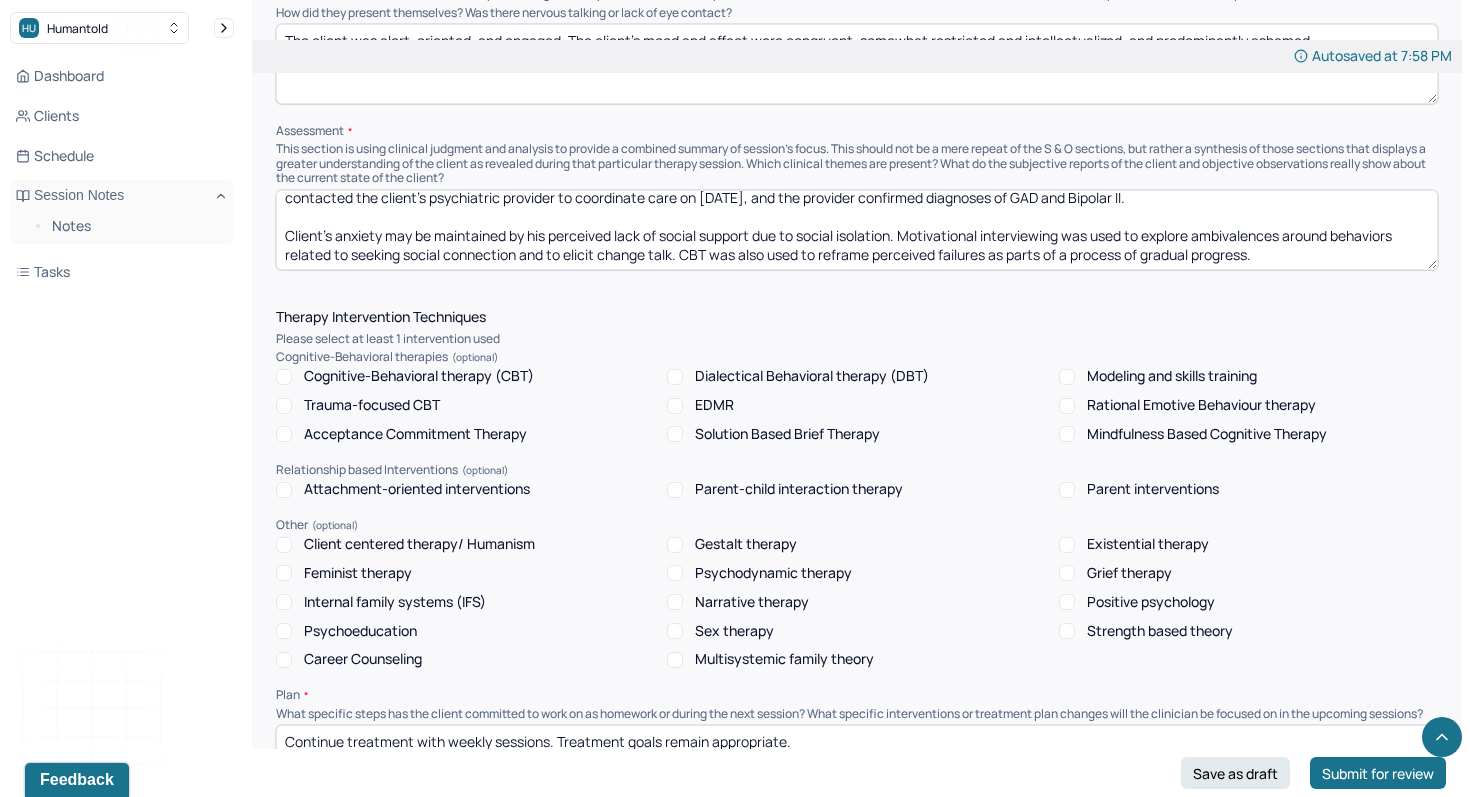 click on "Instructions The fields marked with an asterisk ( * ) are required before you can submit your notes. Before you can submit your session notes, they must be signed. You have the option to save your notes as a draft before making a submission. Appointment location * Teletherapy Client Teletherapy Location here Home Office Other Specify other client teletherapy location Workplace office Provider Teletherapy Location Home Office Other Consent was received for the teletherapy session The teletherapy session was conducted via video Primary diagnosis * F41.1 GENERALIZED ANXIETY DISORDER Secondary diagnosis (optional) F31.81 BIPOLAR II DISORDER Tertiary diagnosis (optional) Tertiary diagnosis Emotional / Behavioural symptoms demonstrated * Shame & guilt, low self-esteem and confidence, worried about job, self-isolation Causing * Maladaptive Functioning Intention for Session * Reverse or change maladaptive patterns of behavior Session Note Subjective Objective Assessment Therapy Intervention Techniques EDMR Other Plan" at bounding box center [857, 444] 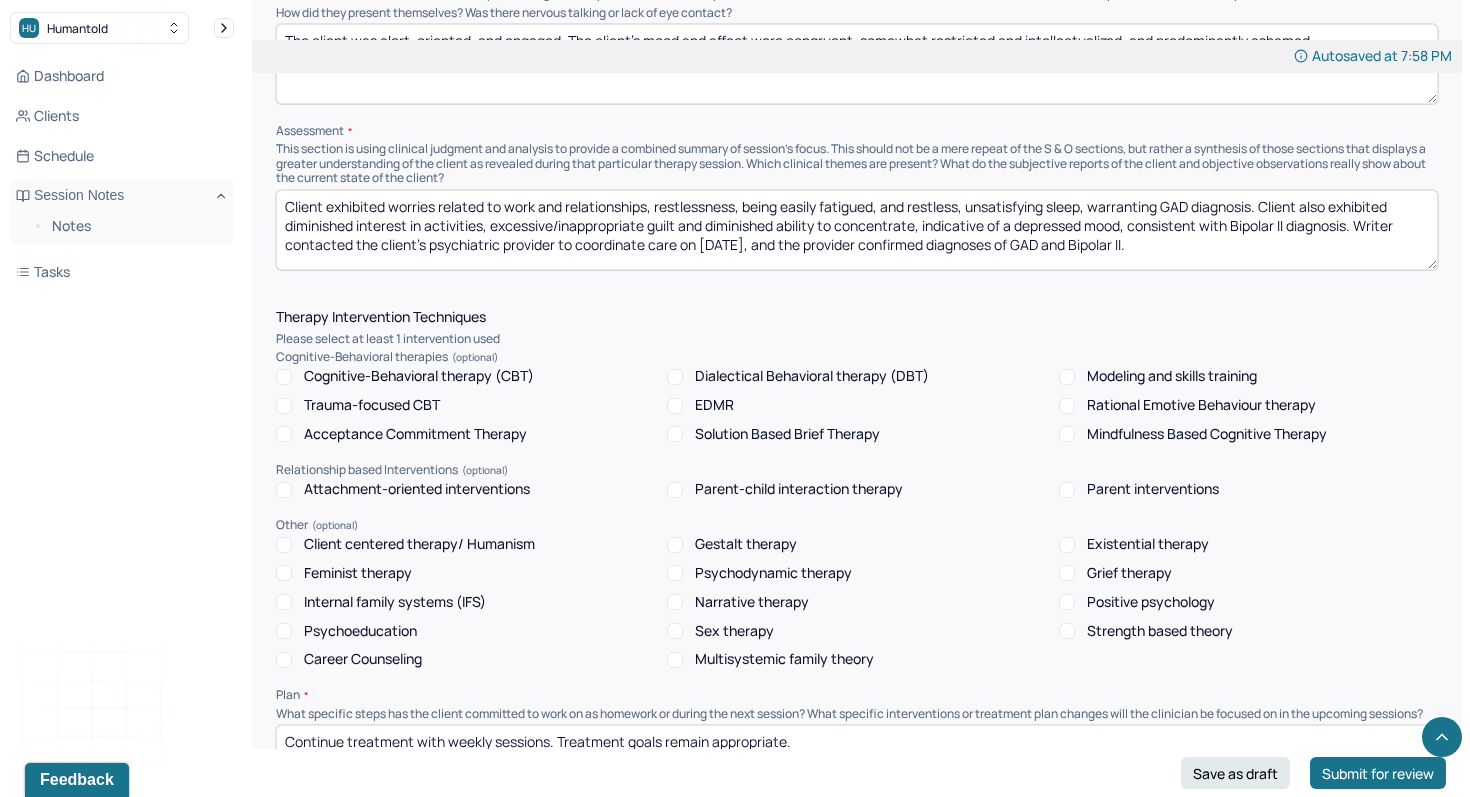 scroll, scrollTop: 28, scrollLeft: 0, axis: vertical 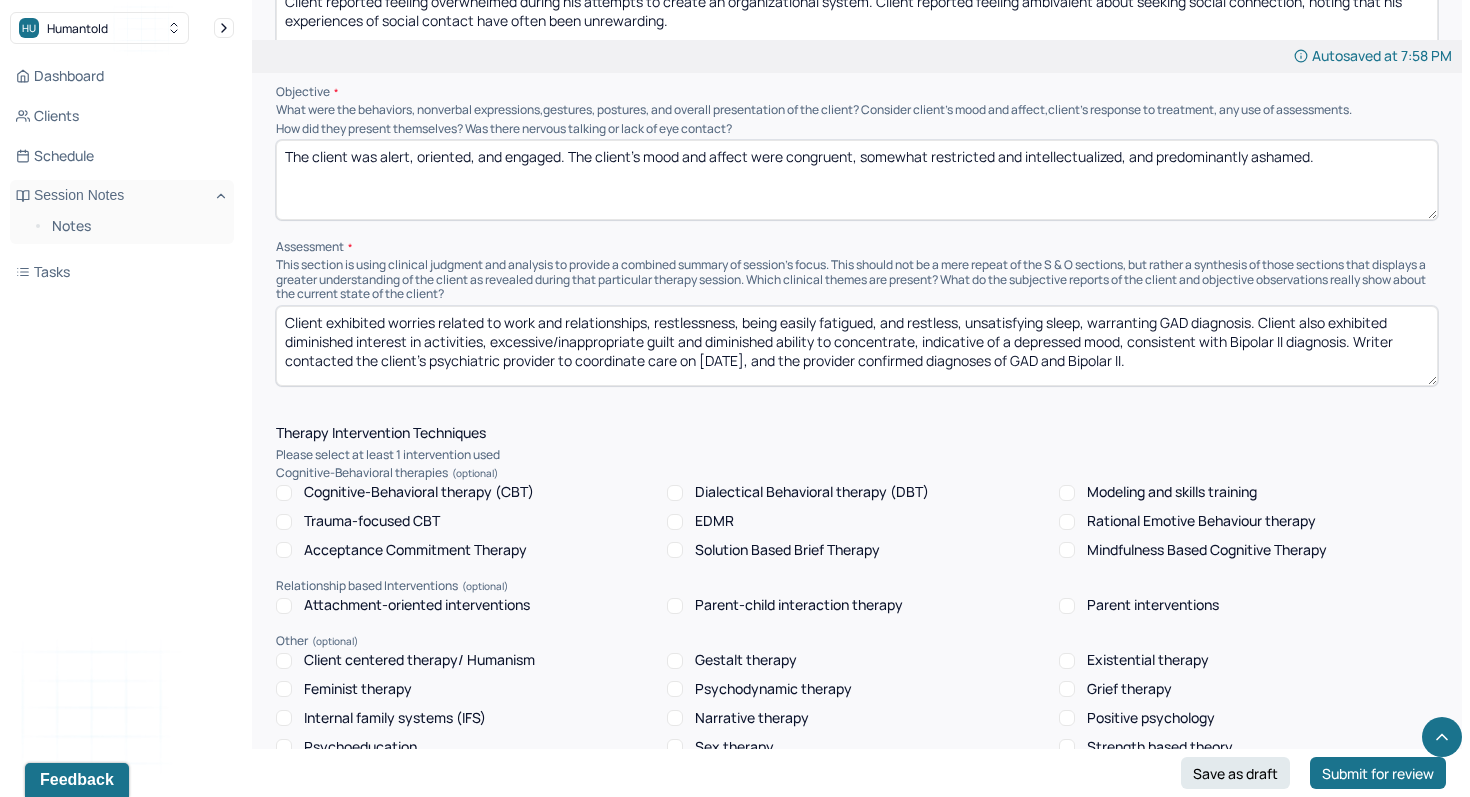 type on "Client exhibited worries related to work and relationships, restlessness, being easily fatigued, and restless, unsatisfying sleep, warranting GAD diagnosis. Client also exhibited diminished interest in activities, excessive/inappropriate guilt and diminished ability to concentrate, indicative of a depressed mood, consistent with Bipolar II diagnosis. Writer contacted the client's psychiatric provider to coordinate care on [DATE], and the provider confirmed diagnoses of GAD and Bipolar II." 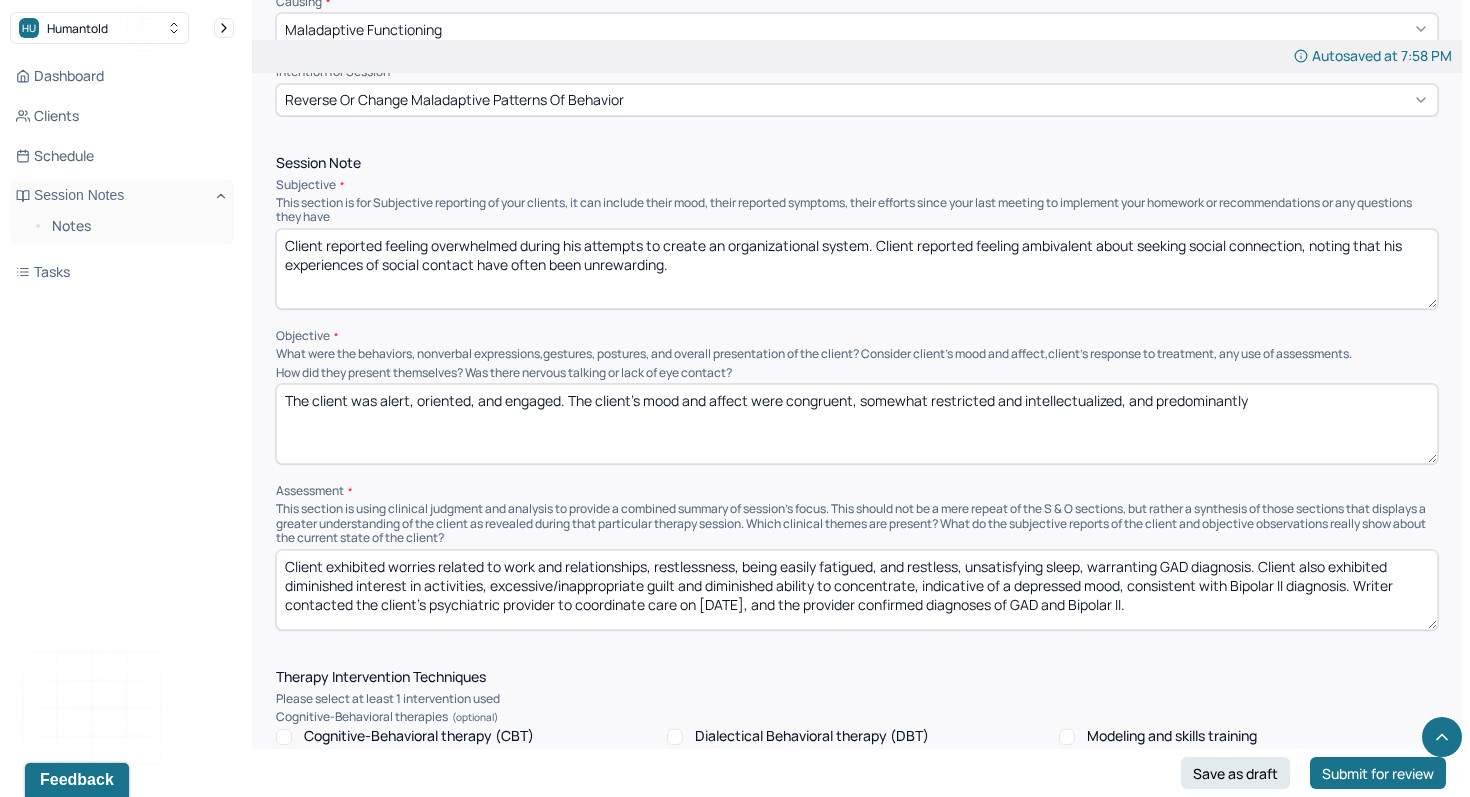 scroll, scrollTop: 1133, scrollLeft: 0, axis: vertical 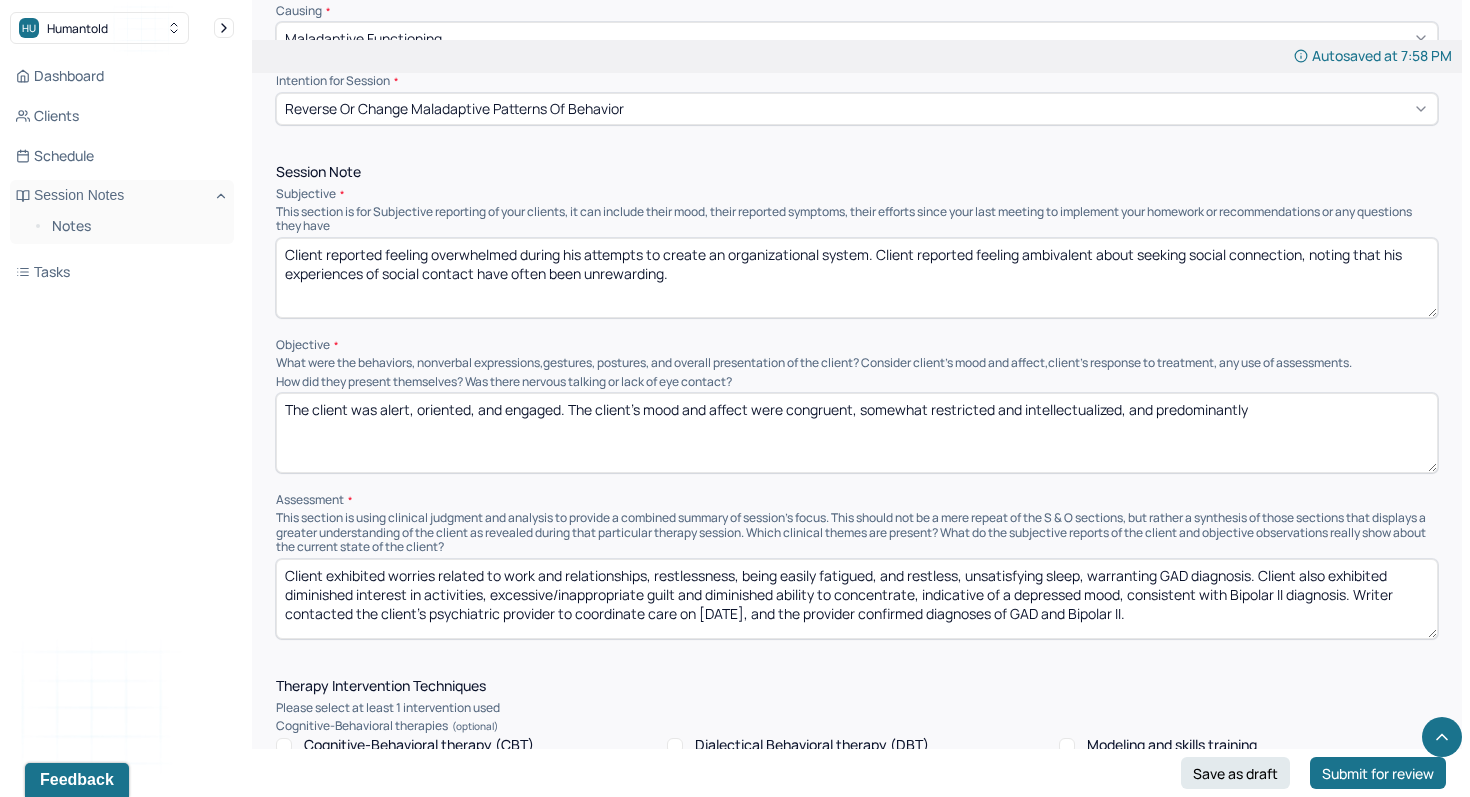 type on "The client was alert, oriented, and engaged. The client's mood and affect were congruent, somewhat restricted and intellectualized, and predominantly" 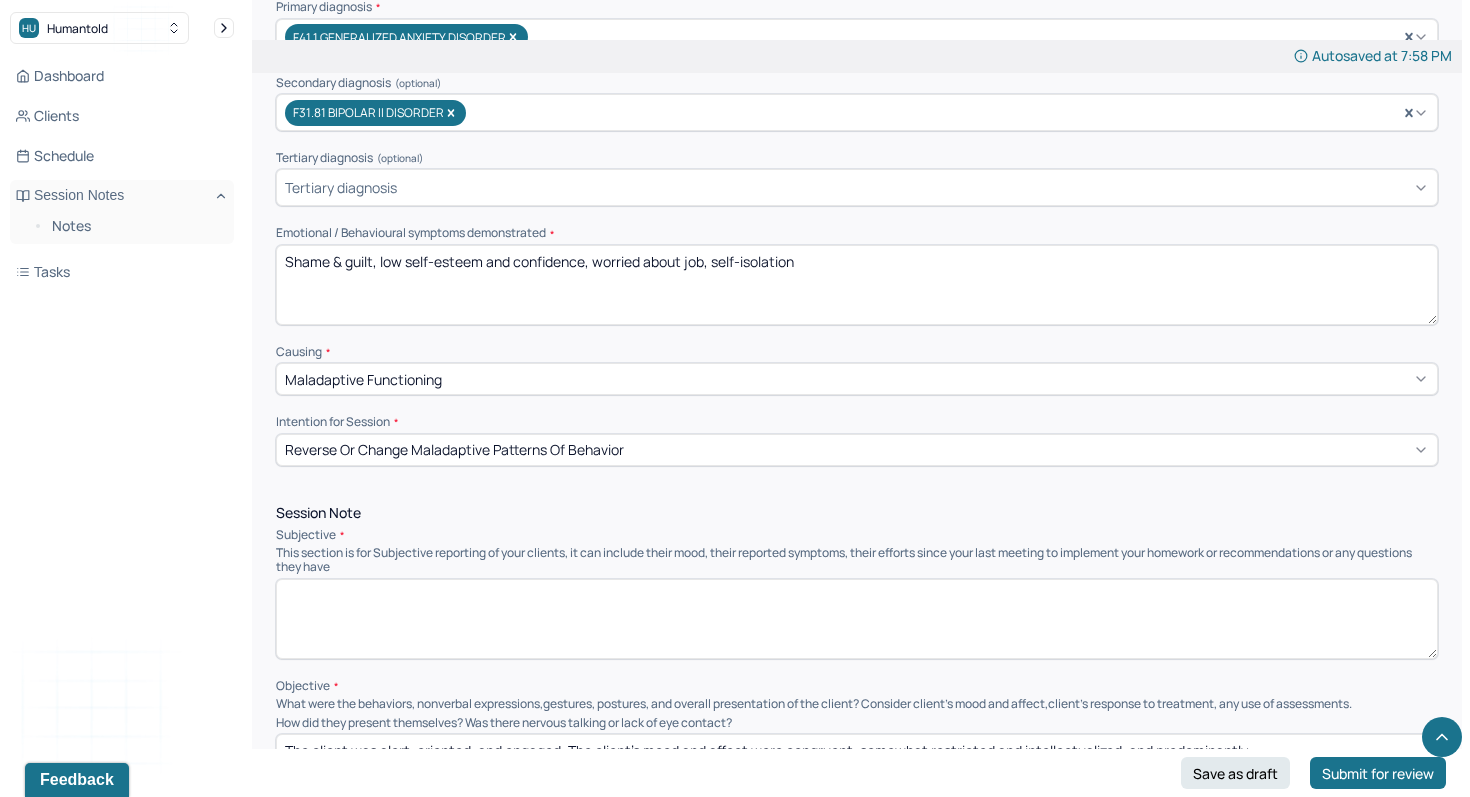 scroll, scrollTop: 757, scrollLeft: 0, axis: vertical 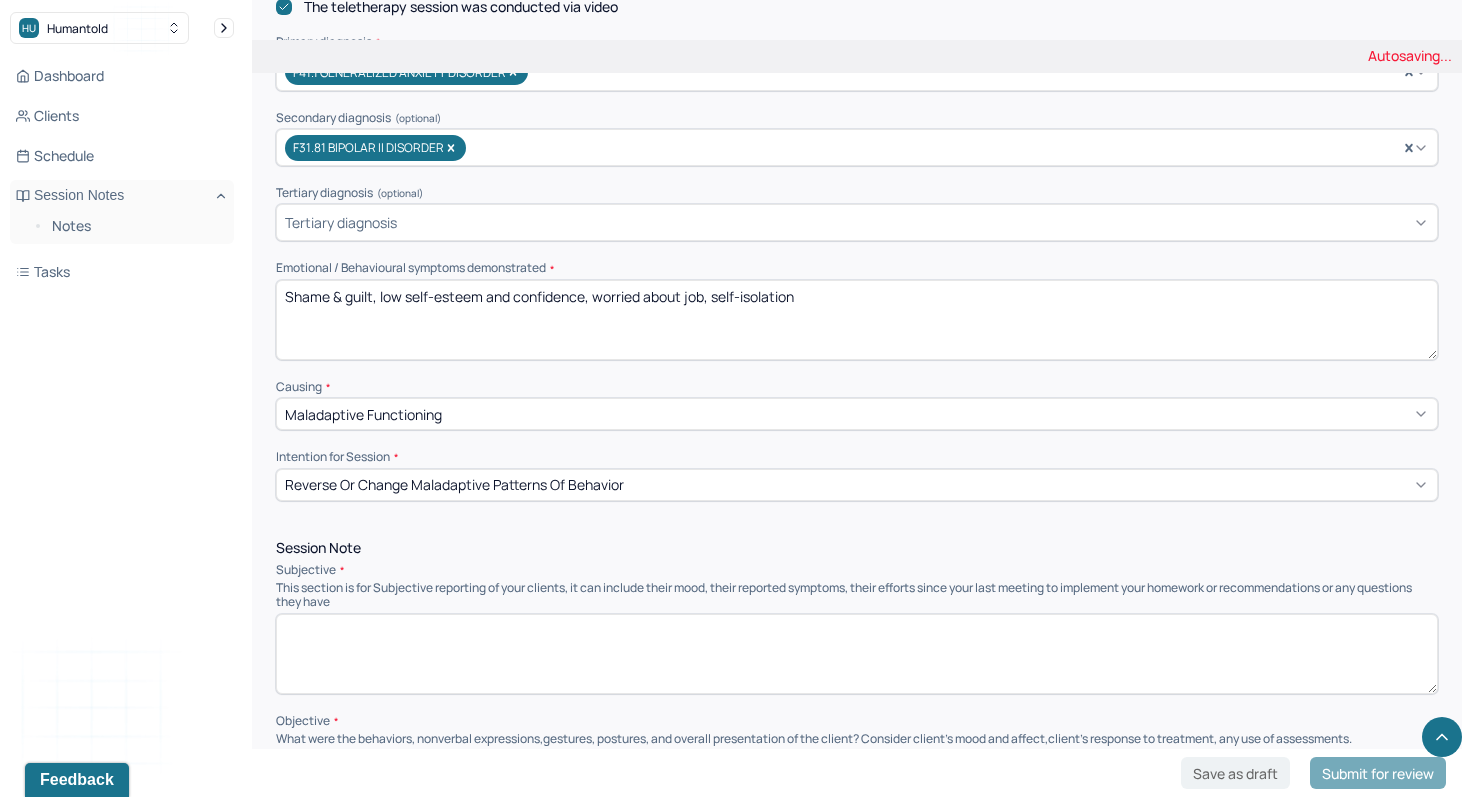 type 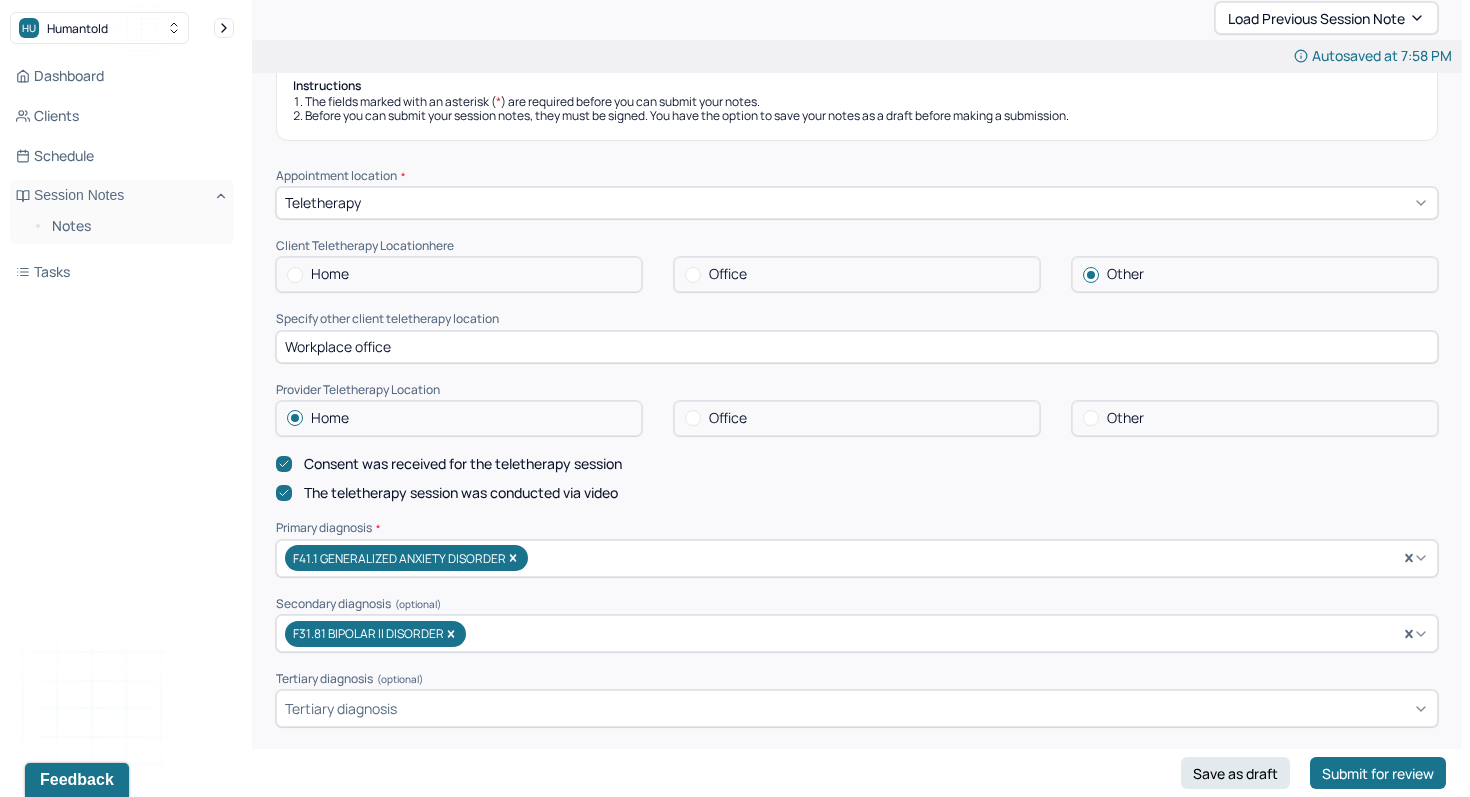 scroll, scrollTop: 269, scrollLeft: 0, axis: vertical 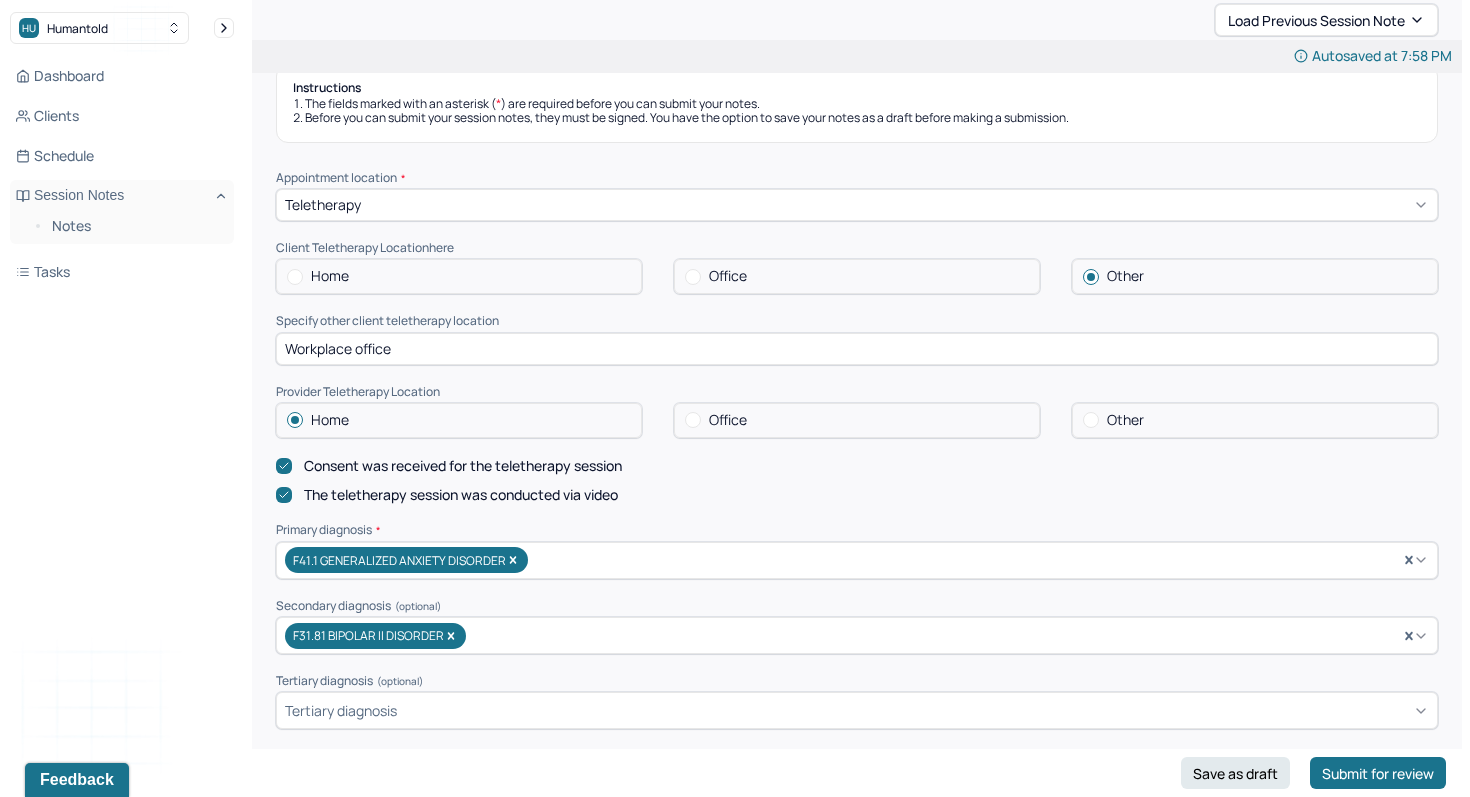type 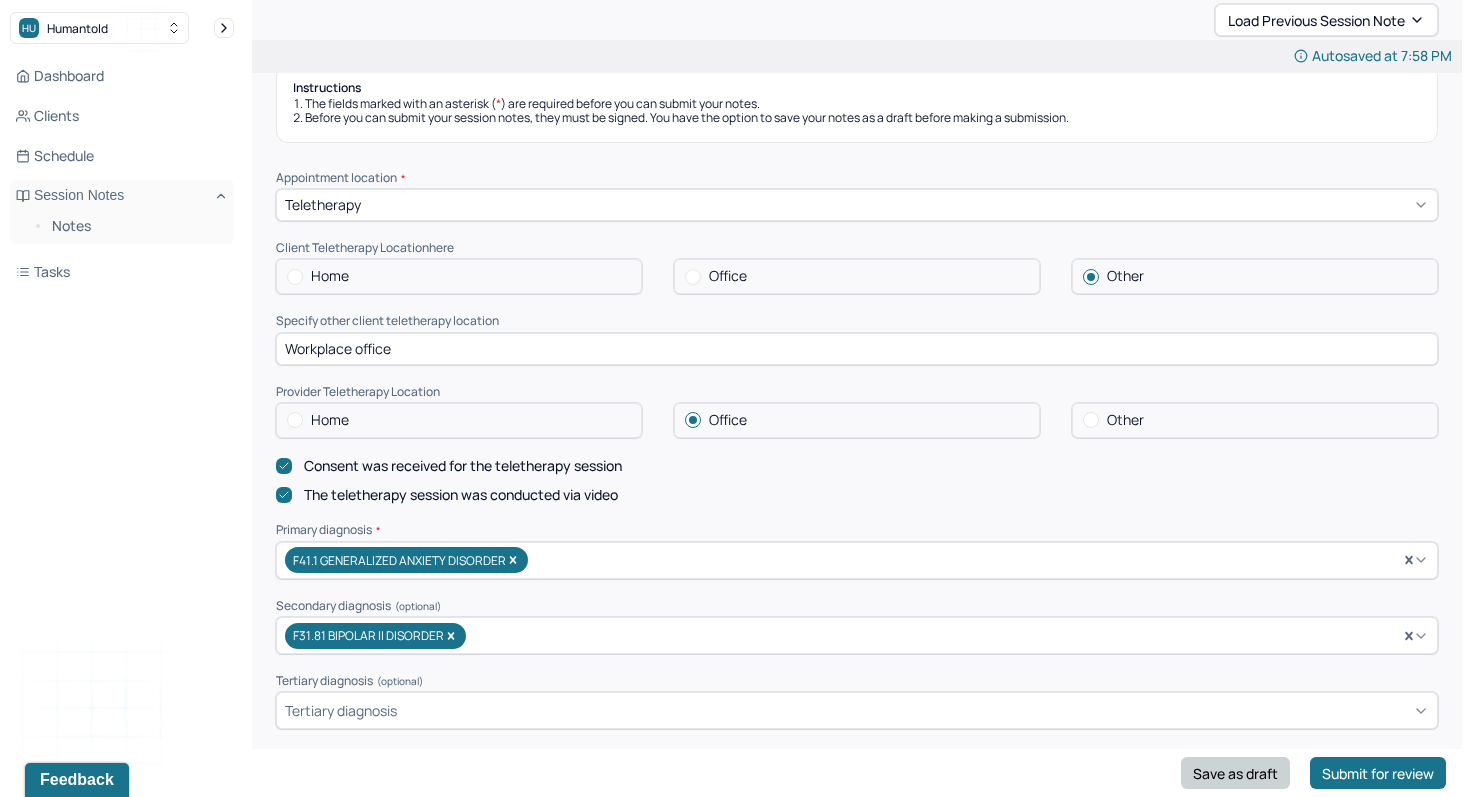 click on "Save as draft" at bounding box center [1235, 773] 